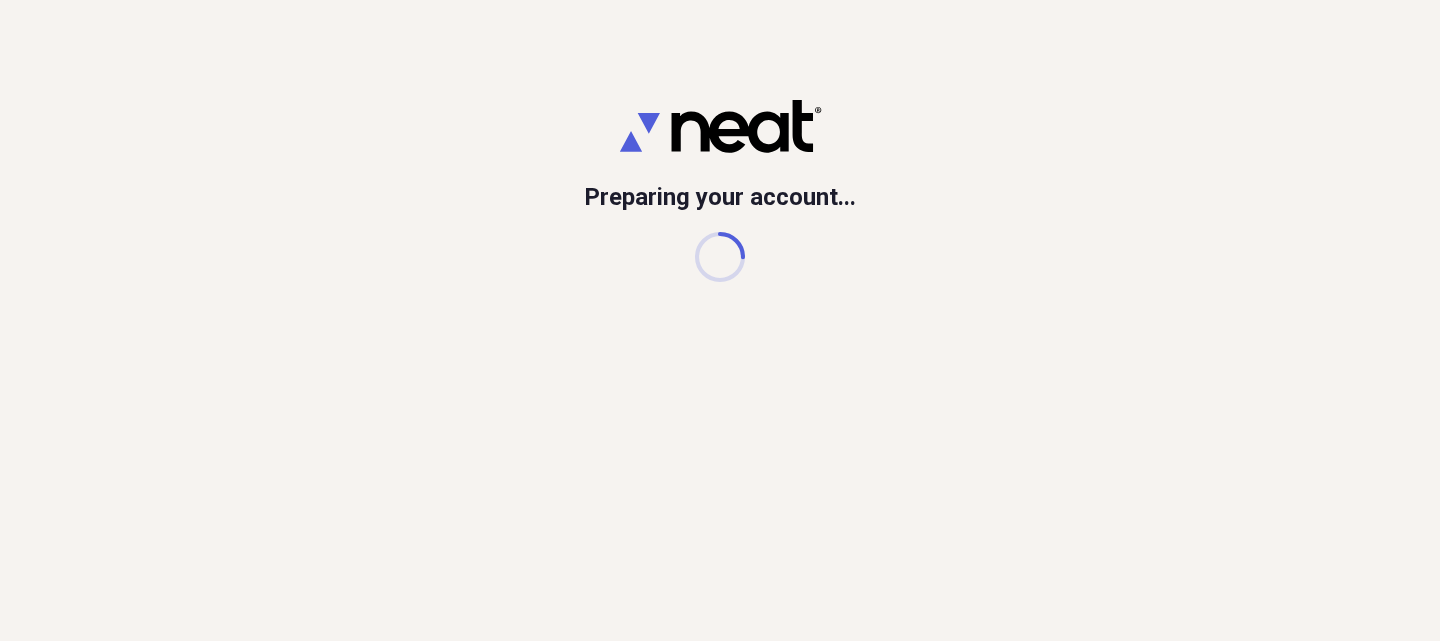 scroll, scrollTop: 0, scrollLeft: 0, axis: both 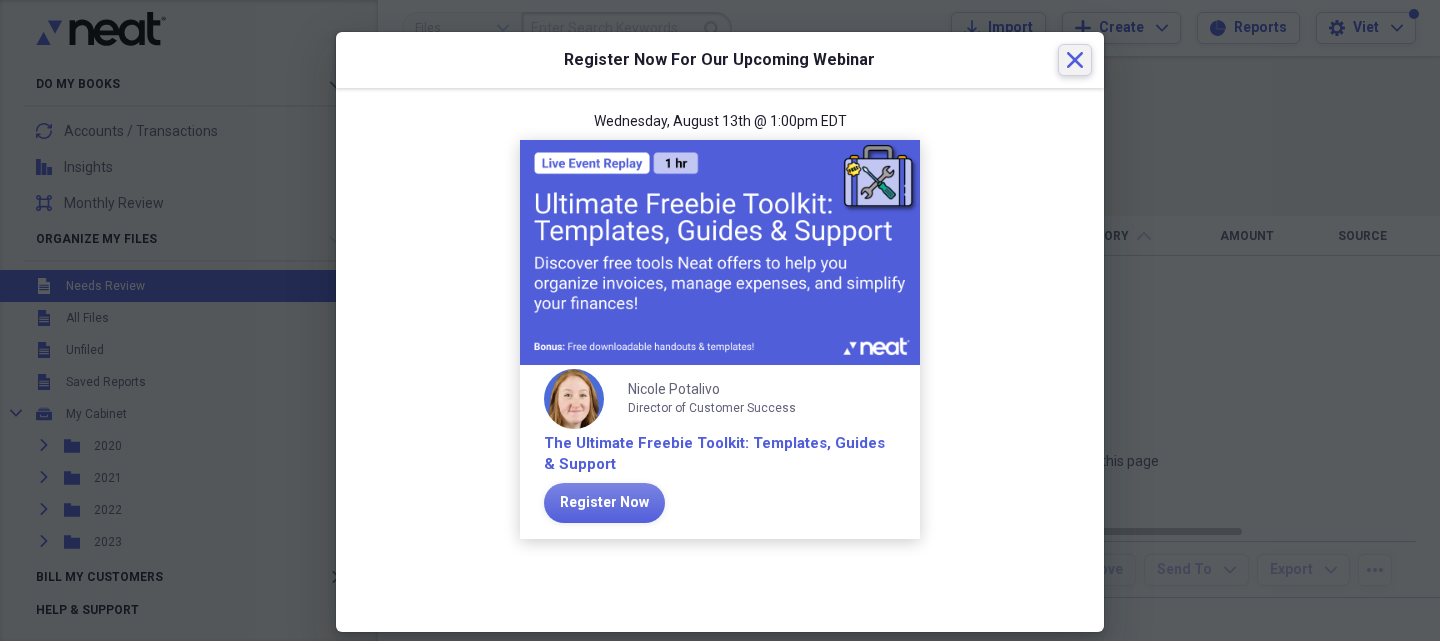 click on "Close" 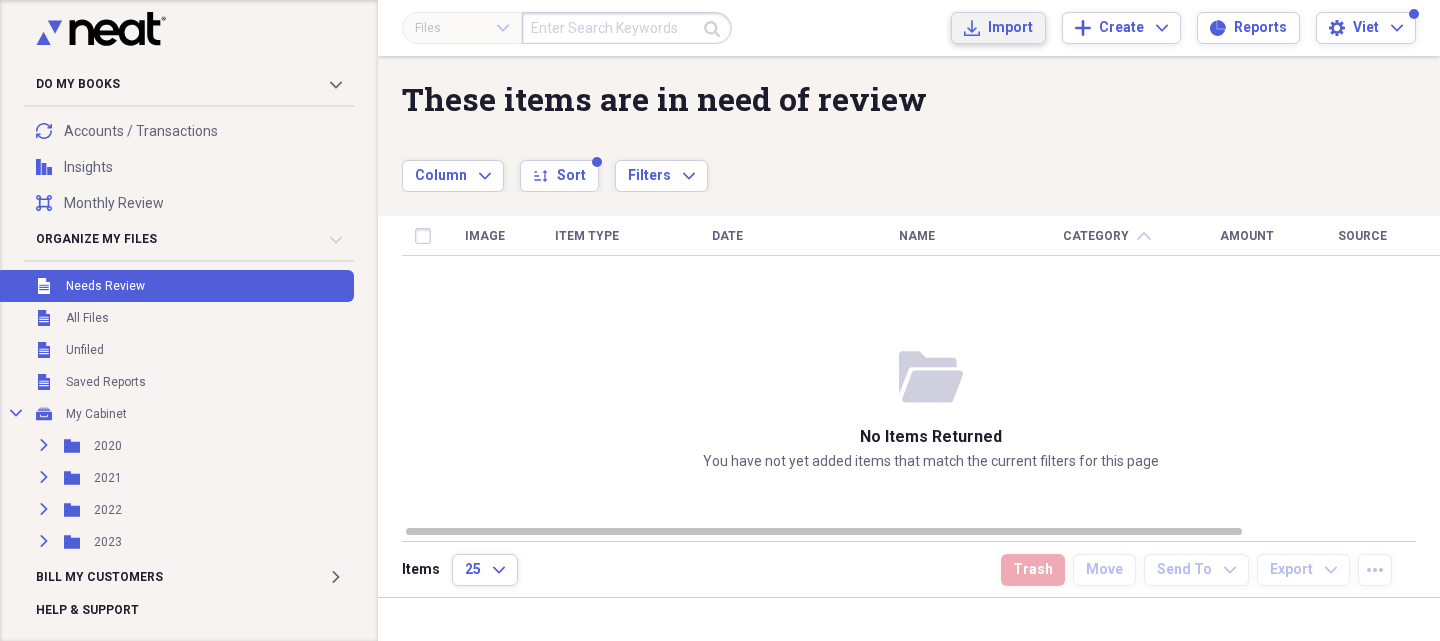 click on "Import" at bounding box center [1010, 28] 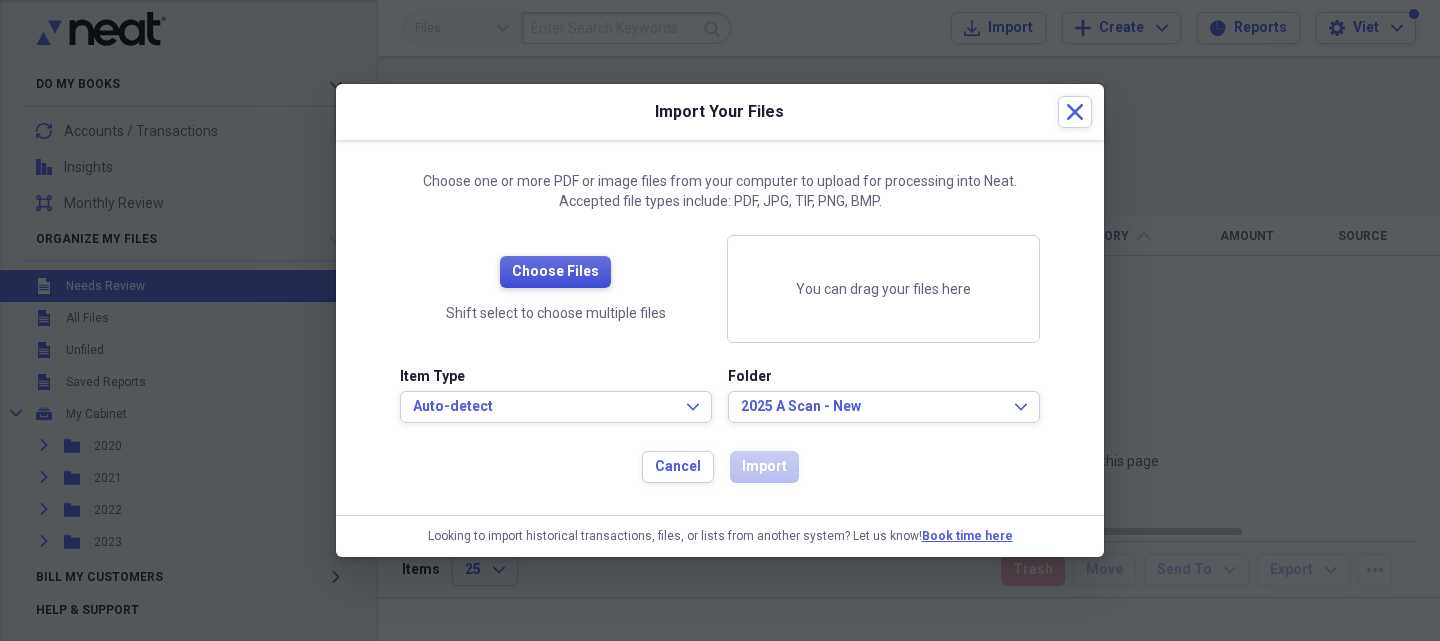 click on "Choose Files" at bounding box center [555, 272] 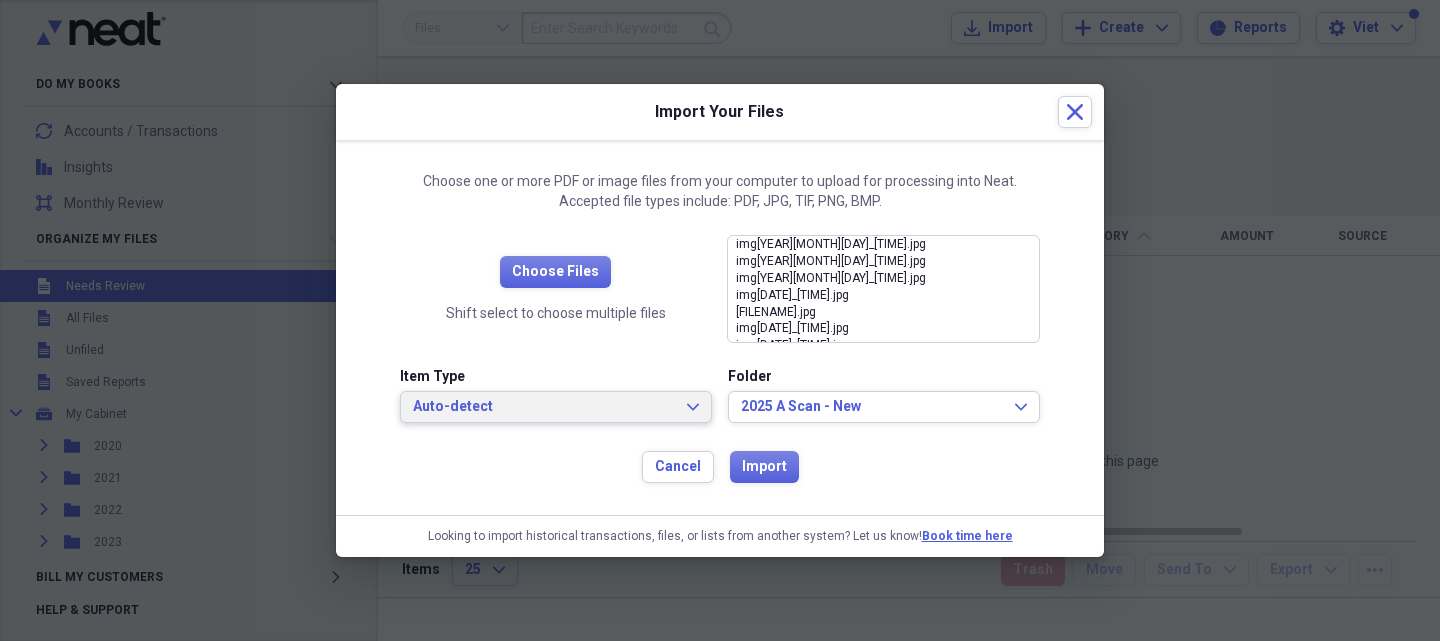 click on "Auto-detect" at bounding box center [544, 407] 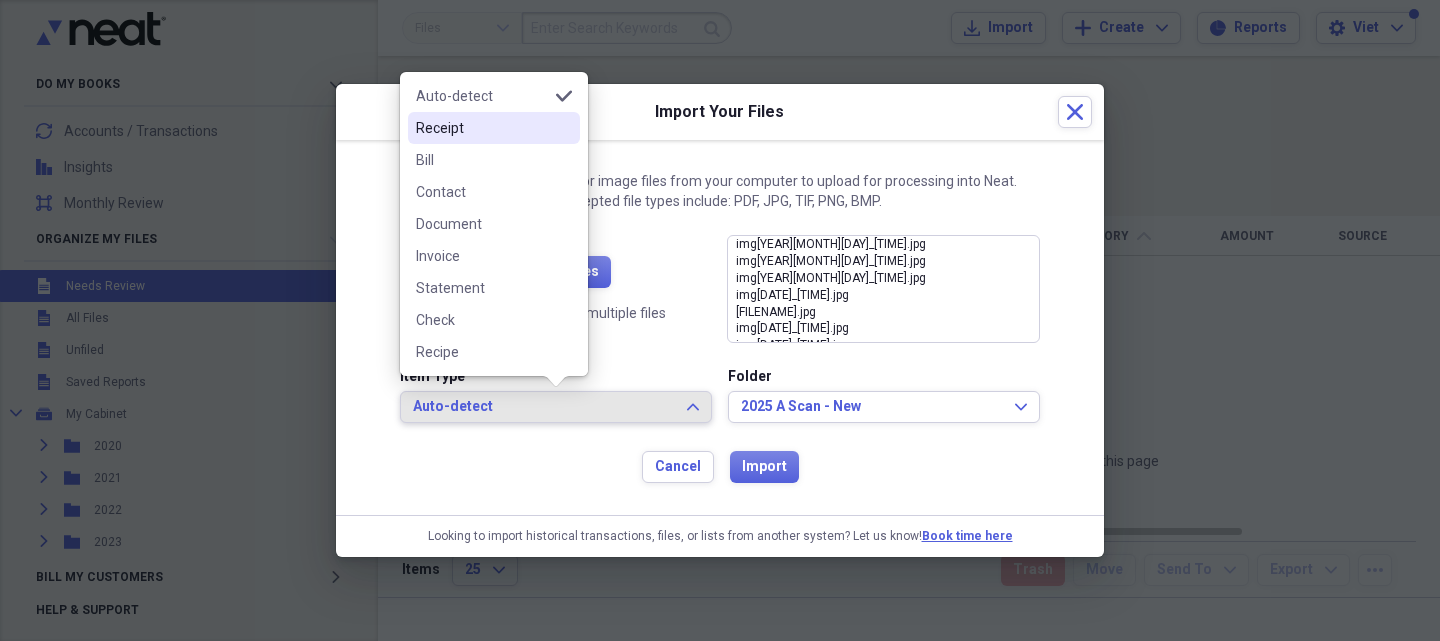 click on "Receipt" at bounding box center (482, 128) 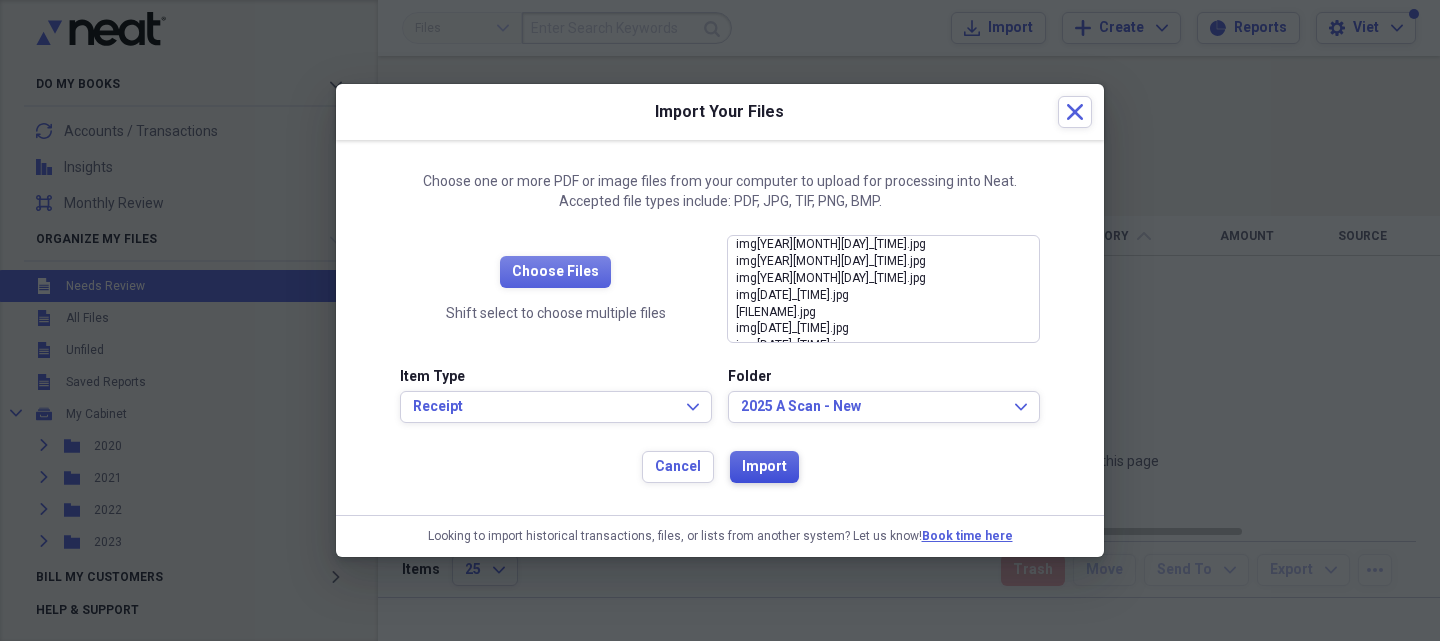 click on "Import" at bounding box center [764, 467] 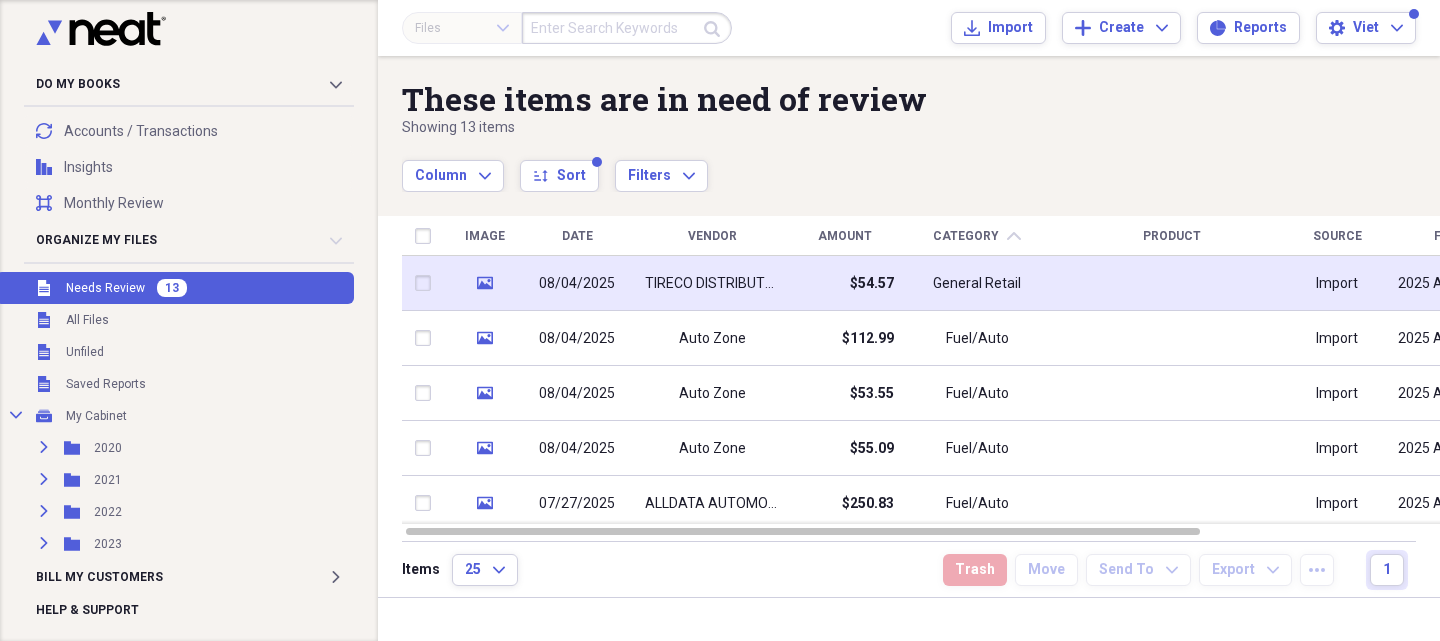 click on "TIRECO DISTRIBUTORS" at bounding box center (712, 284) 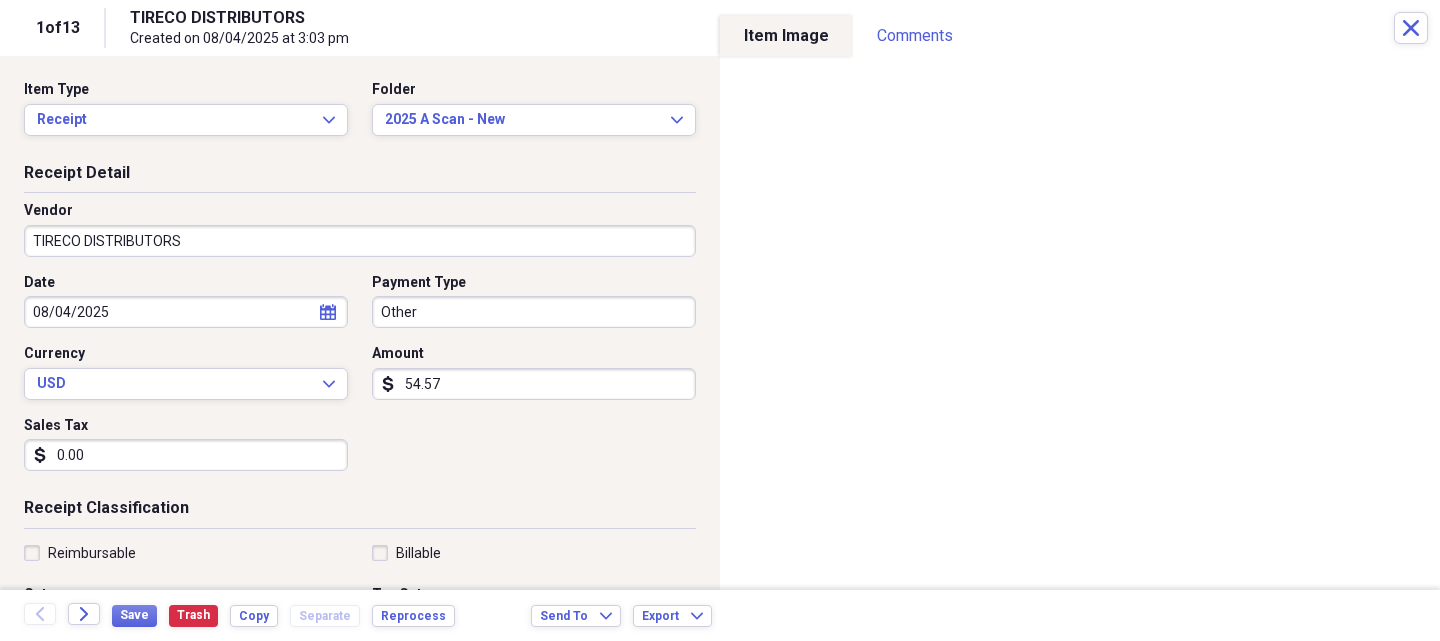 click on "TIRECO DISTRIBUTORS" at bounding box center (360, 241) 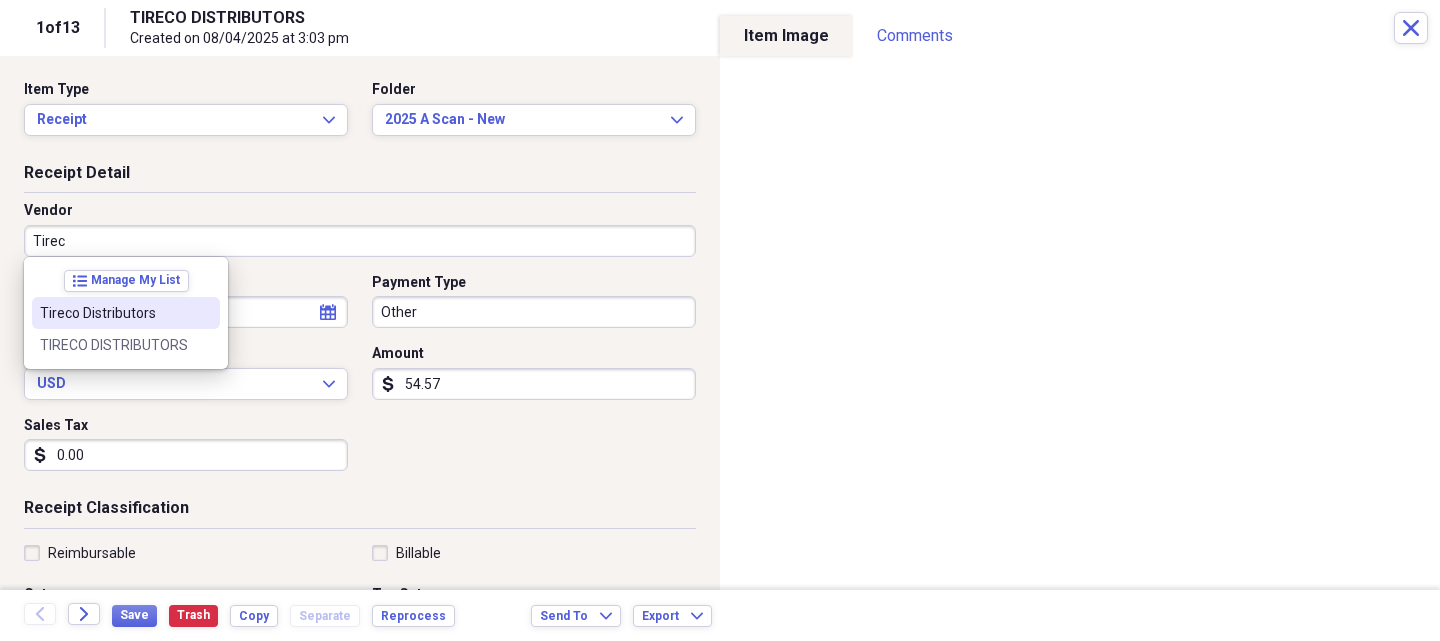 click on "Tireco Distributors" at bounding box center (114, 313) 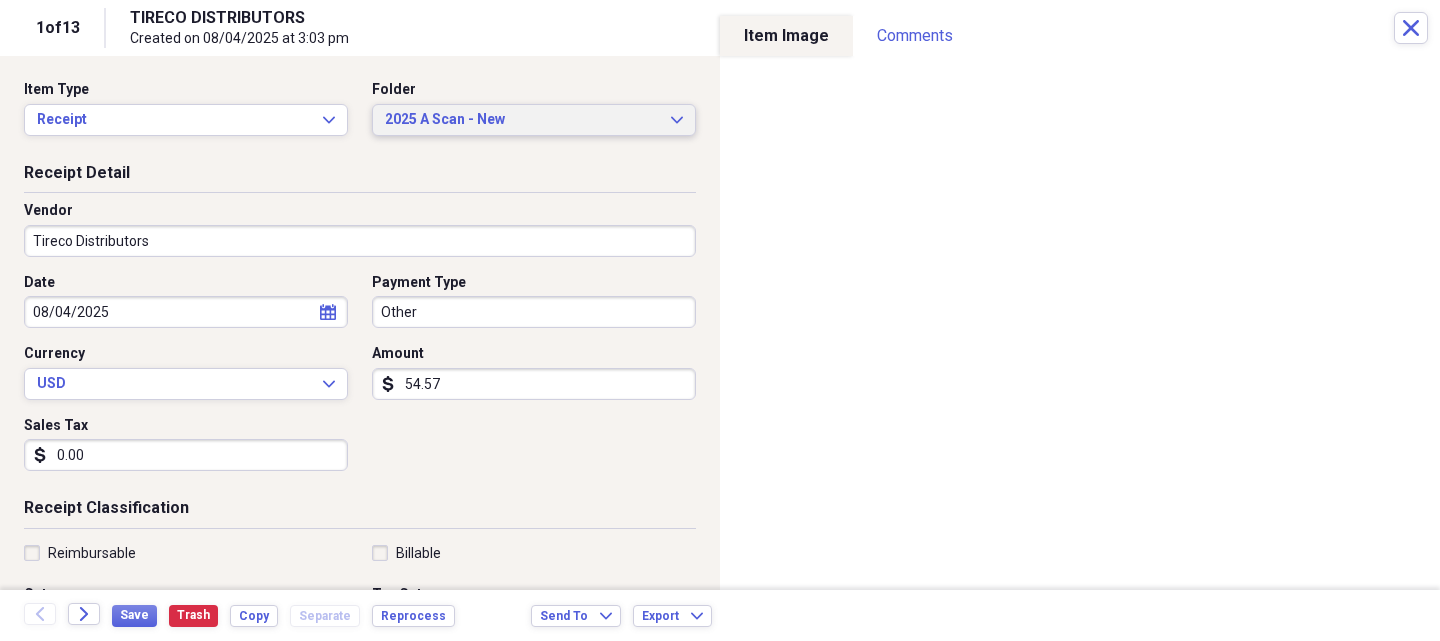 type on "Fuel/Auto" 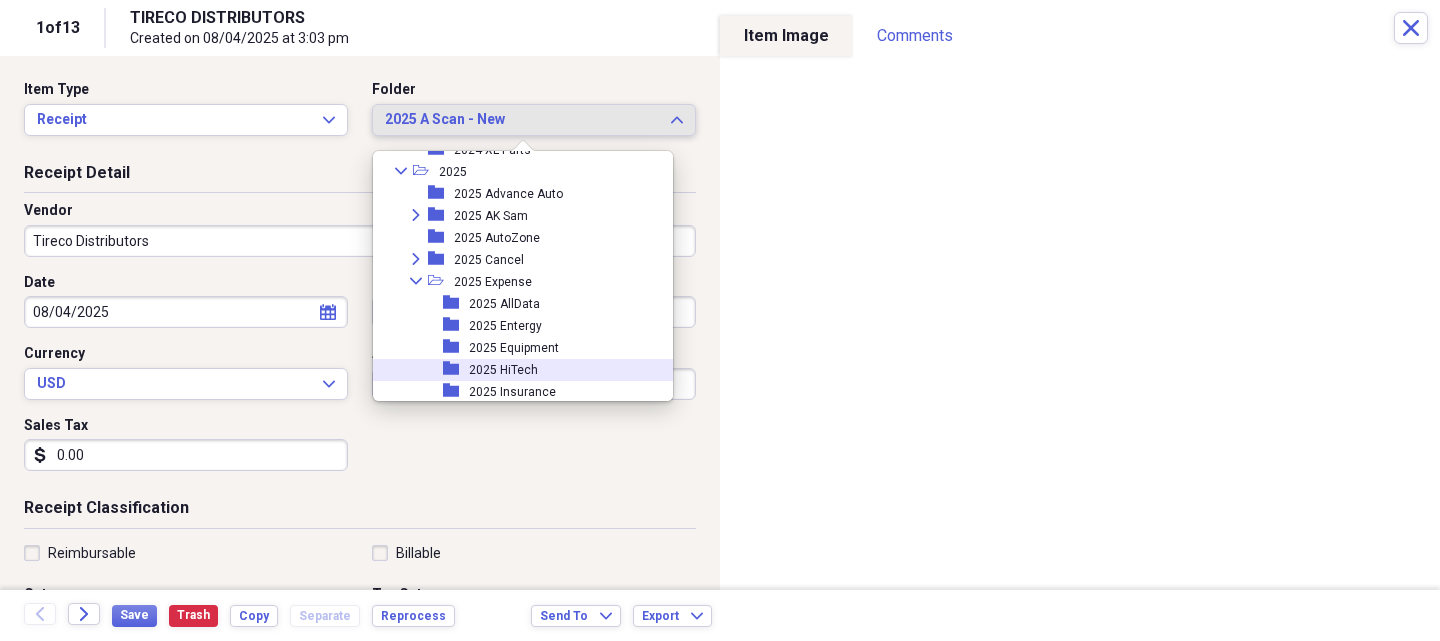 scroll, scrollTop: 1838, scrollLeft: 0, axis: vertical 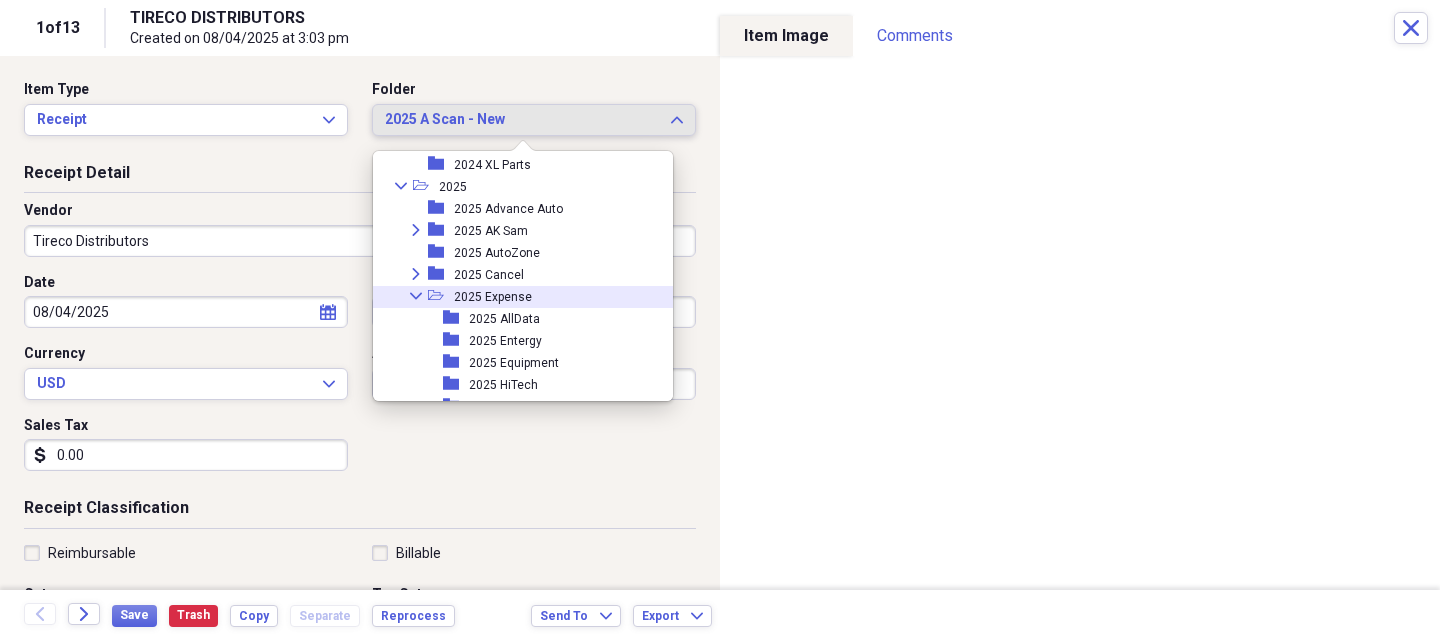 click on "Collapse" 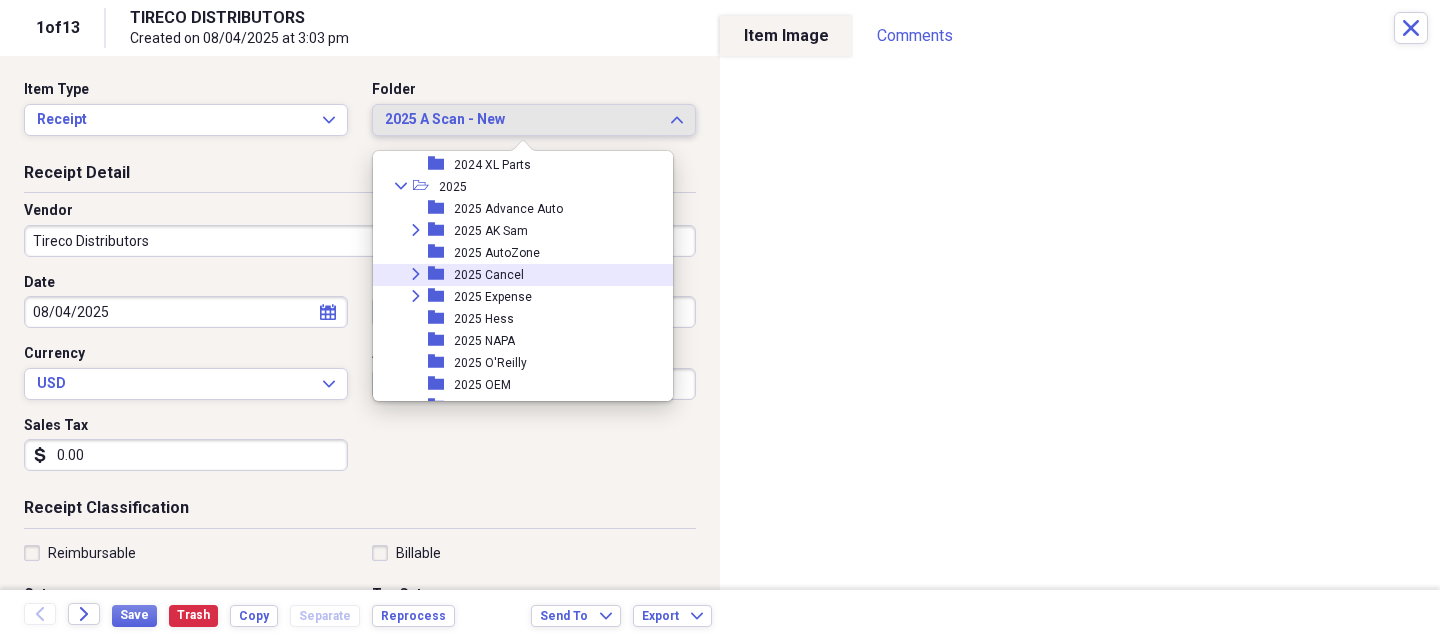 click on "Expand" 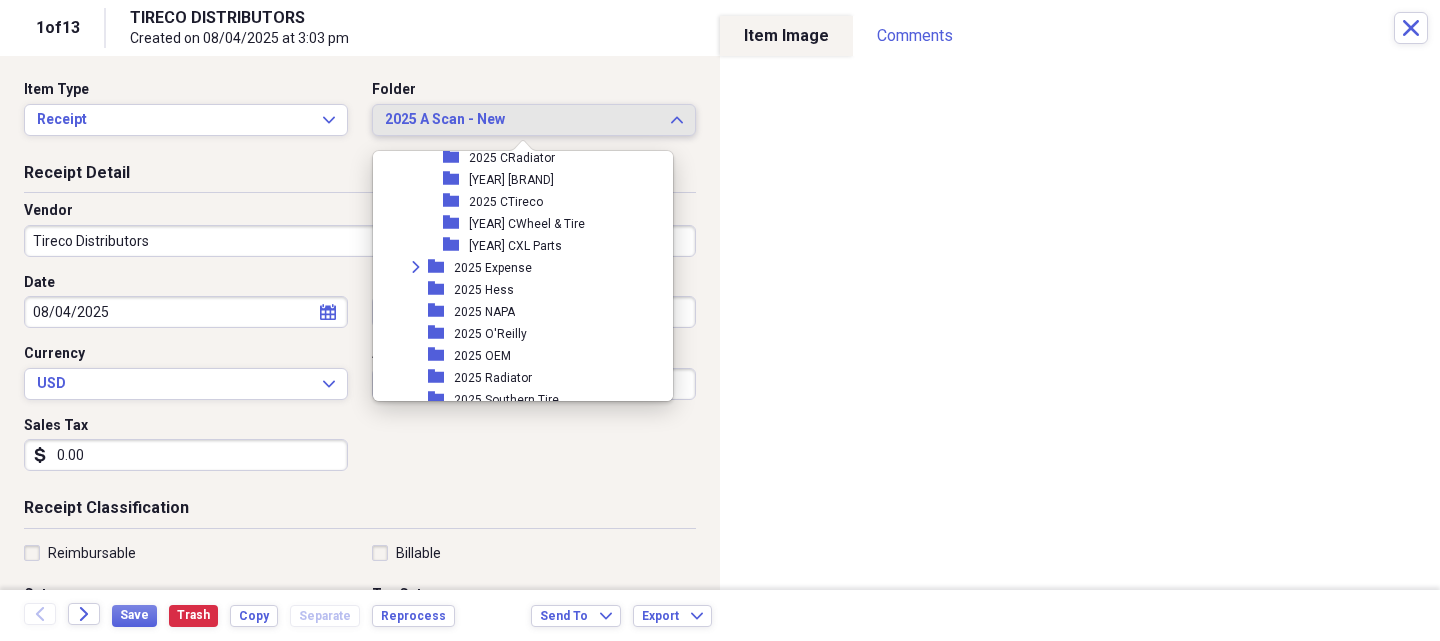scroll, scrollTop: 2138, scrollLeft: 0, axis: vertical 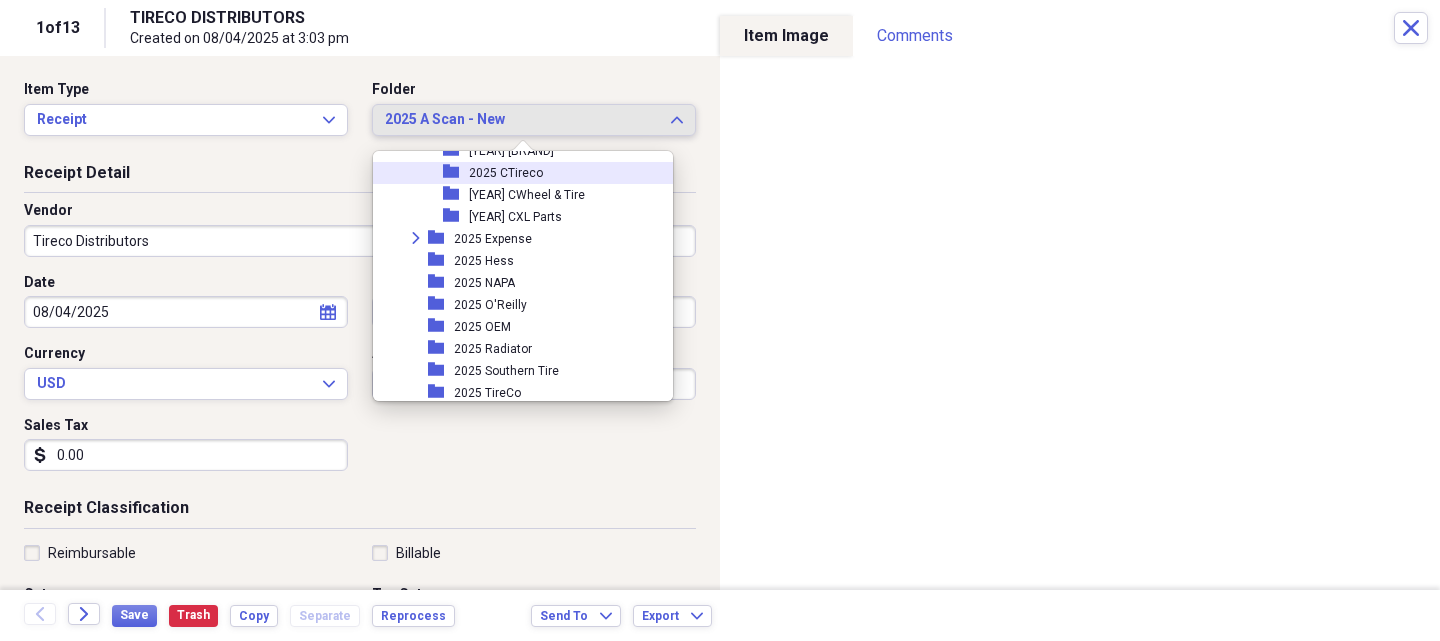 click on "2025 CTireco" at bounding box center (506, 173) 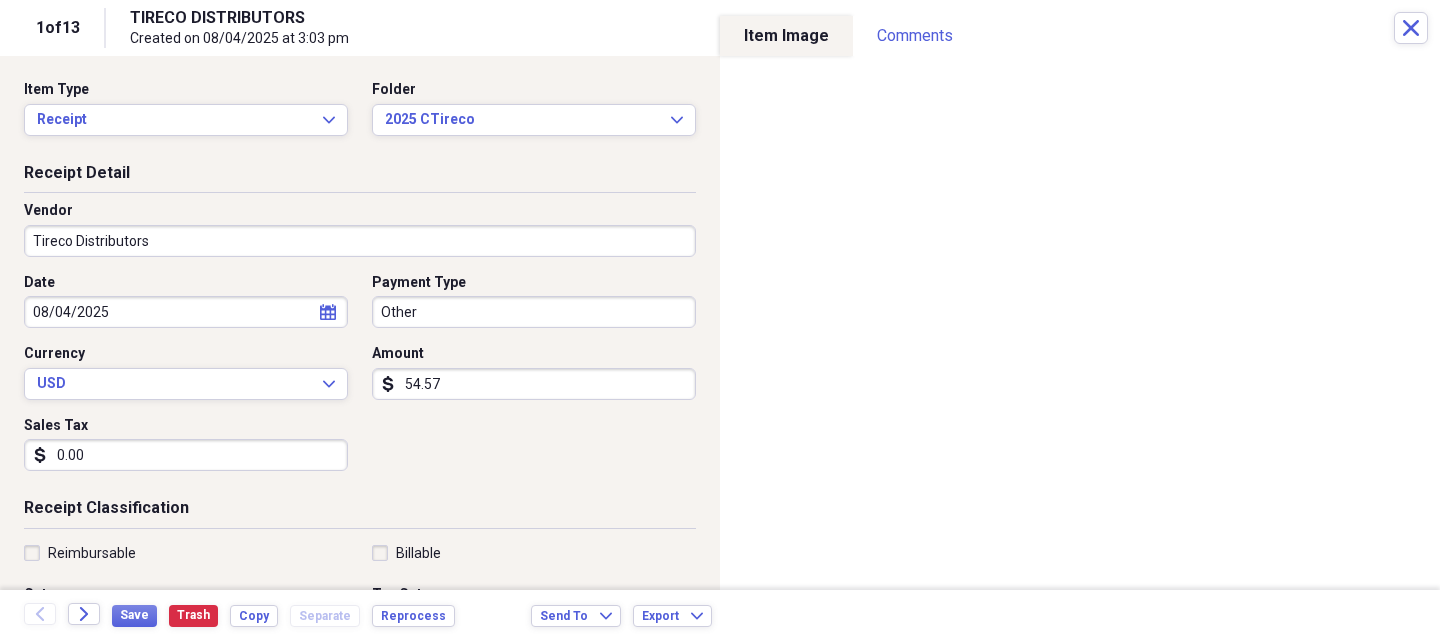 click on "0.00" at bounding box center (186, 455) 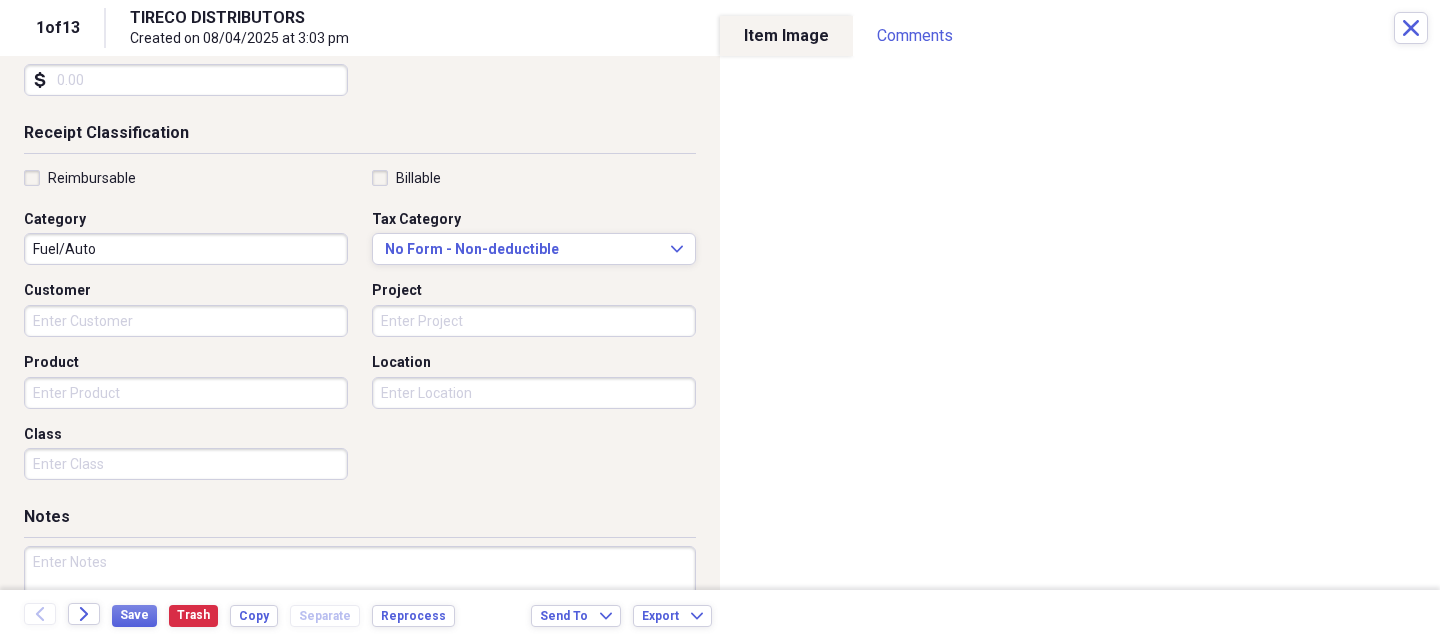 scroll, scrollTop: 400, scrollLeft: 0, axis: vertical 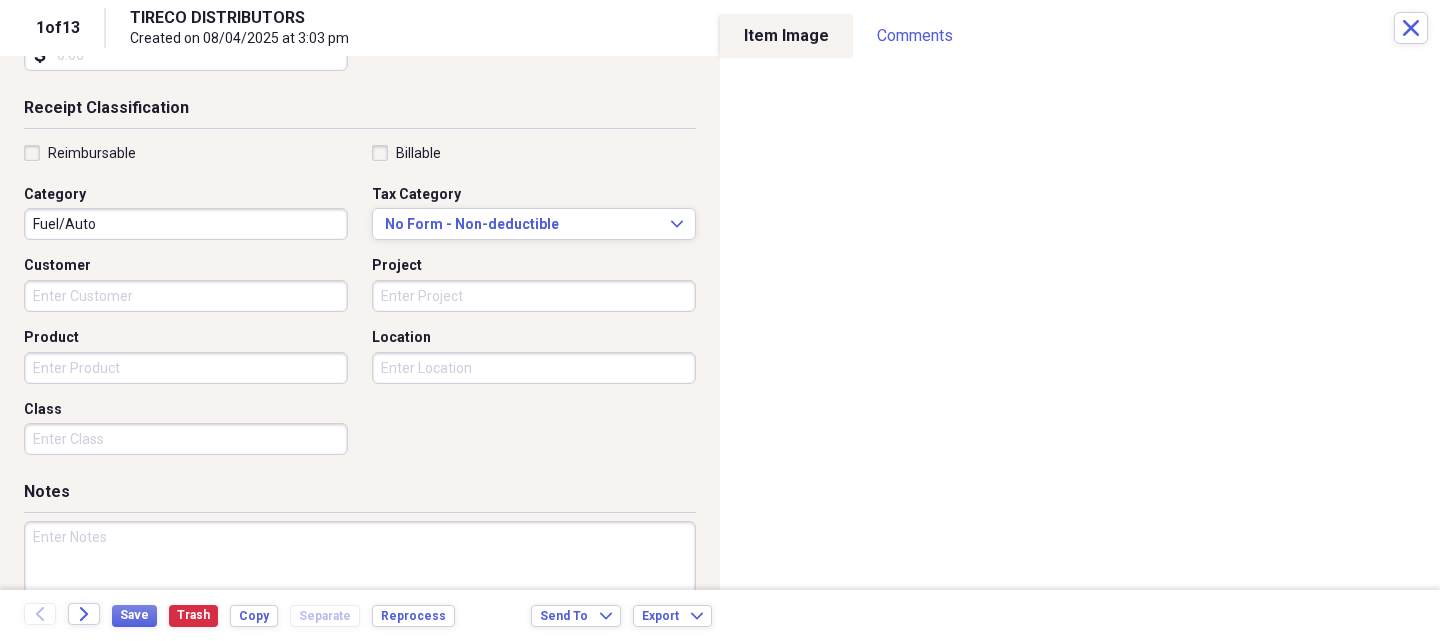 type 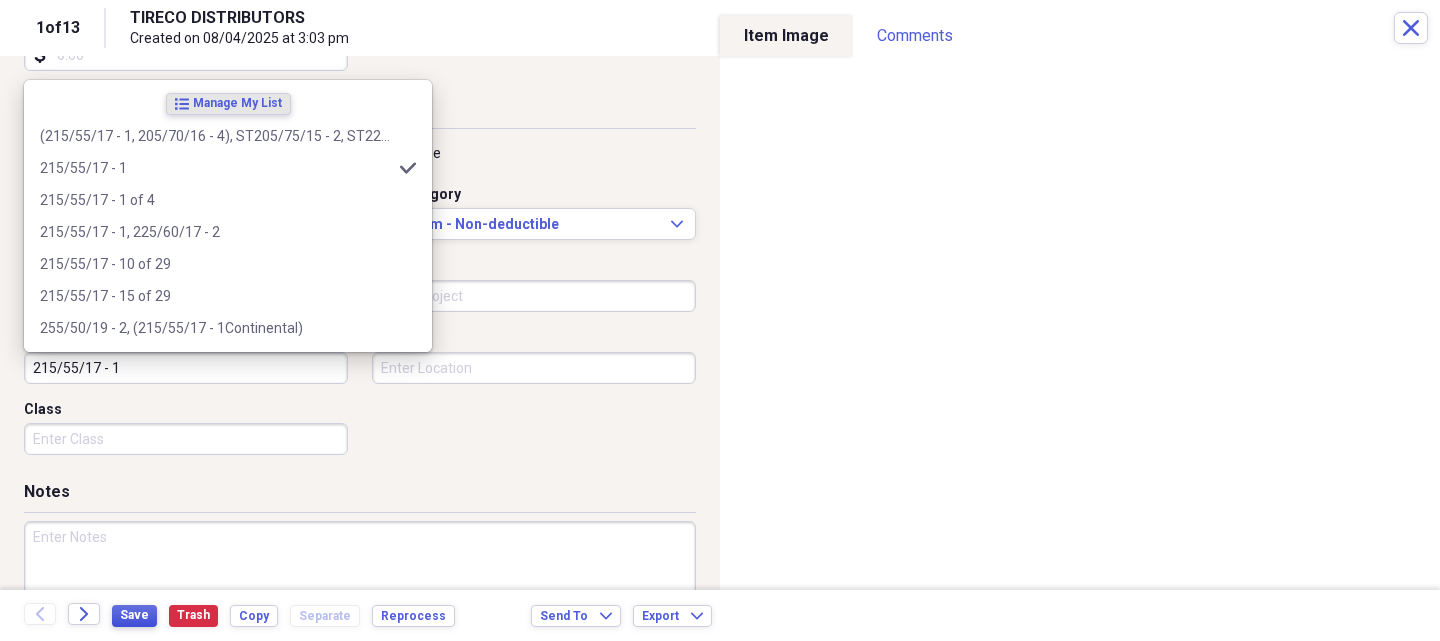 type on "215/55/17 - 1" 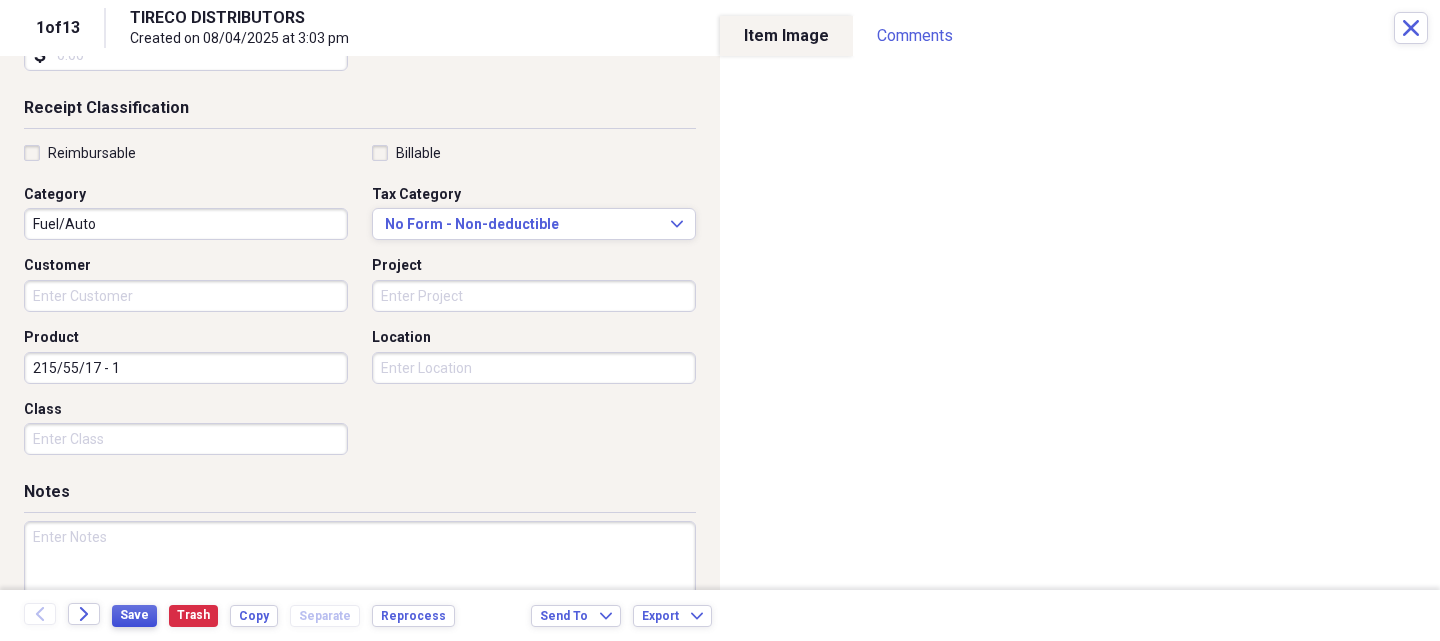 click on "Save" at bounding box center (134, 615) 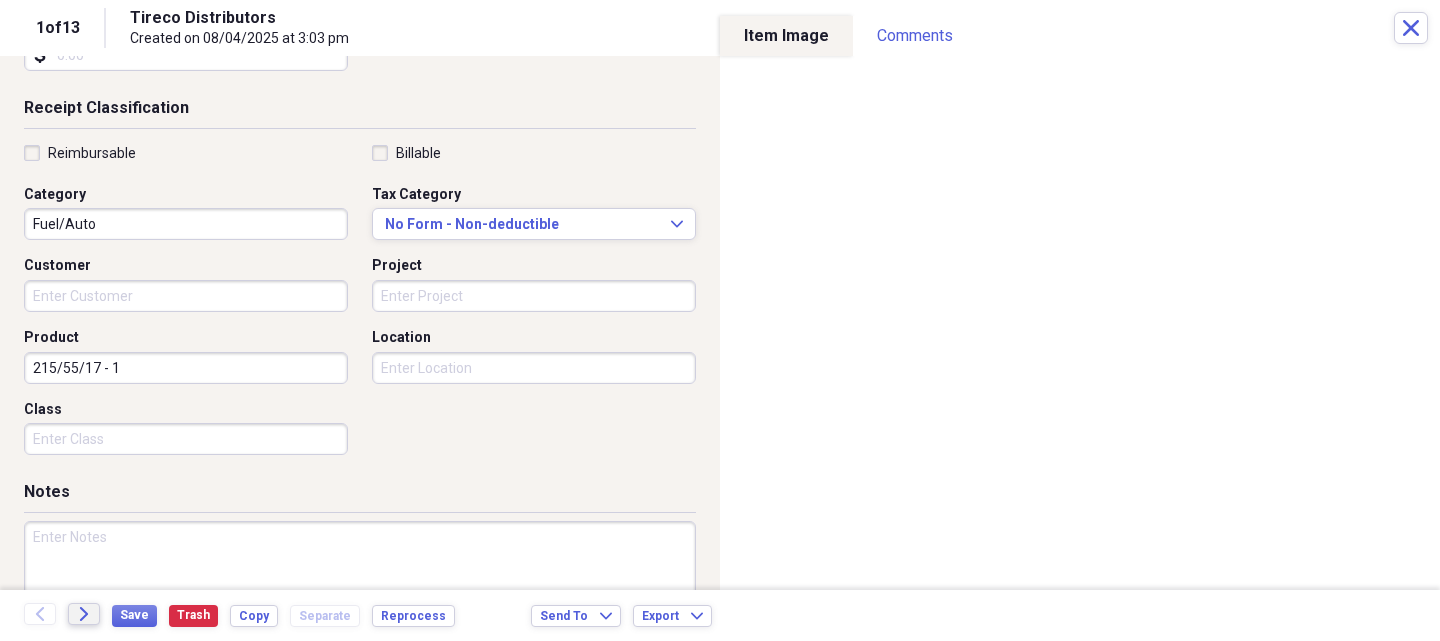 click on "Forward" at bounding box center (84, 614) 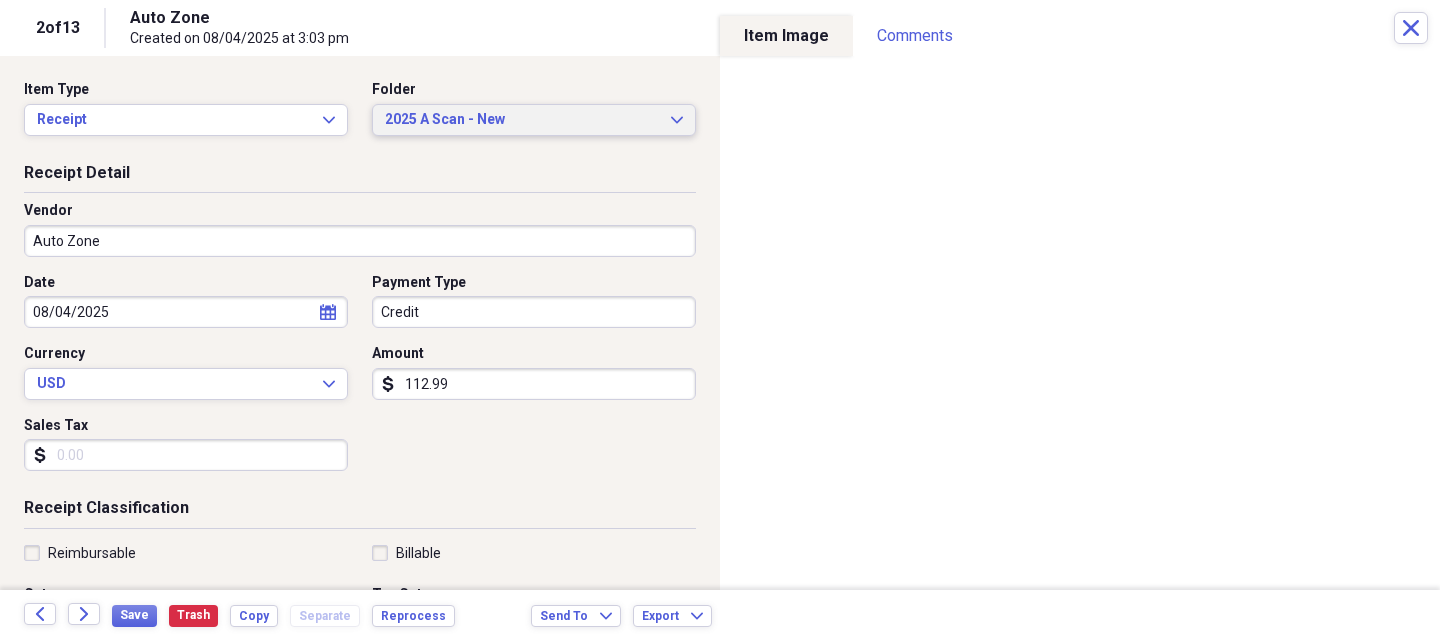 click on "2025 A Scan - New" at bounding box center [522, 120] 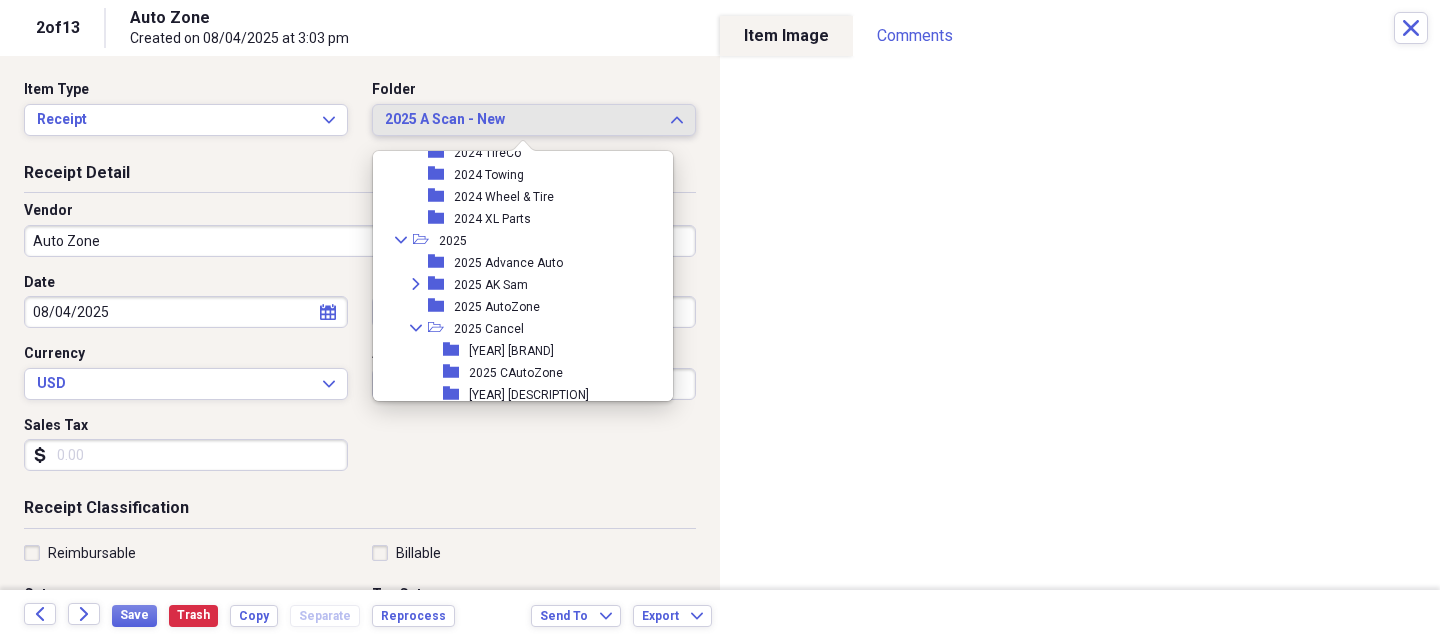 scroll, scrollTop: 1773, scrollLeft: 0, axis: vertical 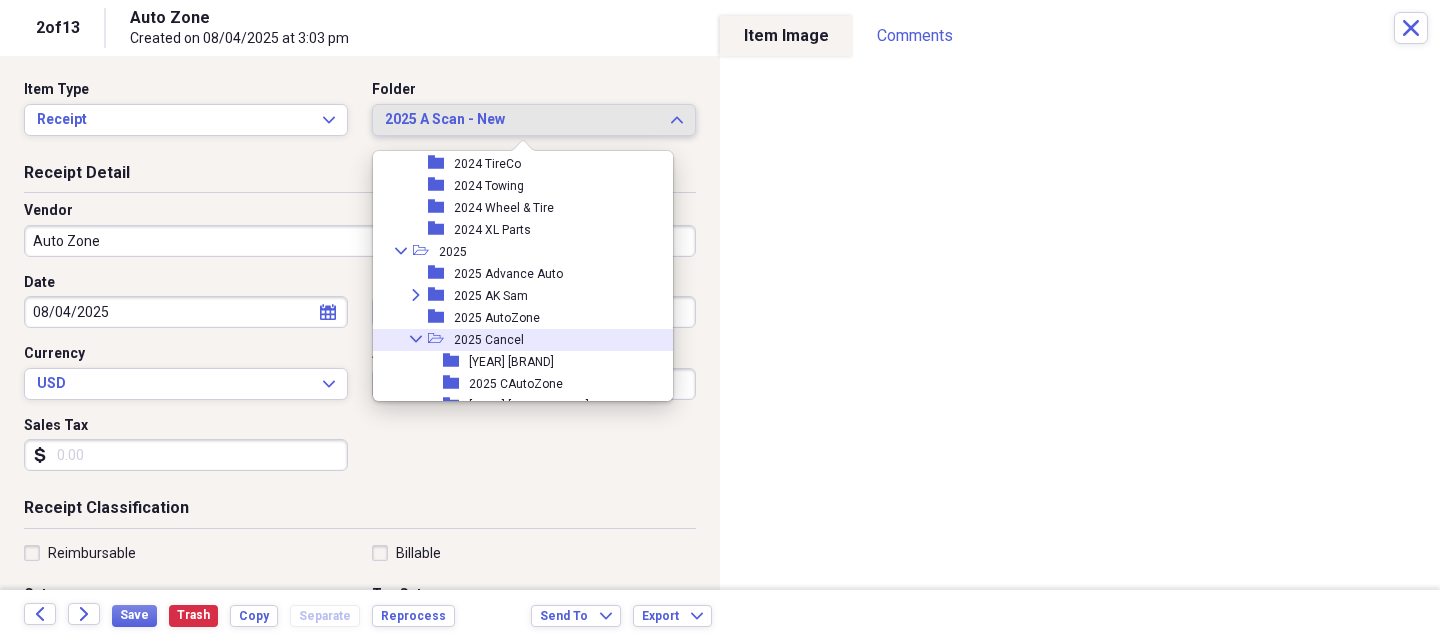 click on "Collapse" at bounding box center (416, 339) 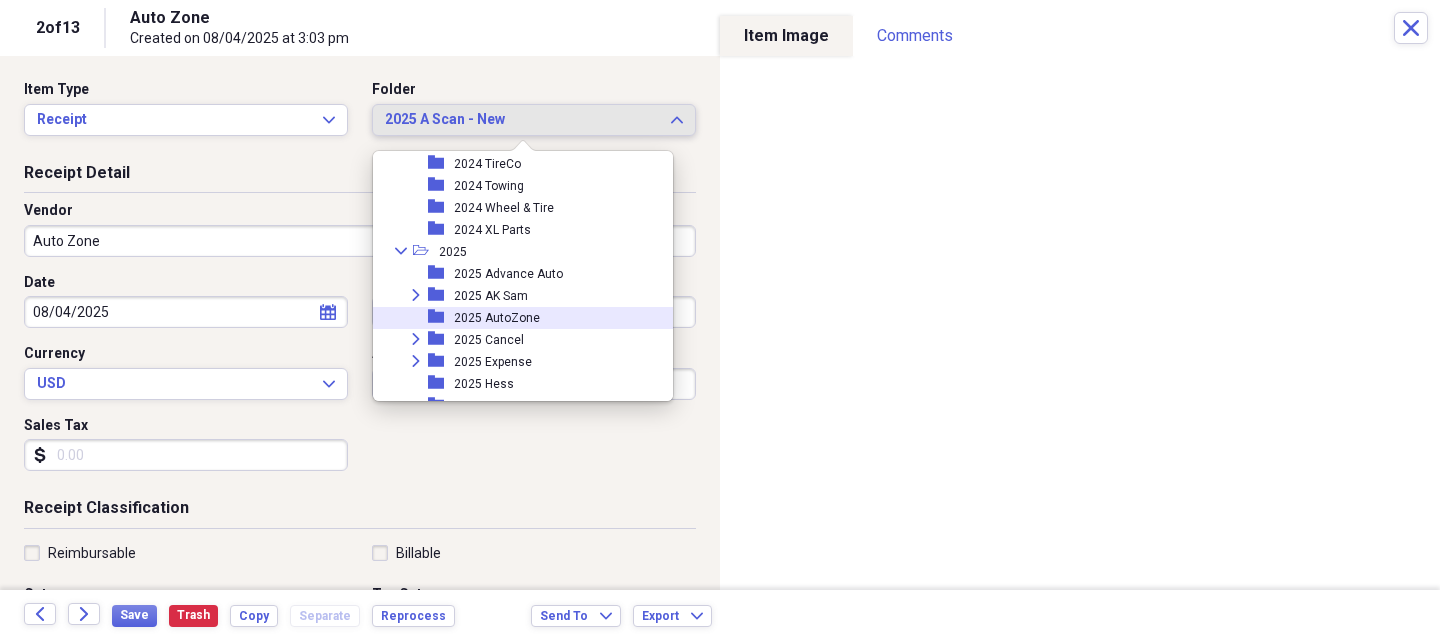 click on "2025 AutoZone" at bounding box center (497, 318) 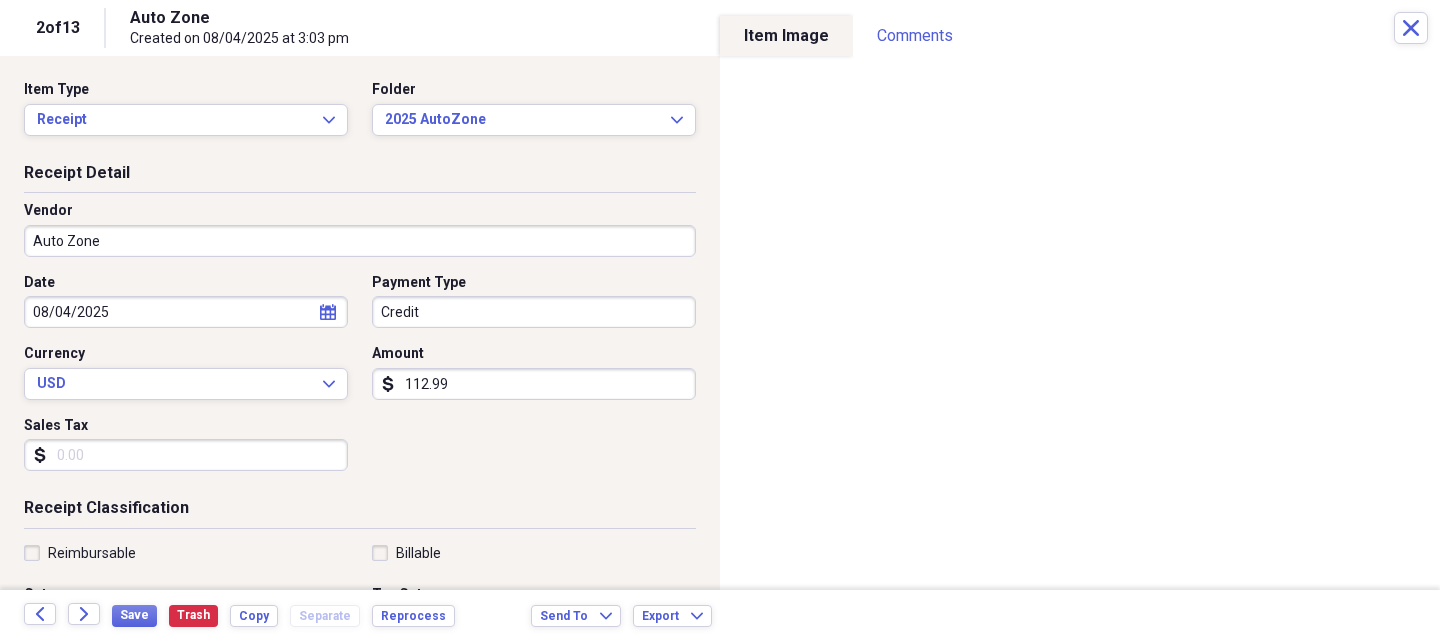 click on "Vendor" at bounding box center [360, 211] 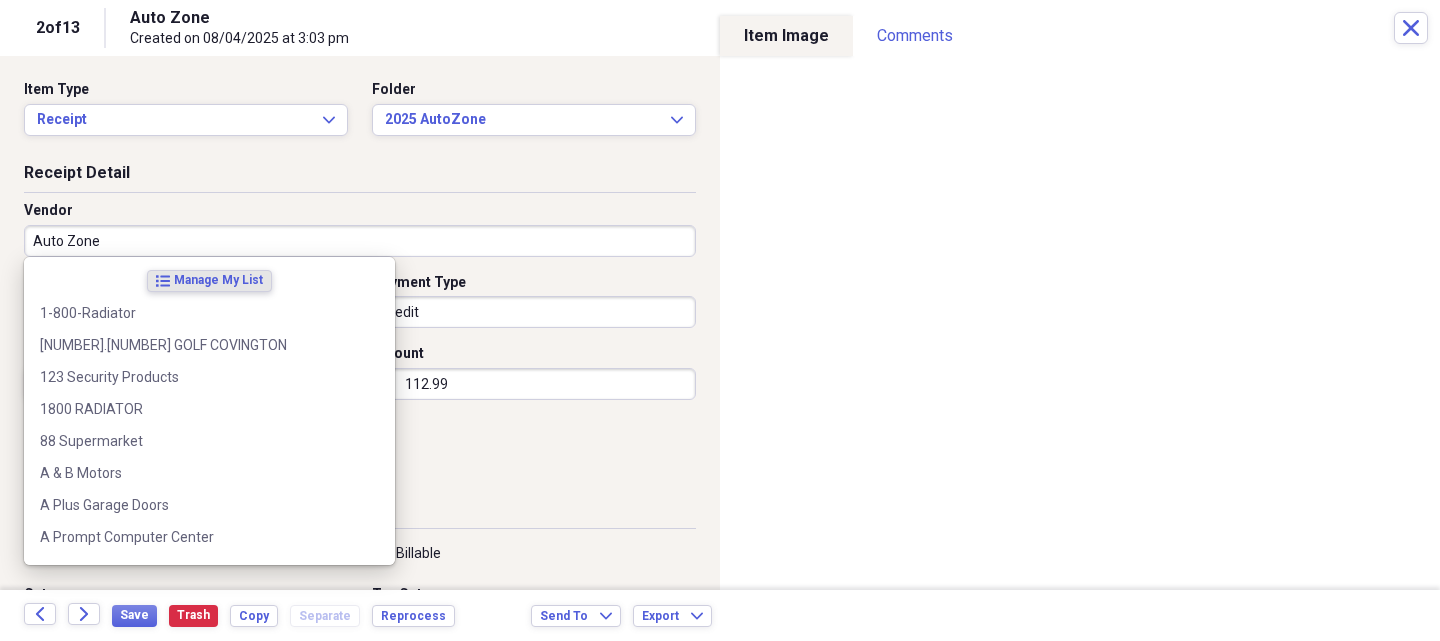 click on "Auto Zone" at bounding box center (360, 241) 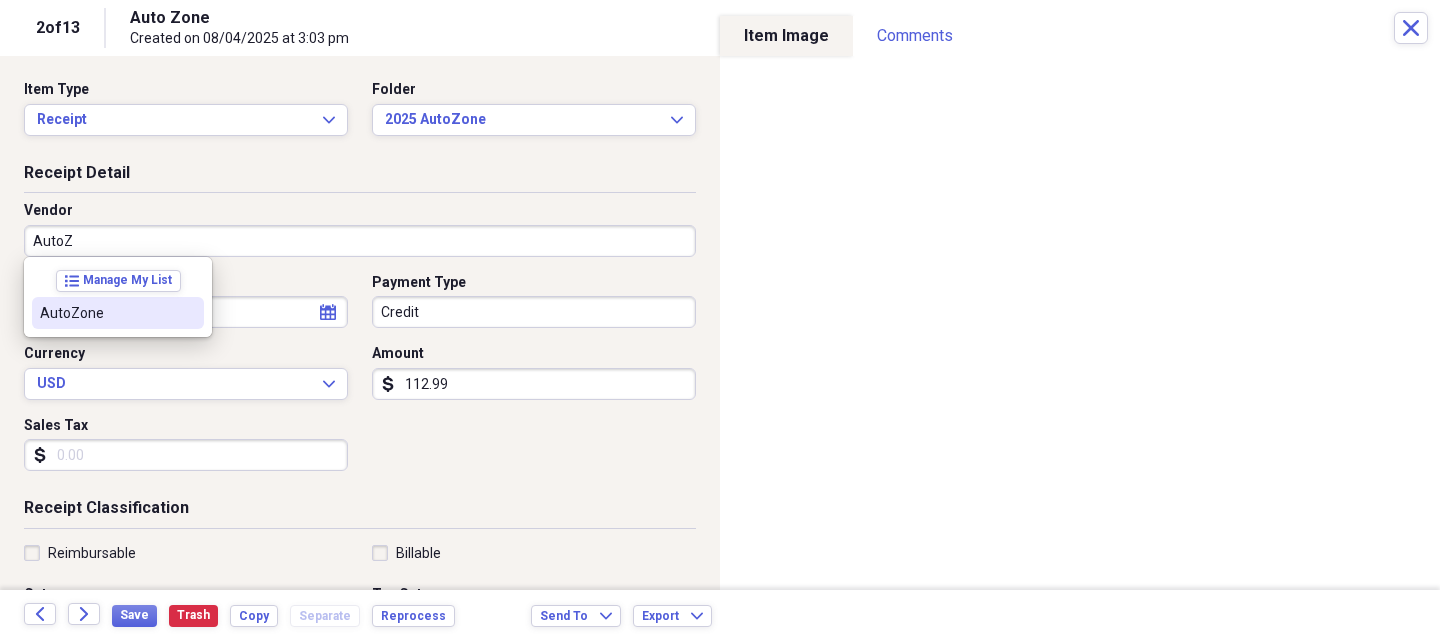 click on "AutoZone" at bounding box center (118, 313) 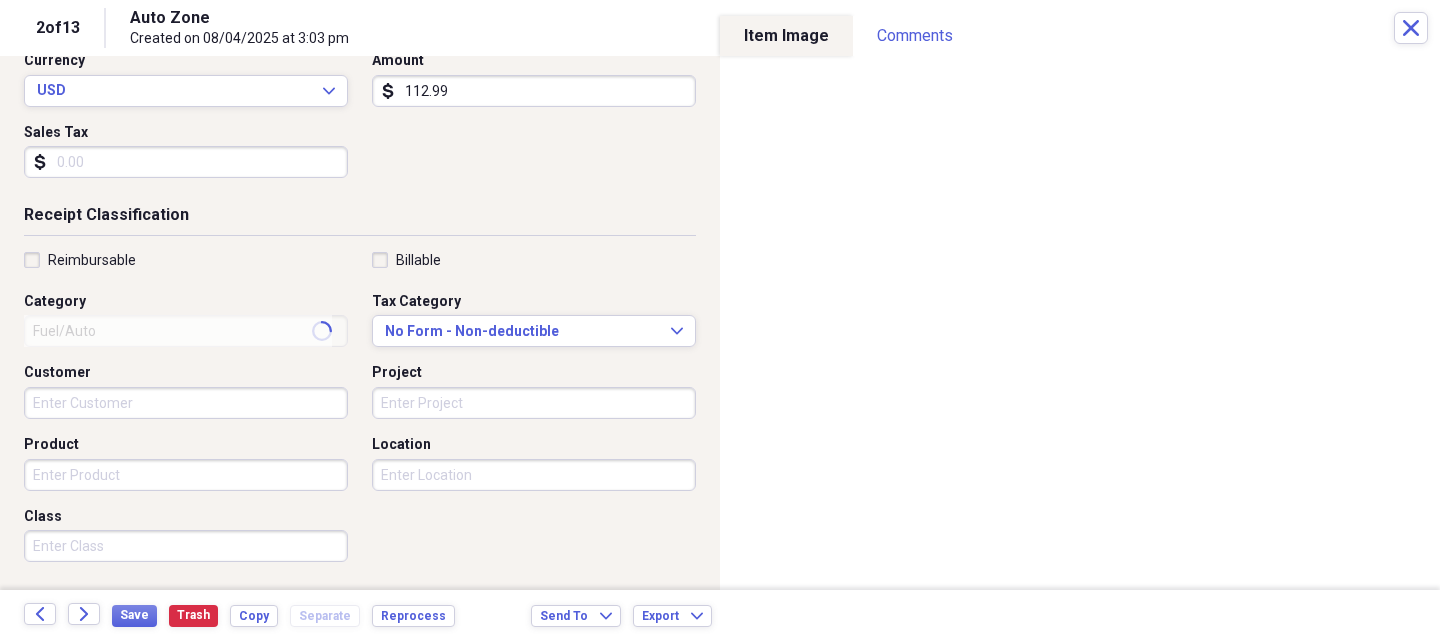 scroll, scrollTop: 300, scrollLeft: 0, axis: vertical 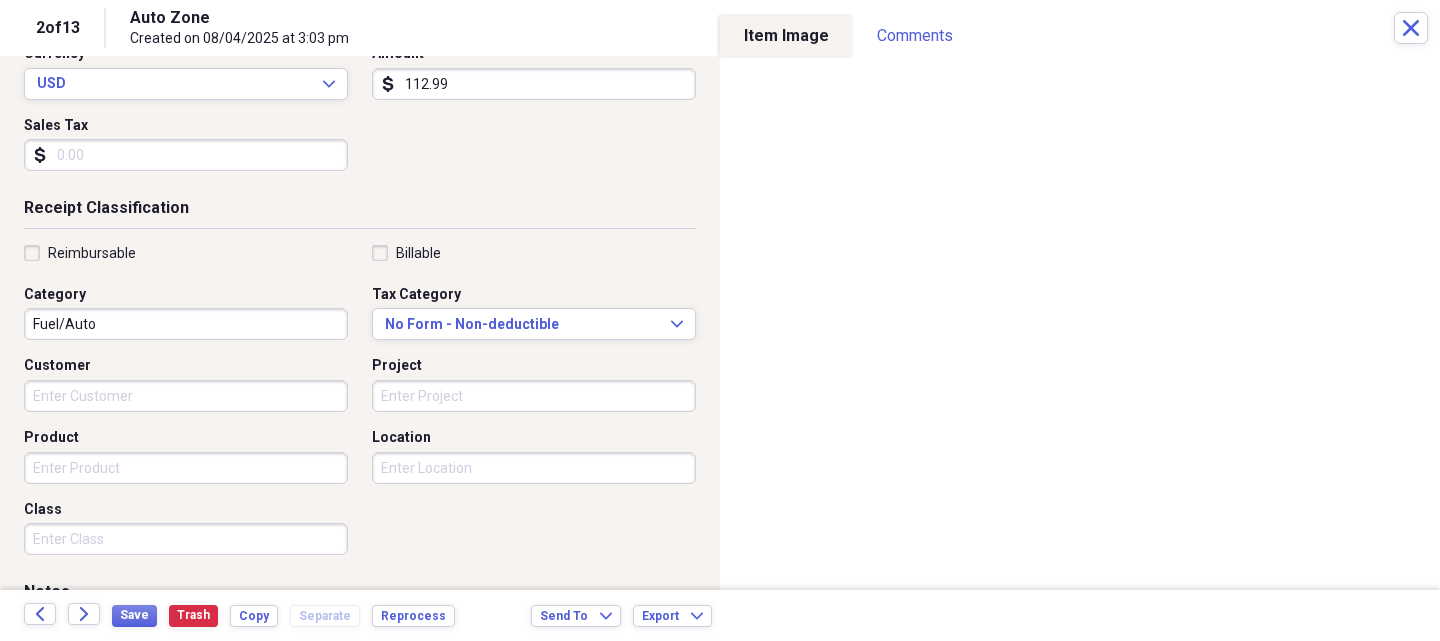 click on "Class" at bounding box center (186, 539) 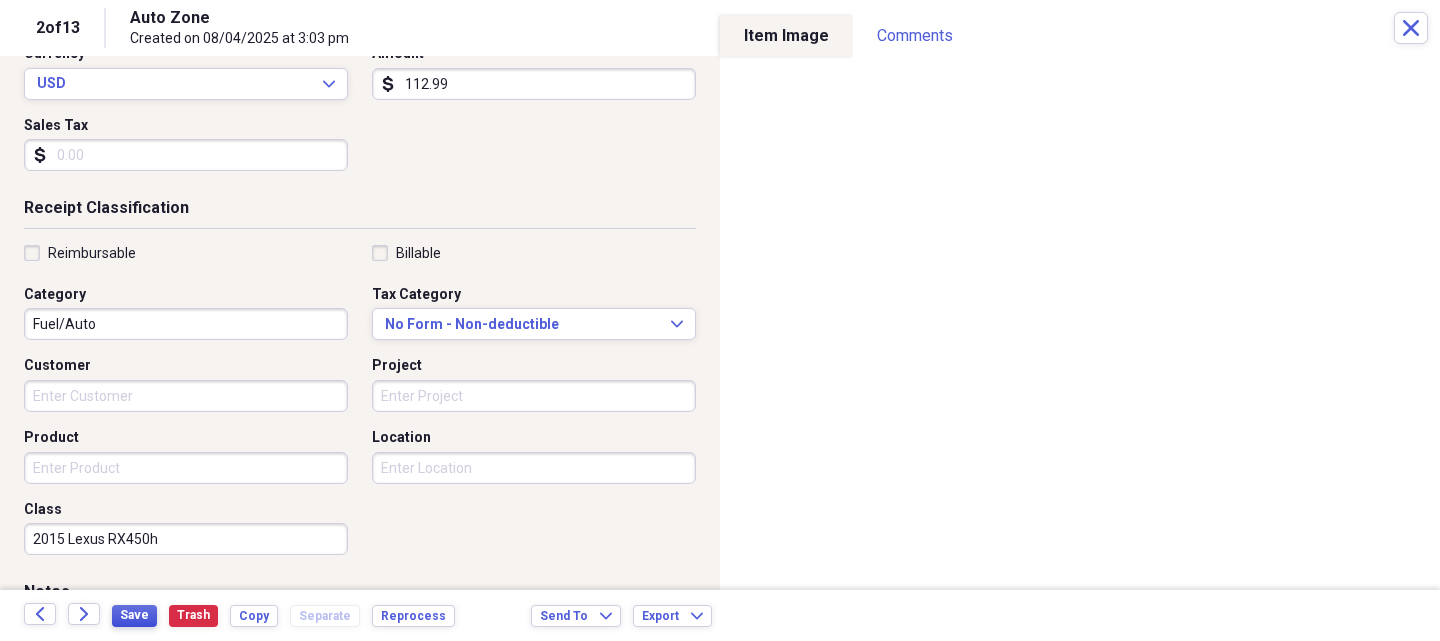 type on "2015 Lexus RX450h" 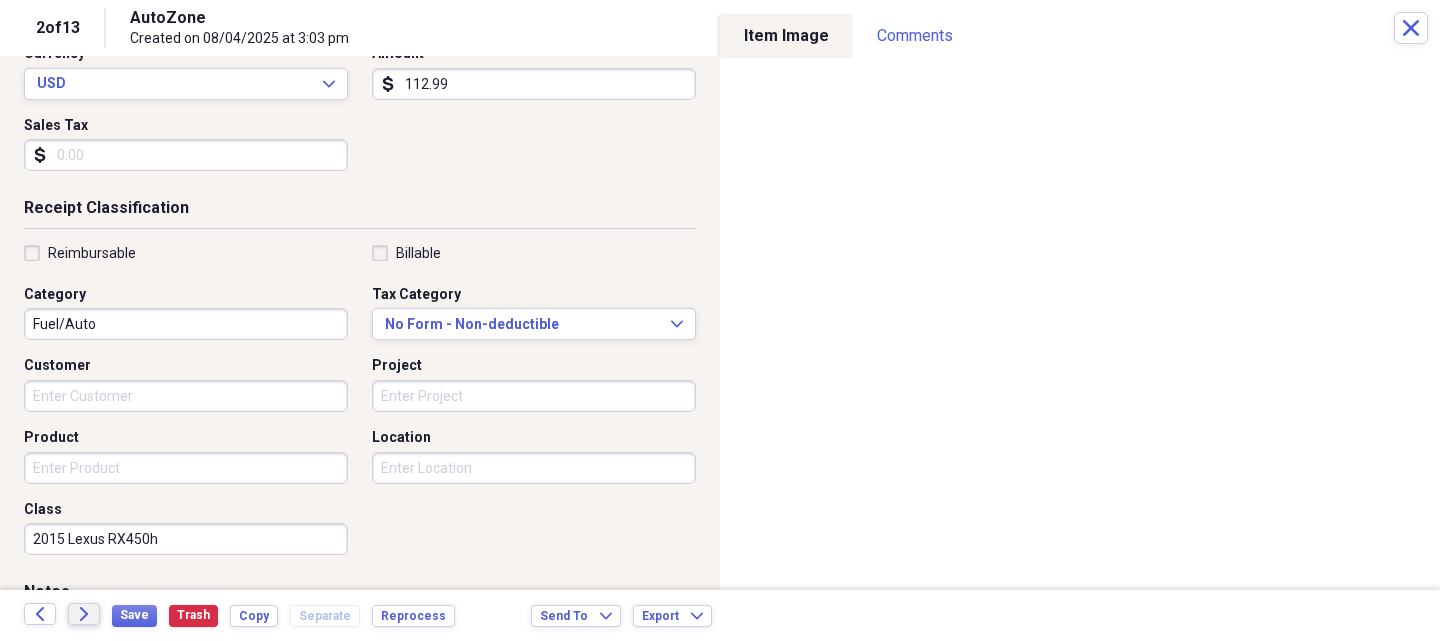click on "Forward" at bounding box center (84, 614) 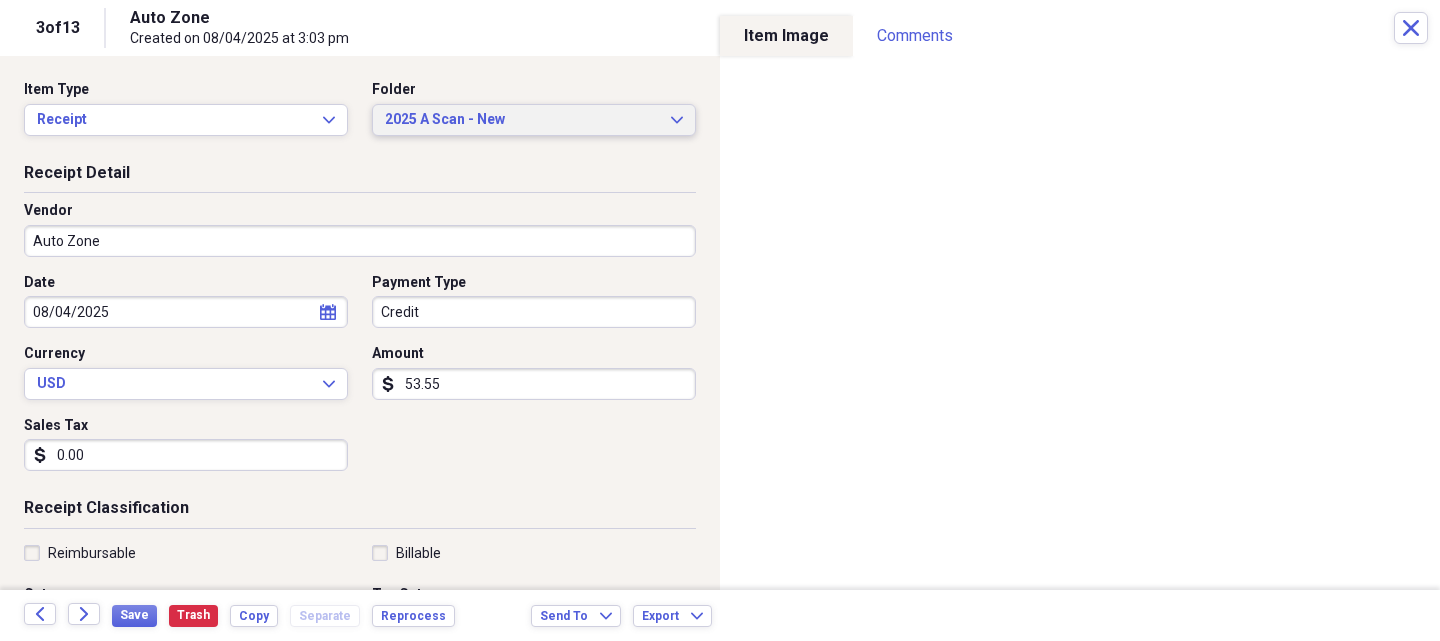 click on "2025 A Scan - New Expand" at bounding box center (534, 120) 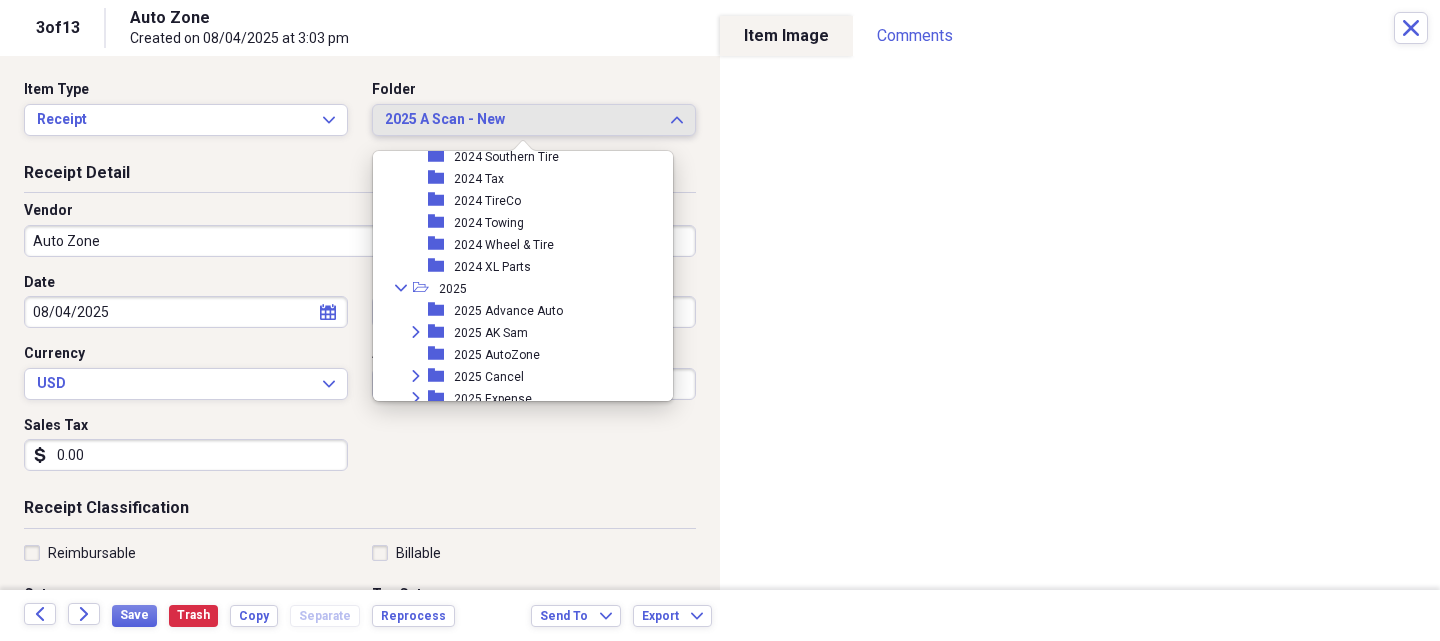 scroll, scrollTop: 1731, scrollLeft: 0, axis: vertical 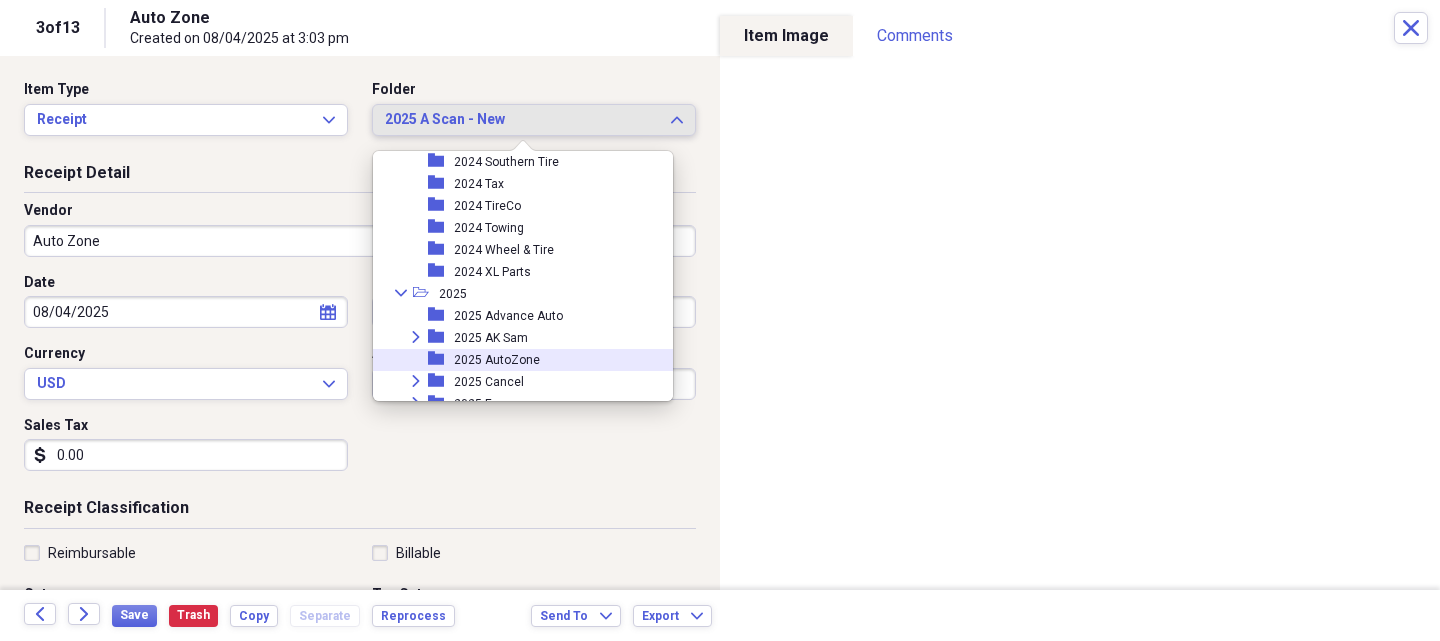 click on "2025 AutoZone" at bounding box center (497, 360) 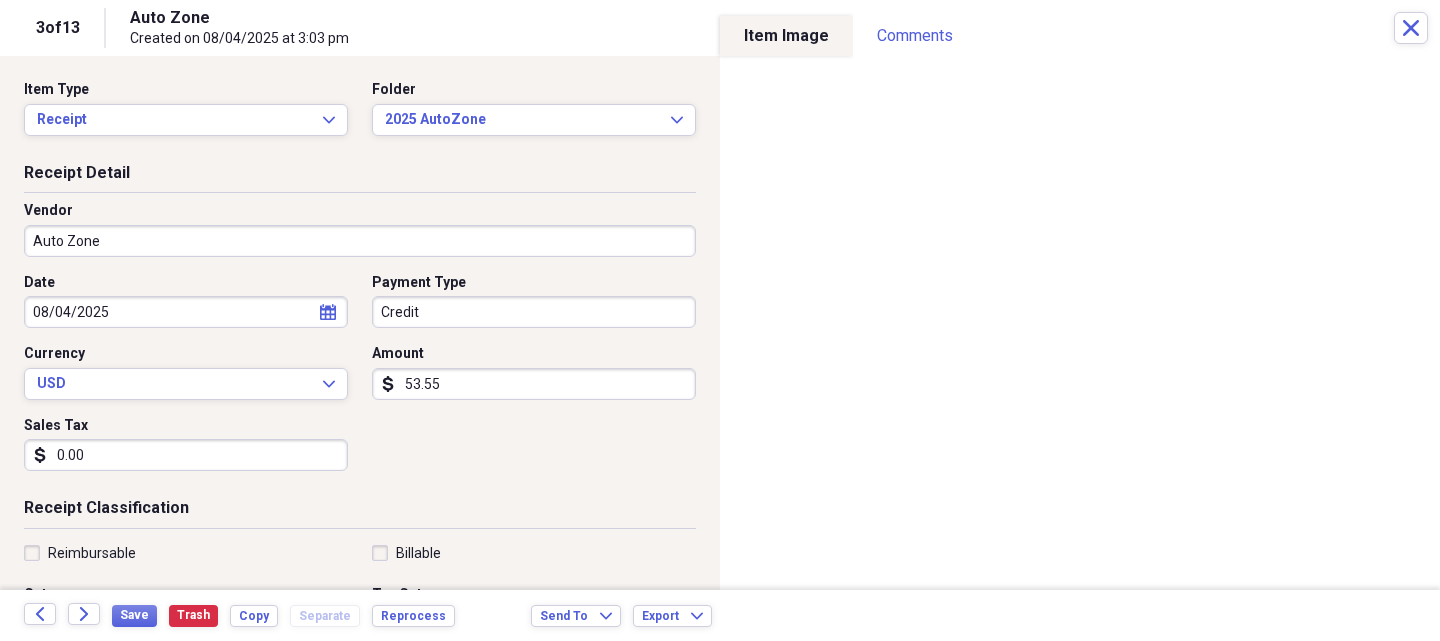 click on "Auto Zone" at bounding box center [360, 241] 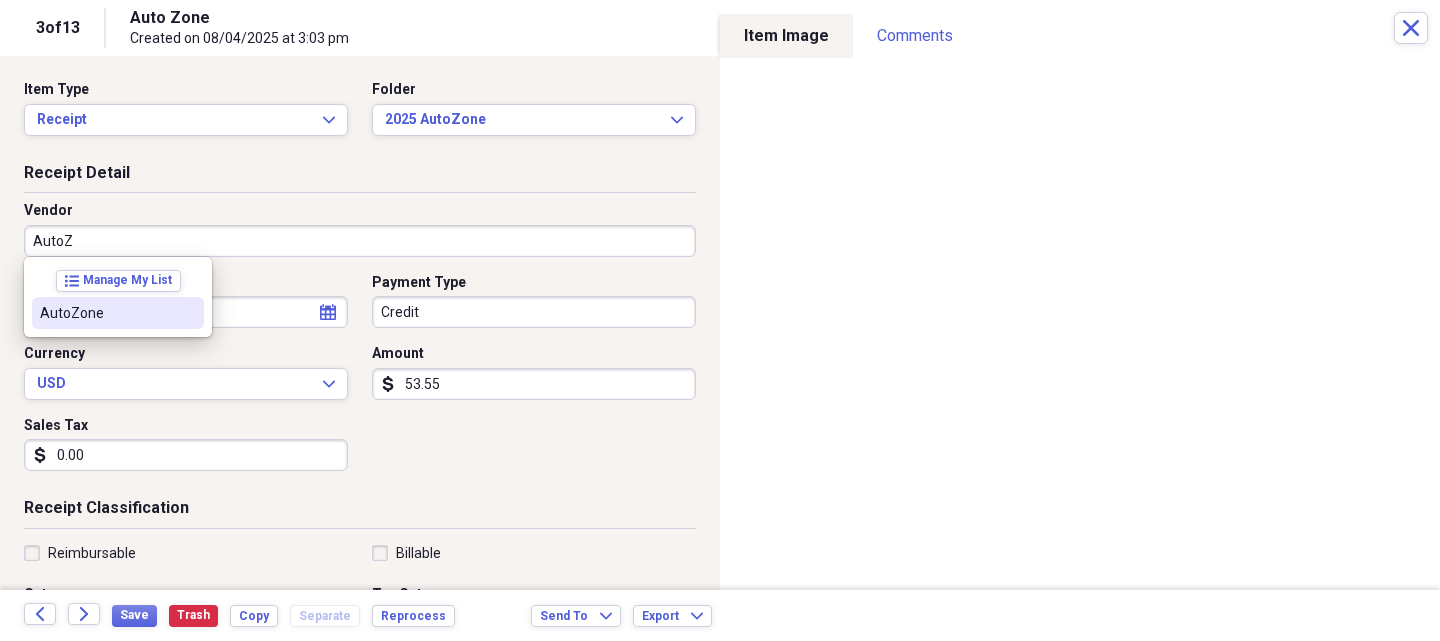 click on "AutoZone" at bounding box center [118, 313] 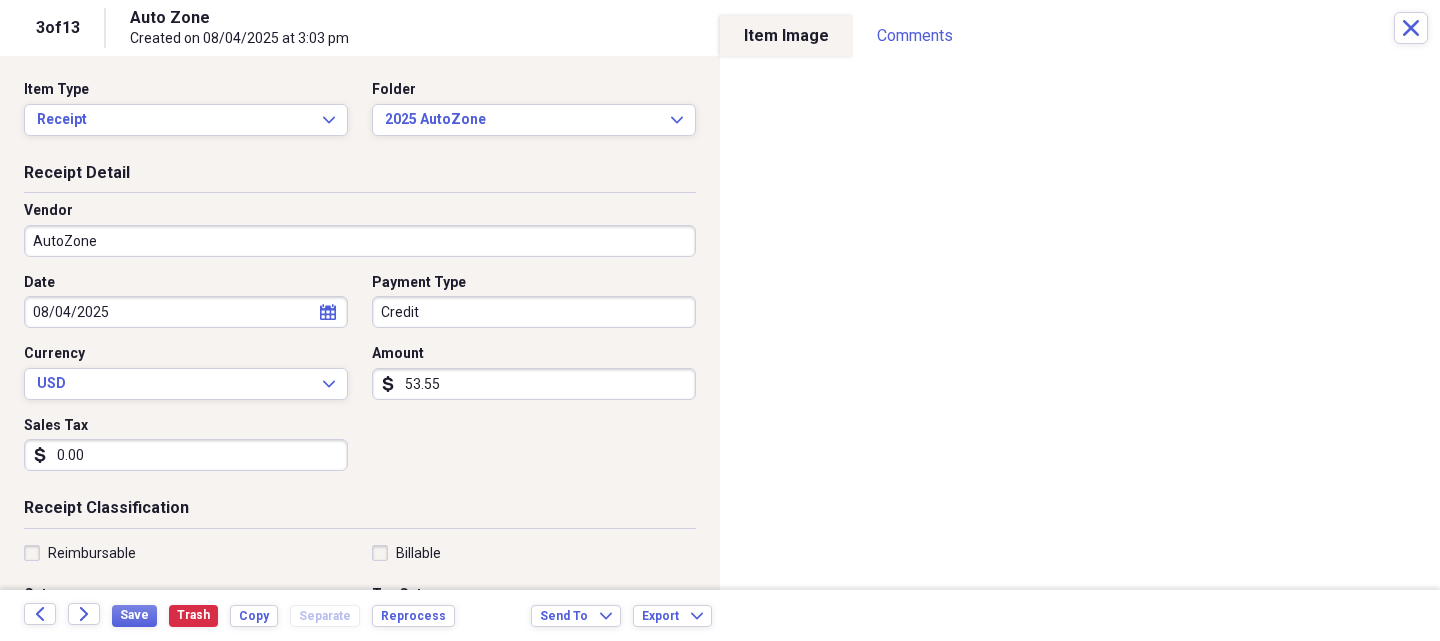 click on "Receipt Detail Vendor AutoZone Date [DATE] calendar Calendar Payment Type Credit Currency USD Expand Amount dollar-sign 53.55 Sales Tax dollar-sign 0.00" at bounding box center [360, 330] 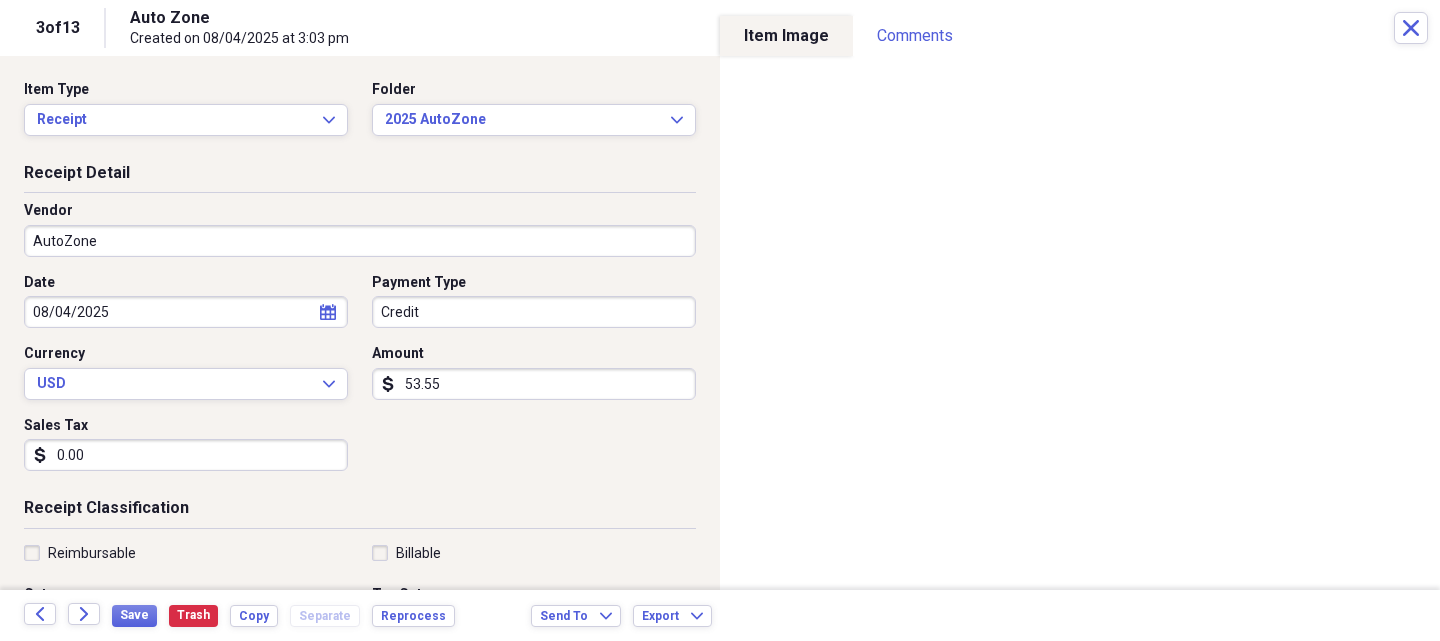 click on "0.00" at bounding box center [186, 455] 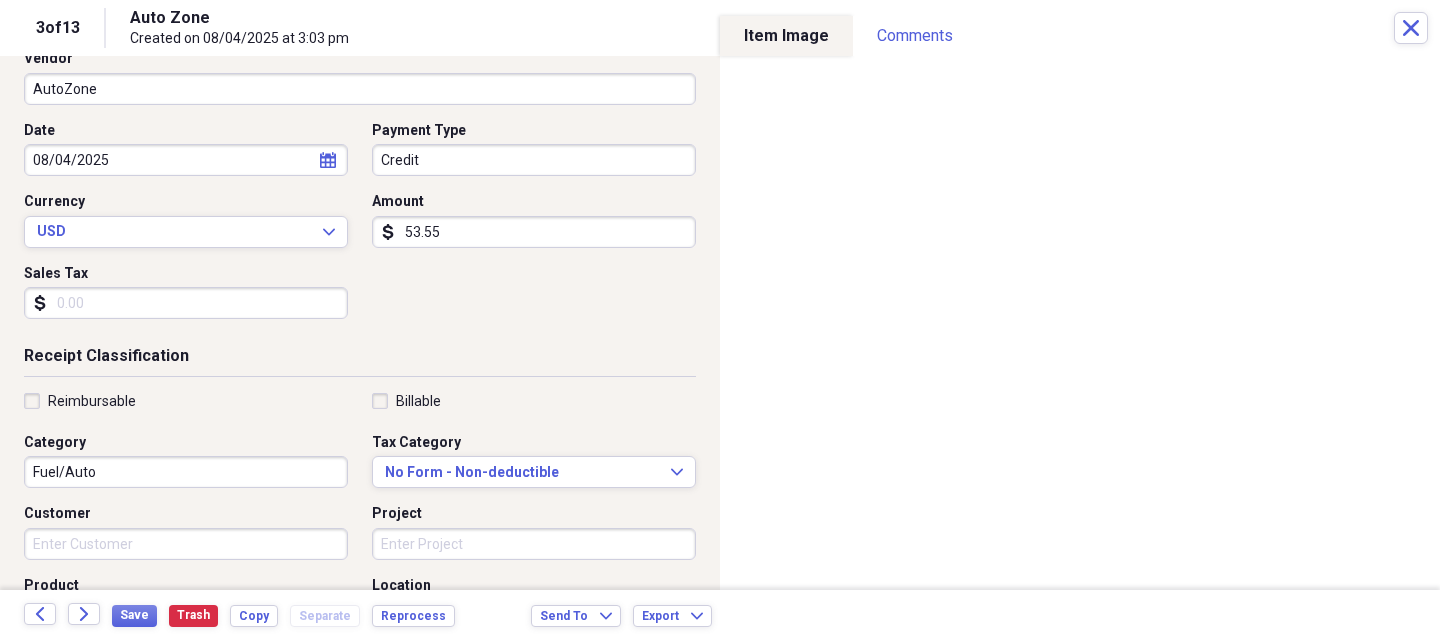 scroll, scrollTop: 200, scrollLeft: 0, axis: vertical 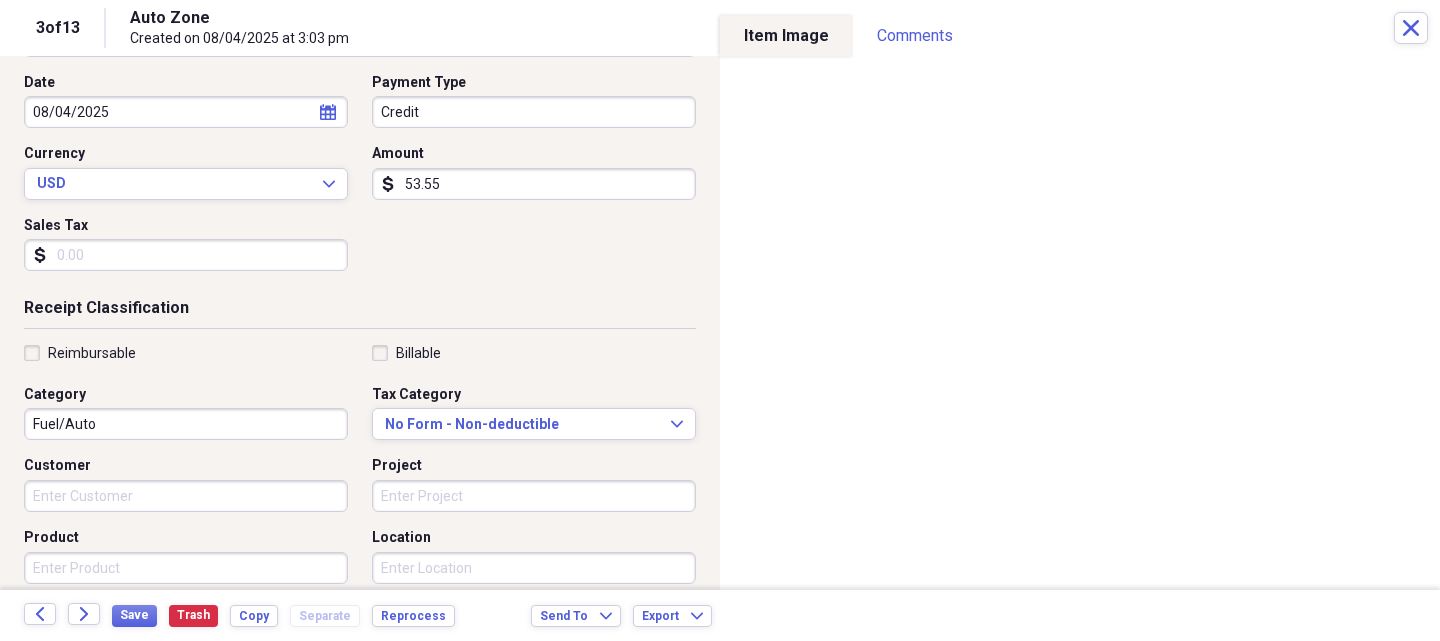 type 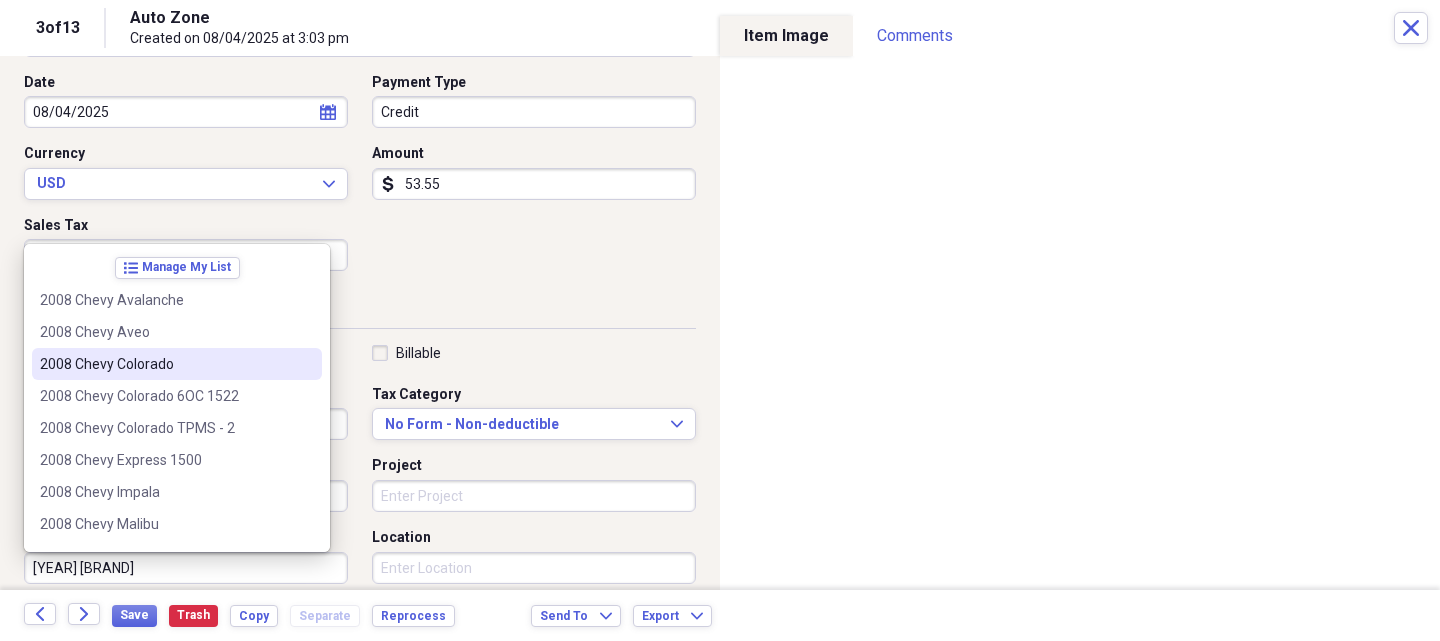 click on "2008 Chevy Colorado" at bounding box center (165, 364) 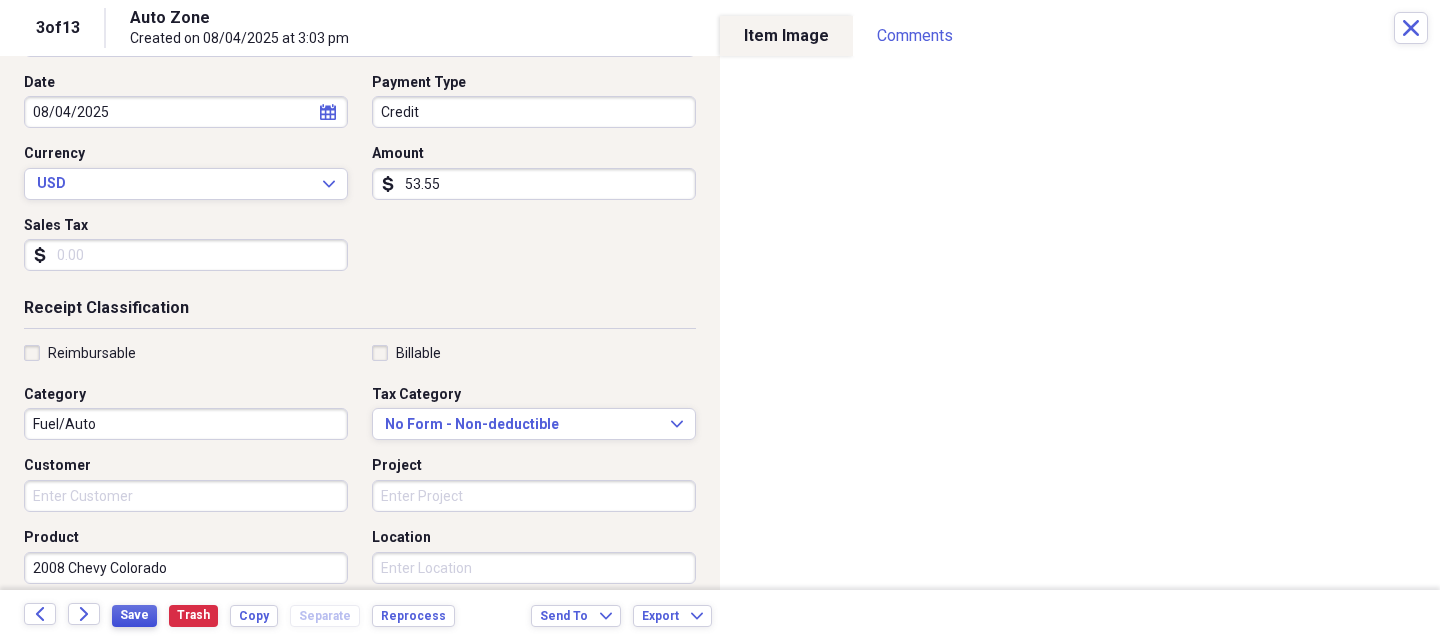 click on "Save" at bounding box center (134, 615) 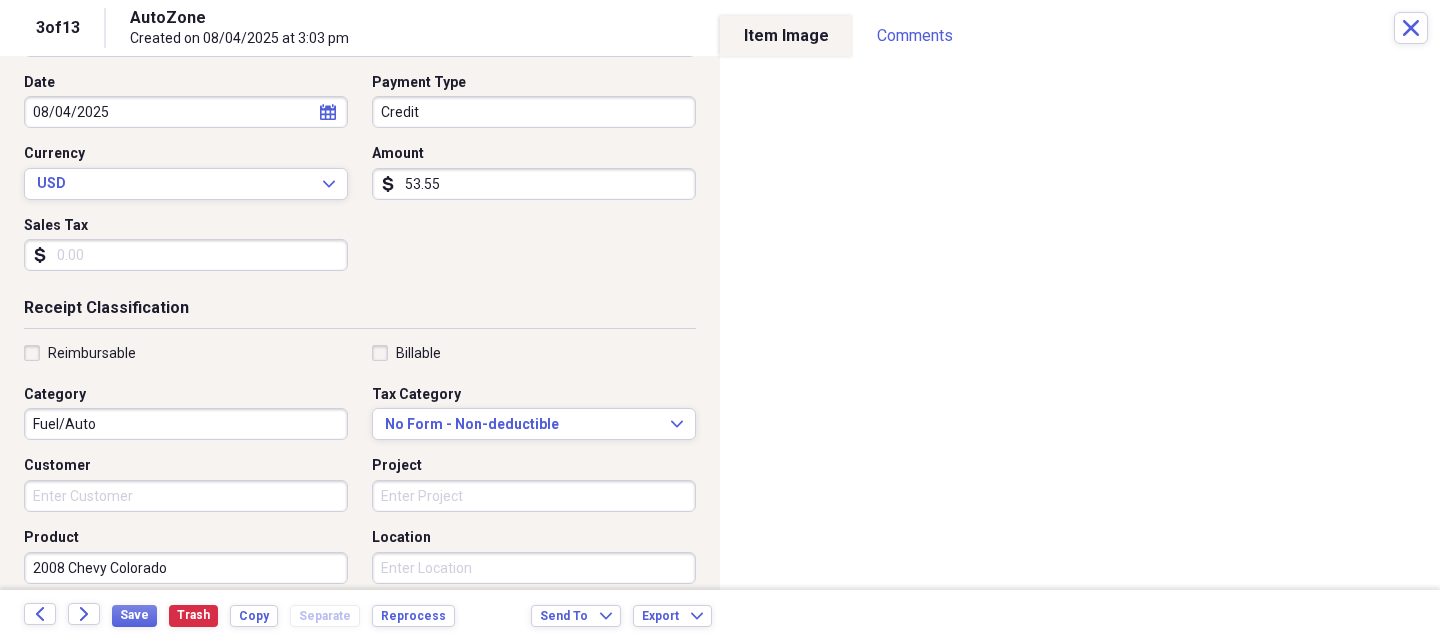 click on "Back Forward" at bounding box center (68, 615) 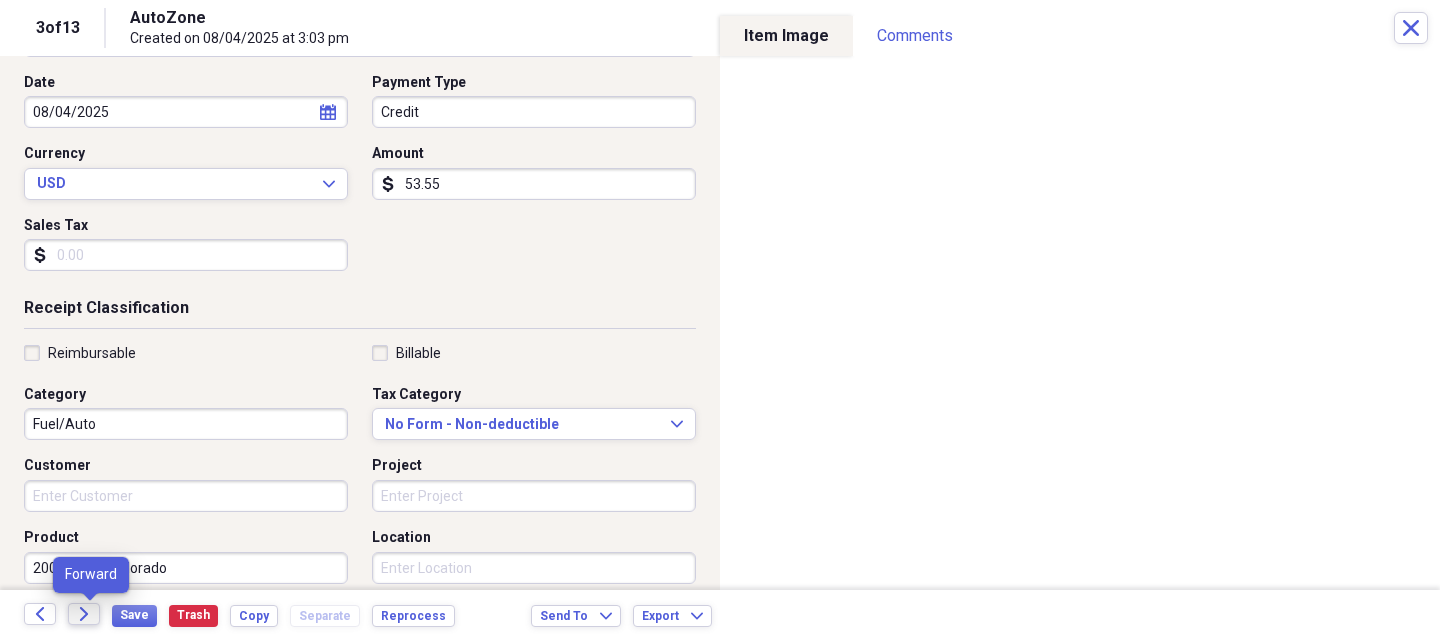 click on "Forward" at bounding box center (84, 614) 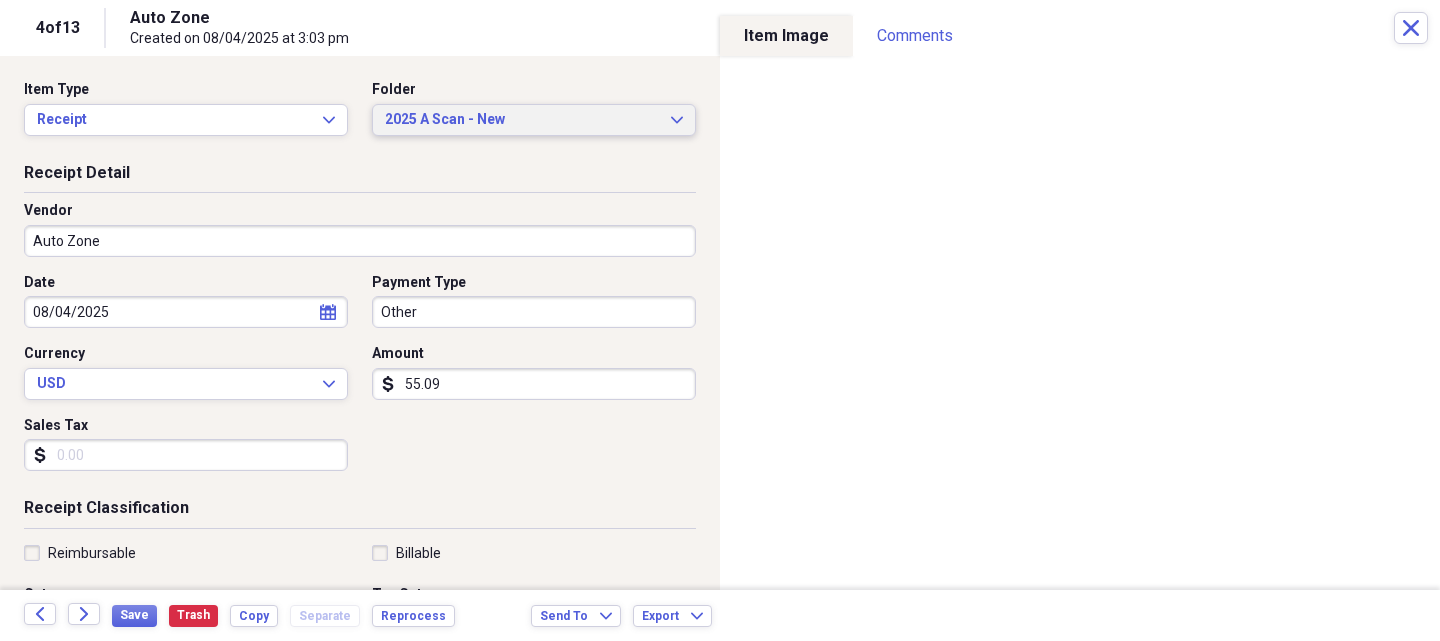 click on "2025 A Scan - New" at bounding box center (522, 120) 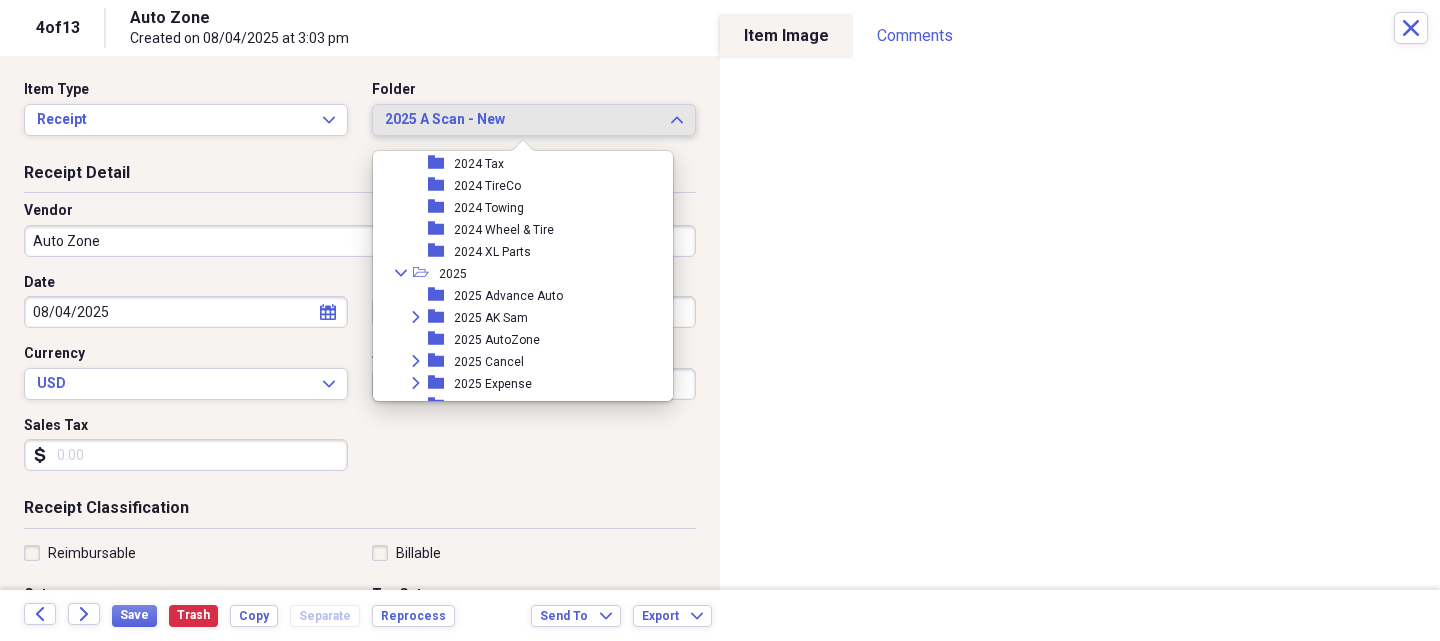 scroll, scrollTop: 1731, scrollLeft: 0, axis: vertical 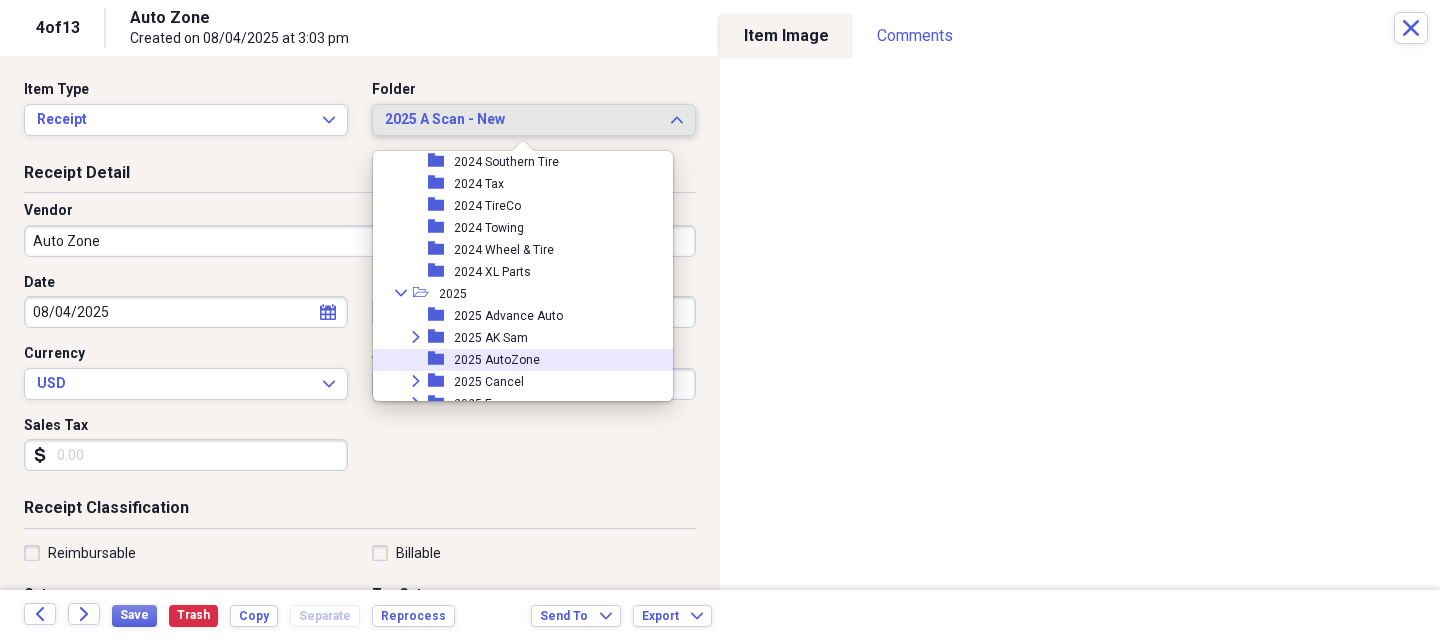 click on "2025 AutoZone" at bounding box center (497, 360) 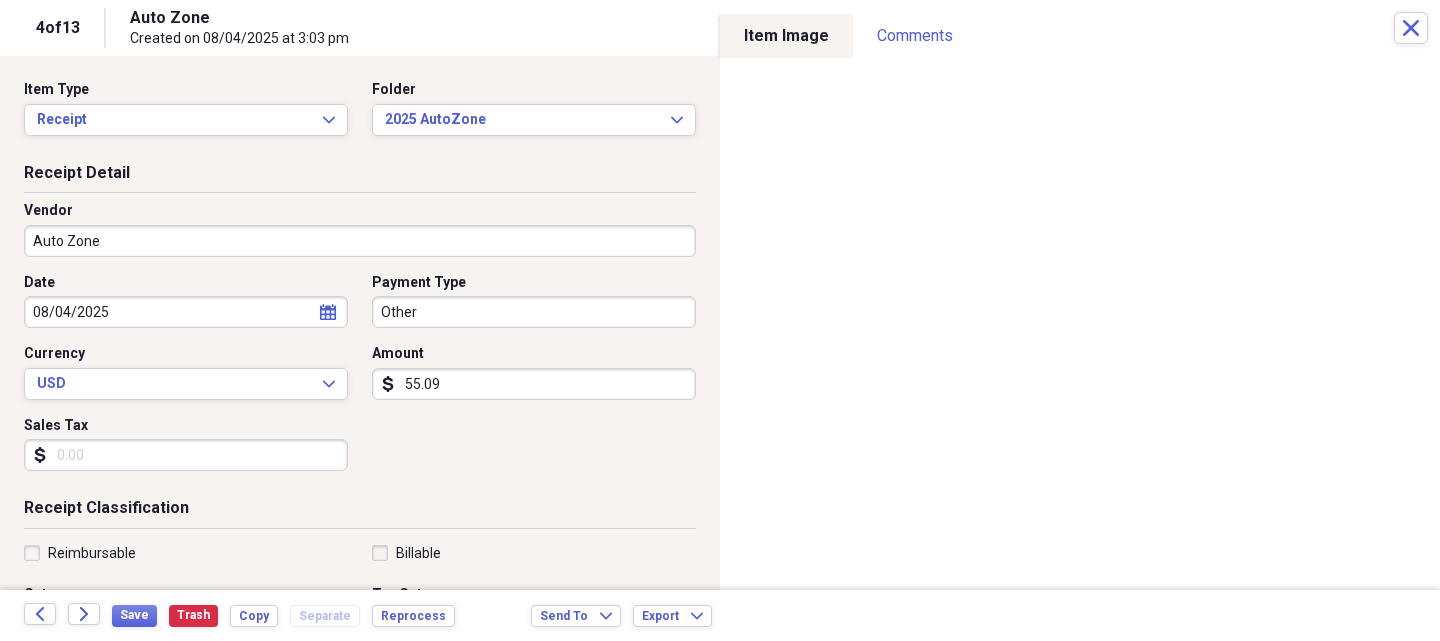 click on "Auto Zone" at bounding box center [360, 241] 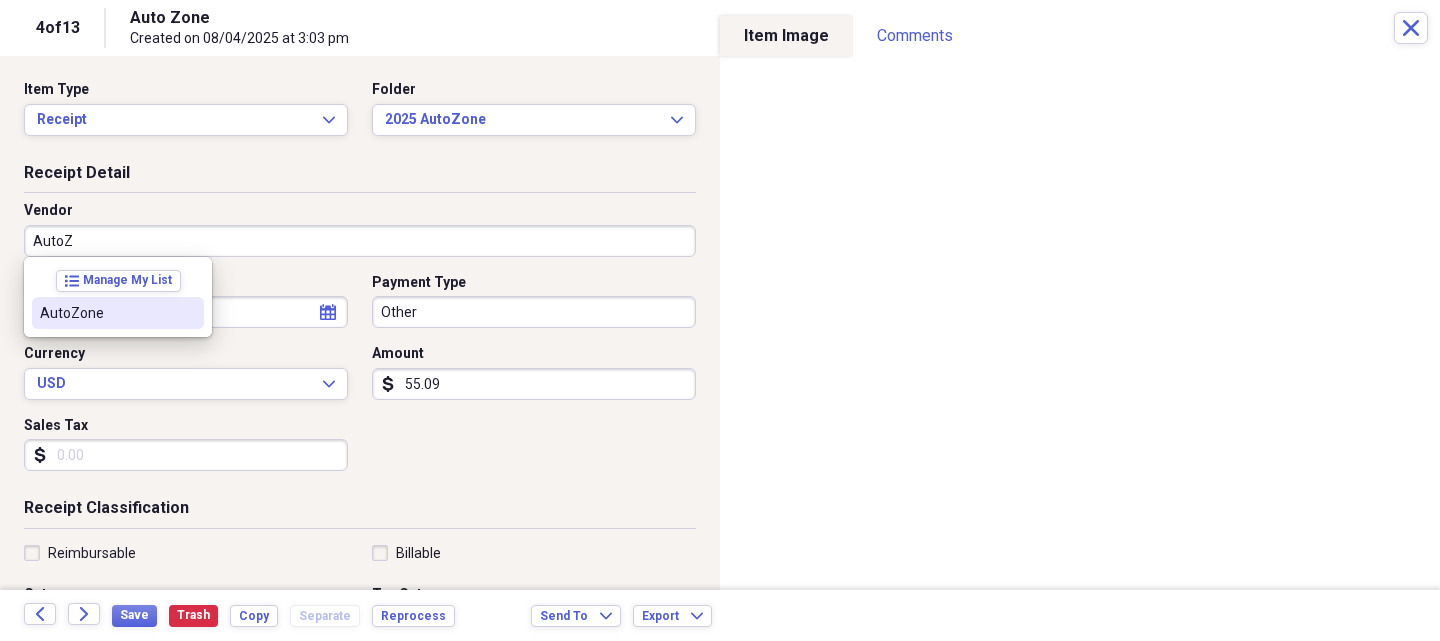 click on "AutoZone" at bounding box center (118, 313) 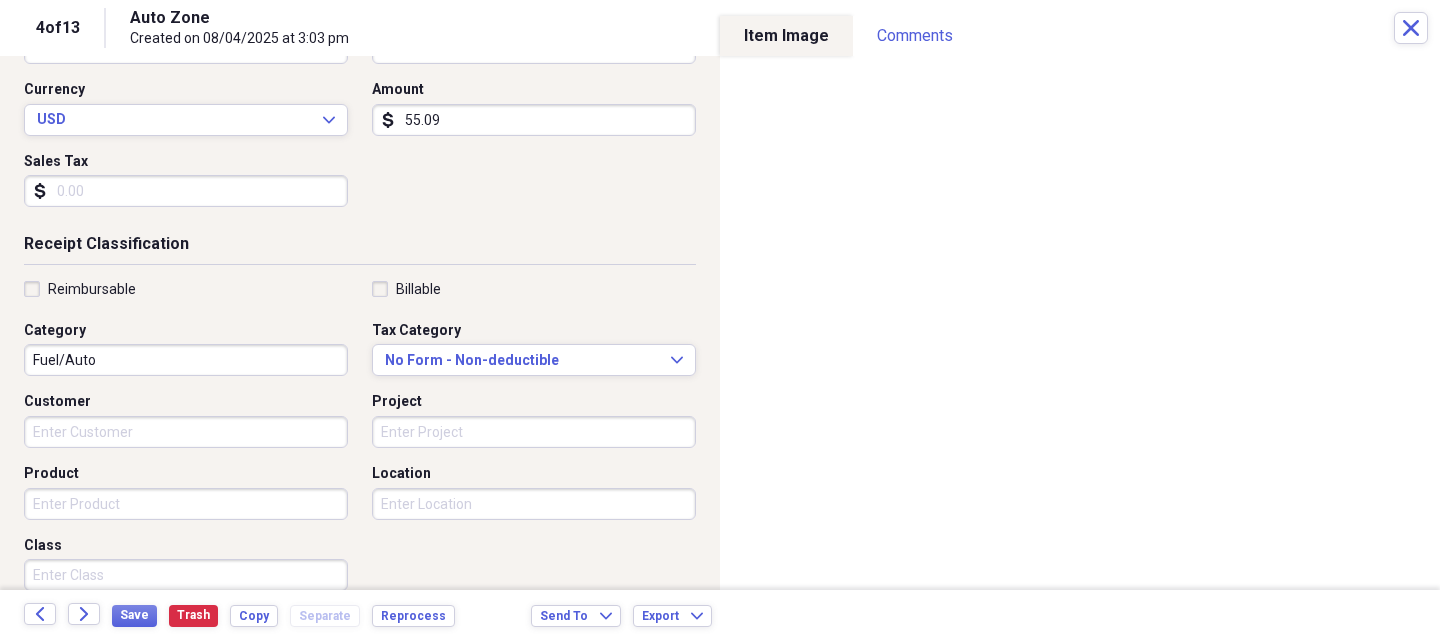 scroll, scrollTop: 300, scrollLeft: 0, axis: vertical 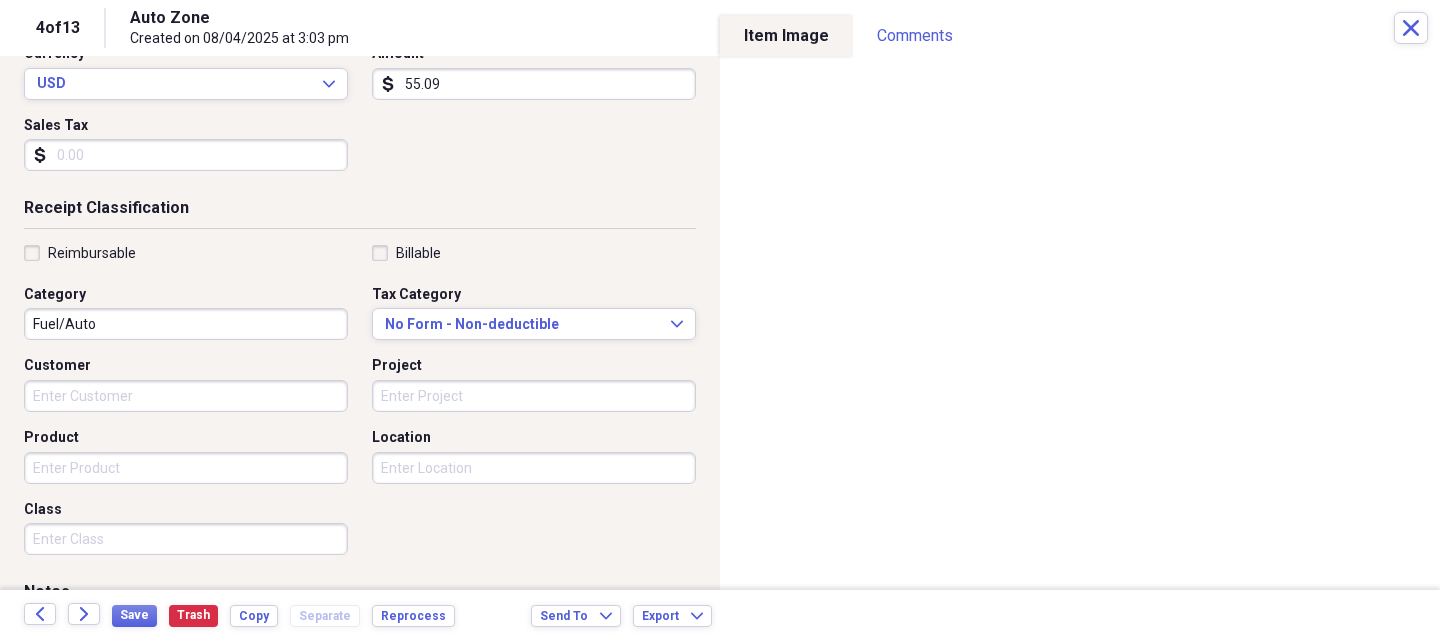 click on "Product" at bounding box center [186, 468] 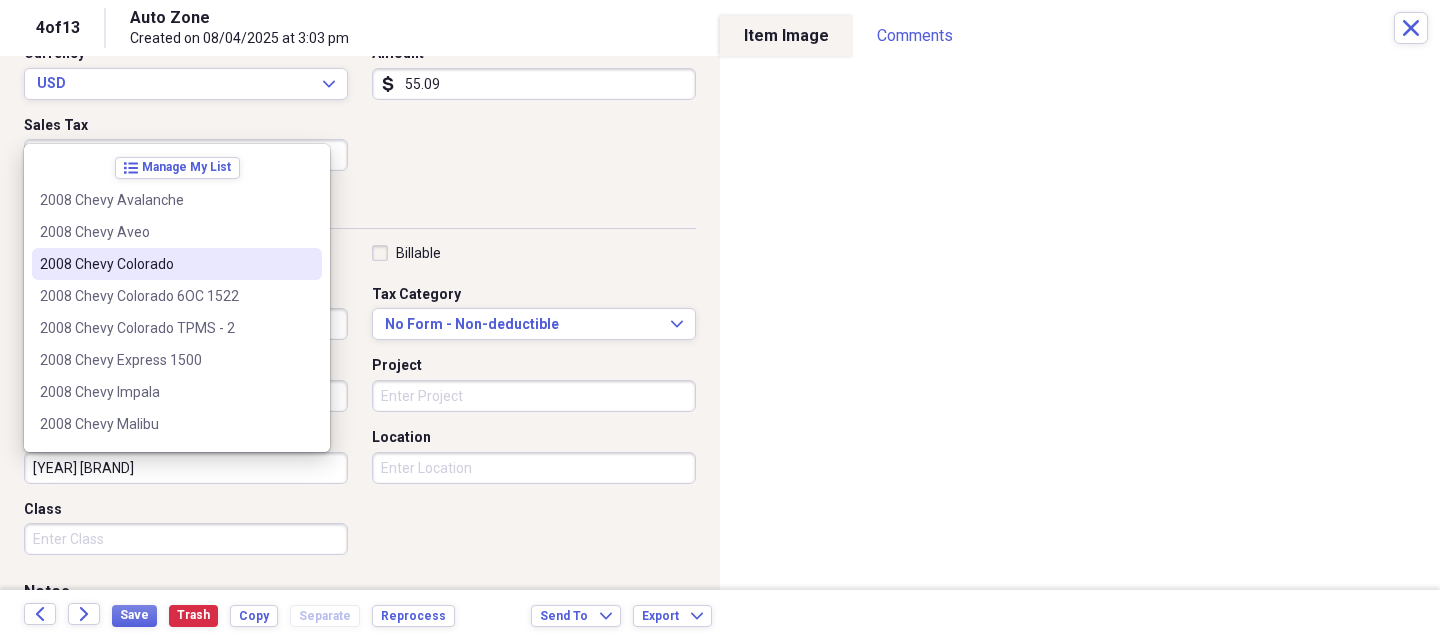 click on "2008 Chevy Colorado" at bounding box center [177, 264] 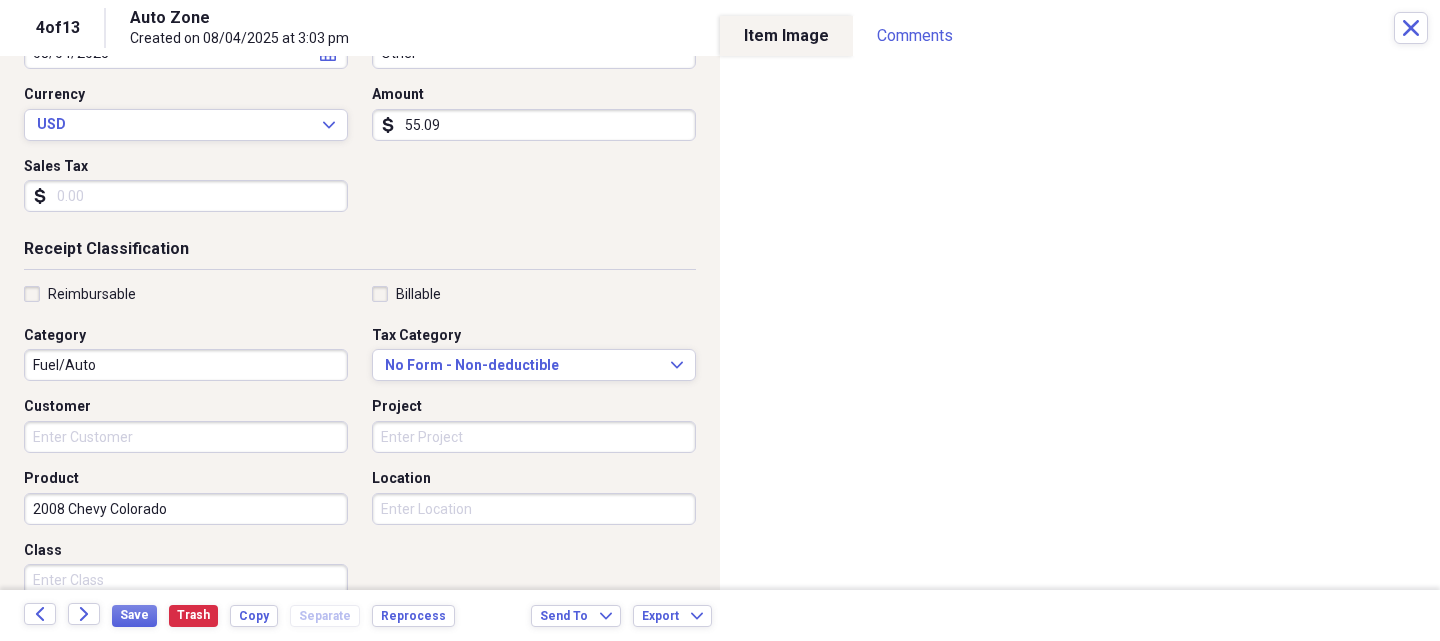 scroll, scrollTop: 0, scrollLeft: 0, axis: both 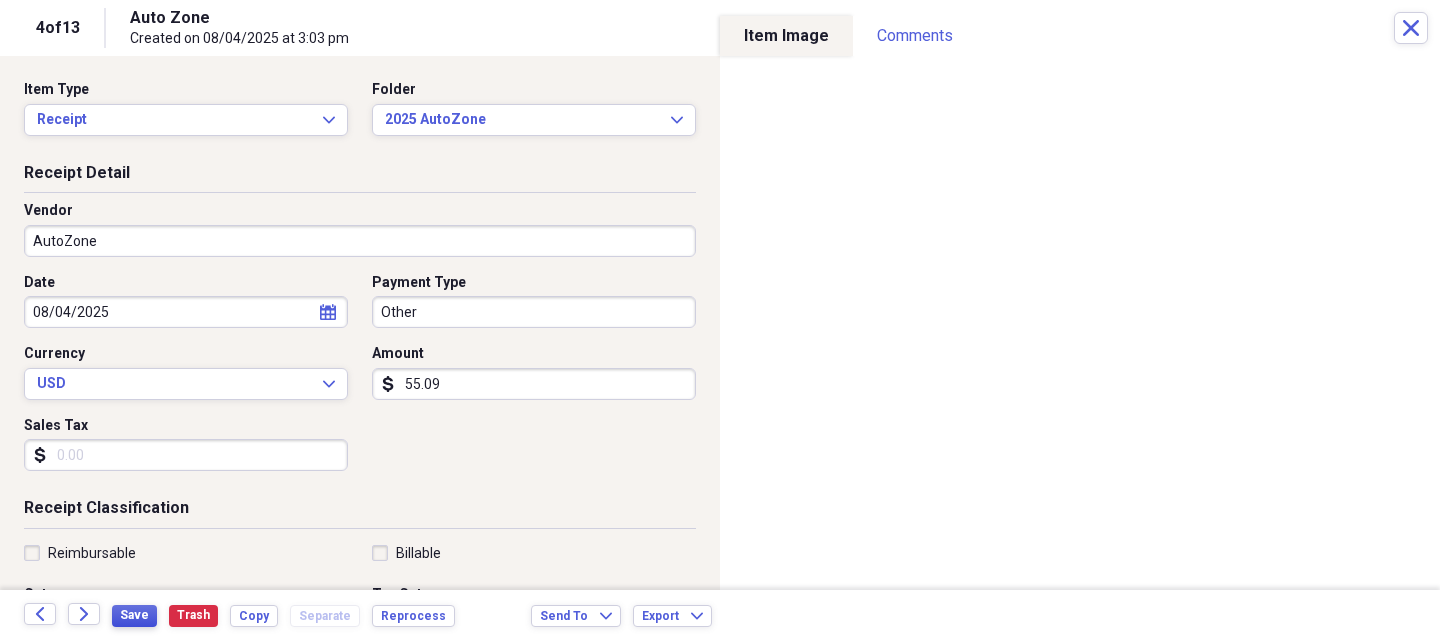 click on "Save" at bounding box center (134, 615) 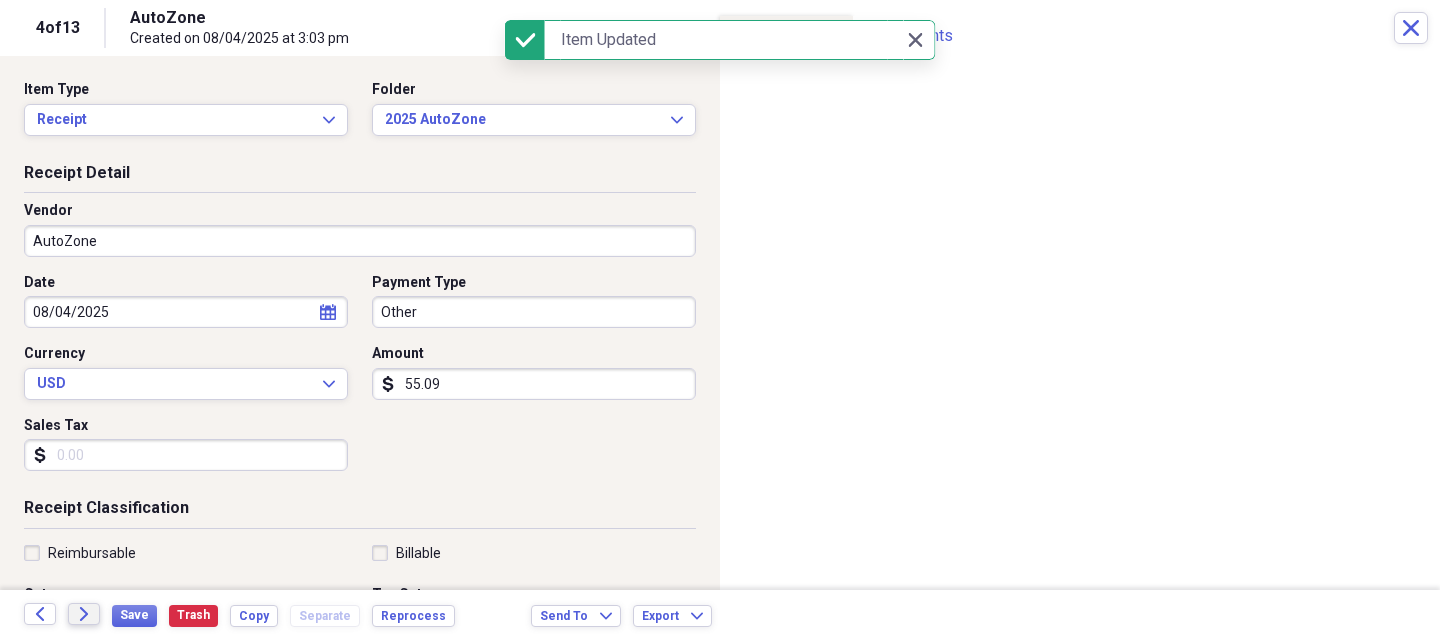 click on "Forward" at bounding box center (84, 614) 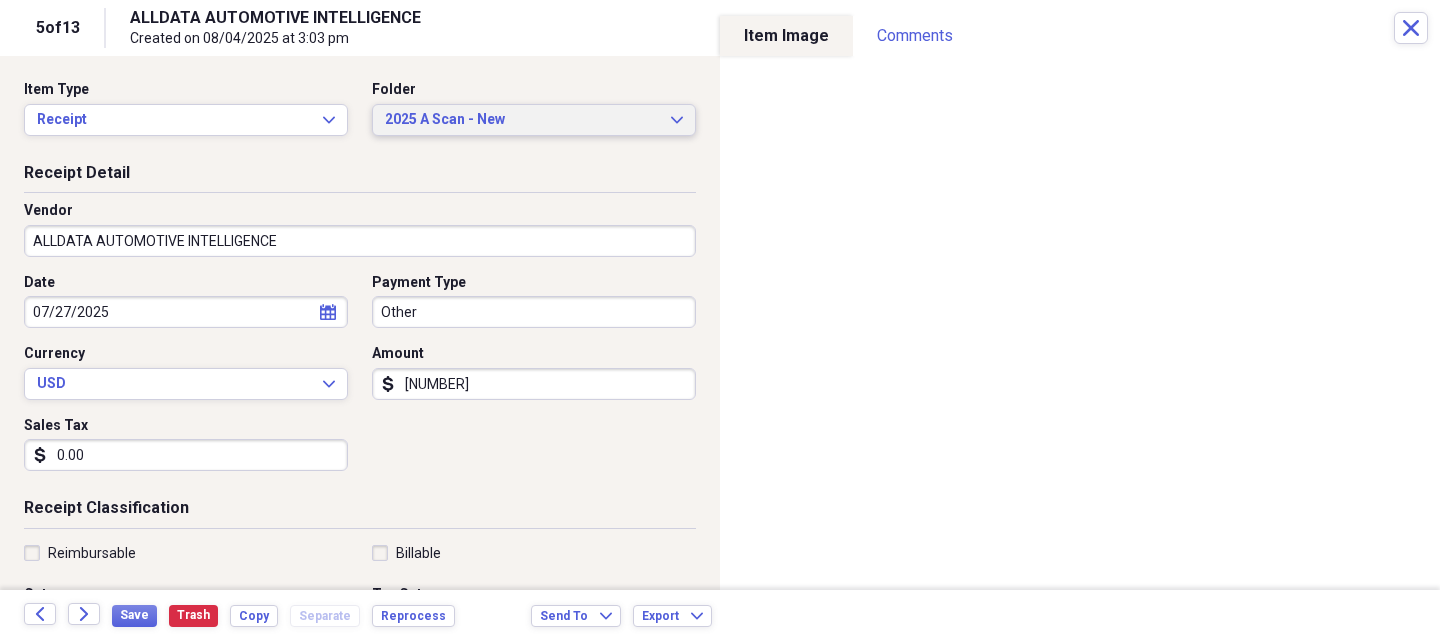 click on "2025 A Scan - New" at bounding box center (522, 120) 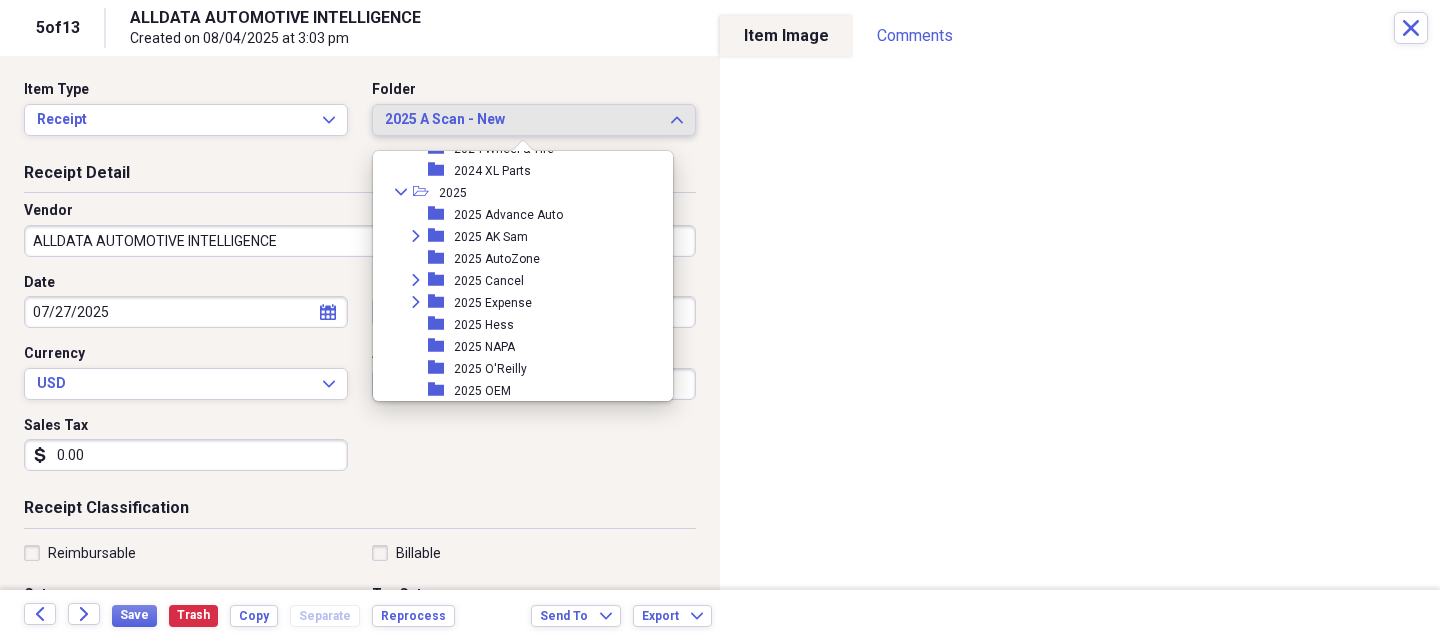 scroll, scrollTop: 1831, scrollLeft: 0, axis: vertical 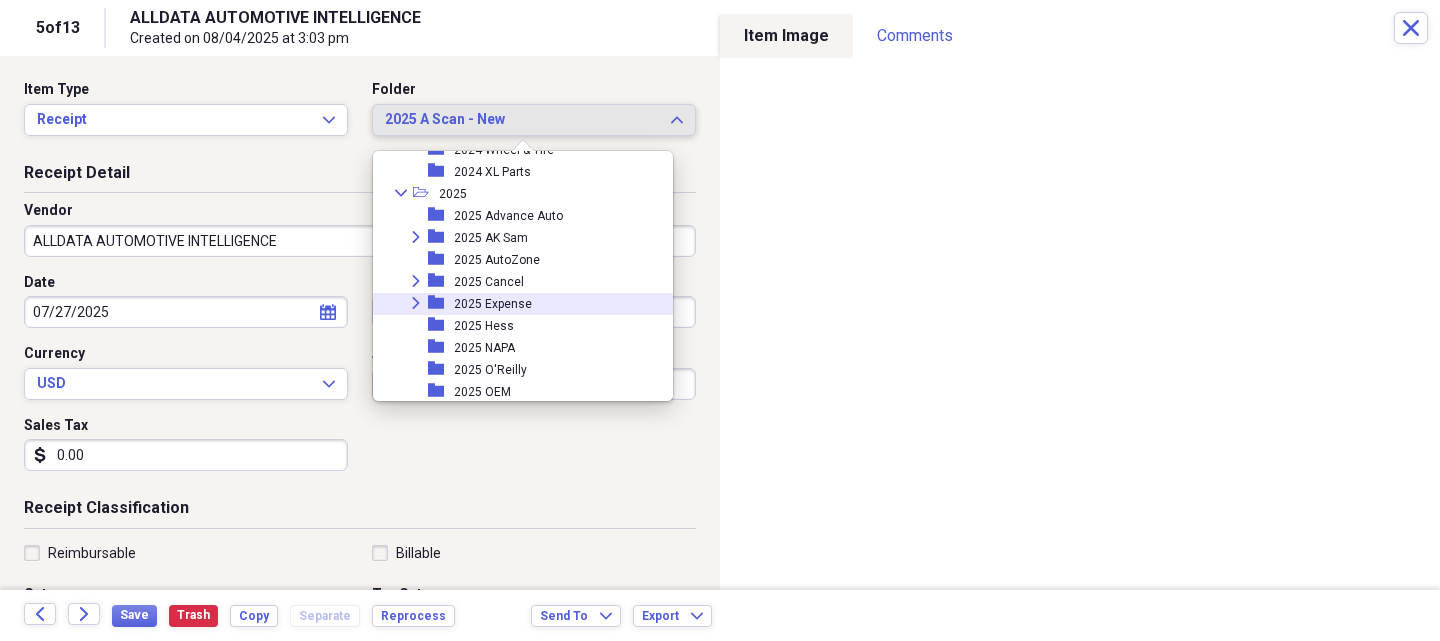 click on "Expand" 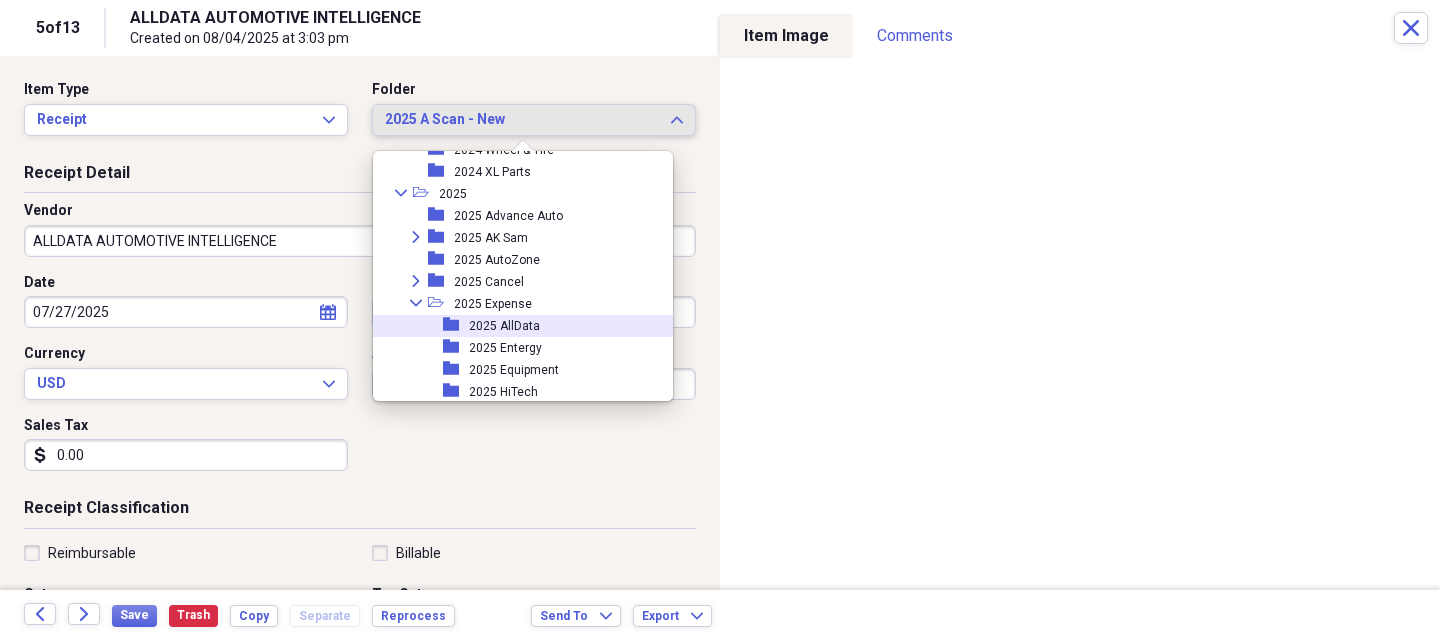 click on "2025 AllData" at bounding box center (504, 326) 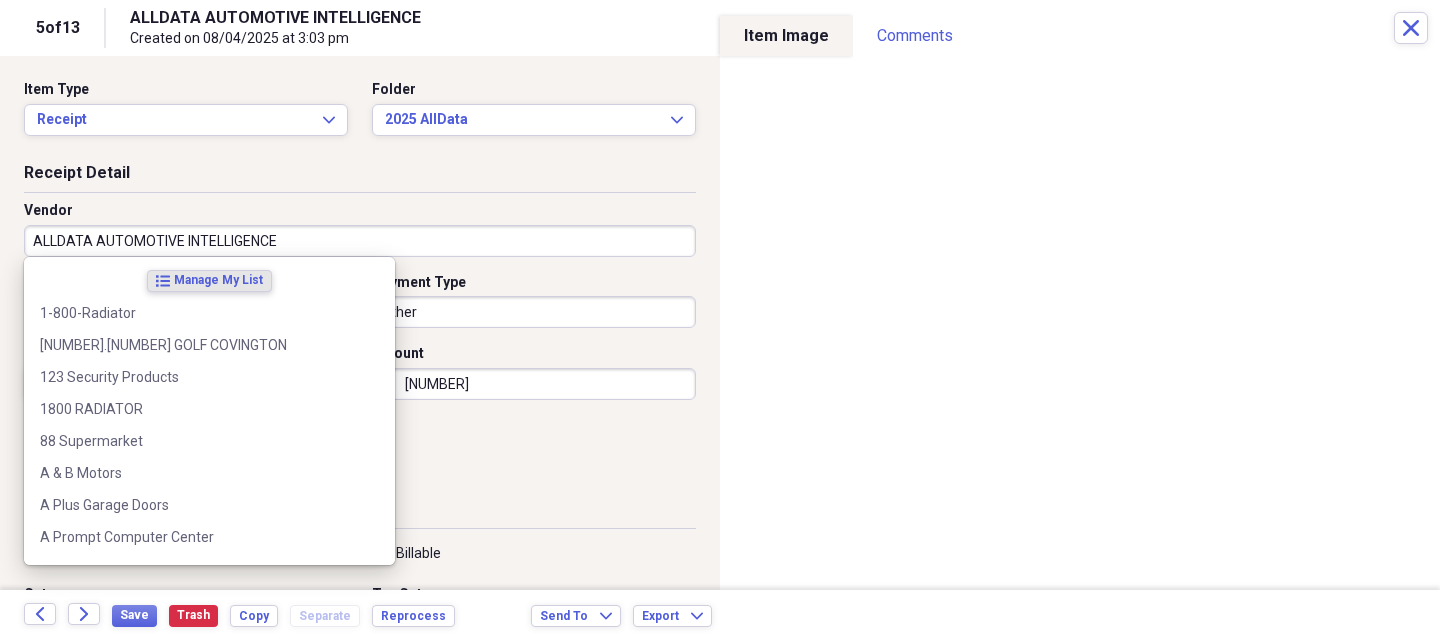 click on "ALLDATA AUTOMOTIVE INTELLIGENCE" at bounding box center [360, 241] 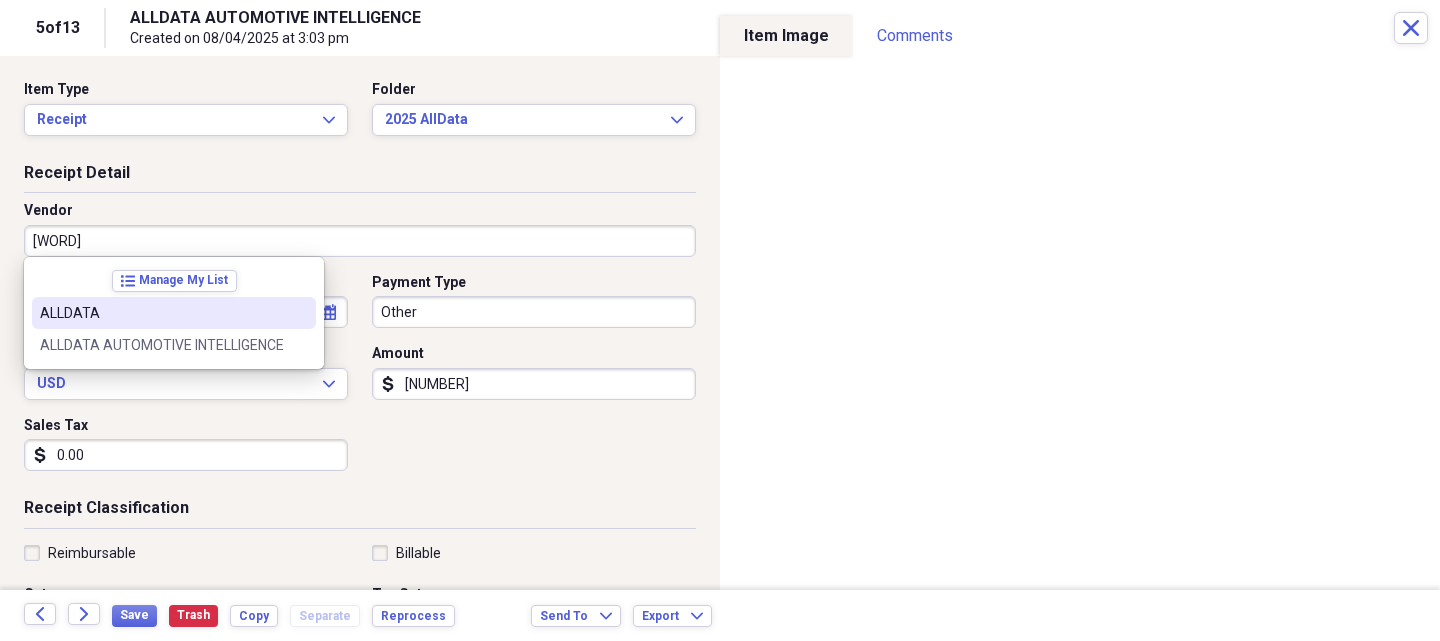 click on "ALLDATA" at bounding box center [162, 313] 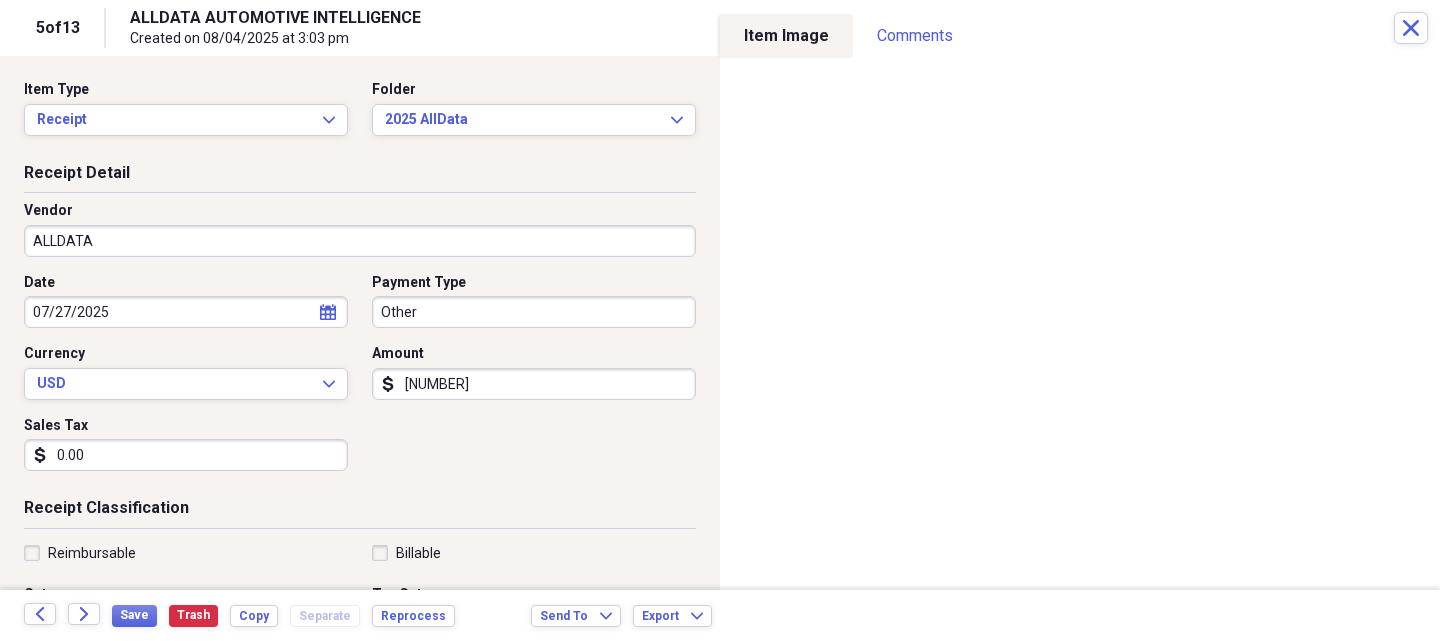 click on "0.00" at bounding box center [186, 455] 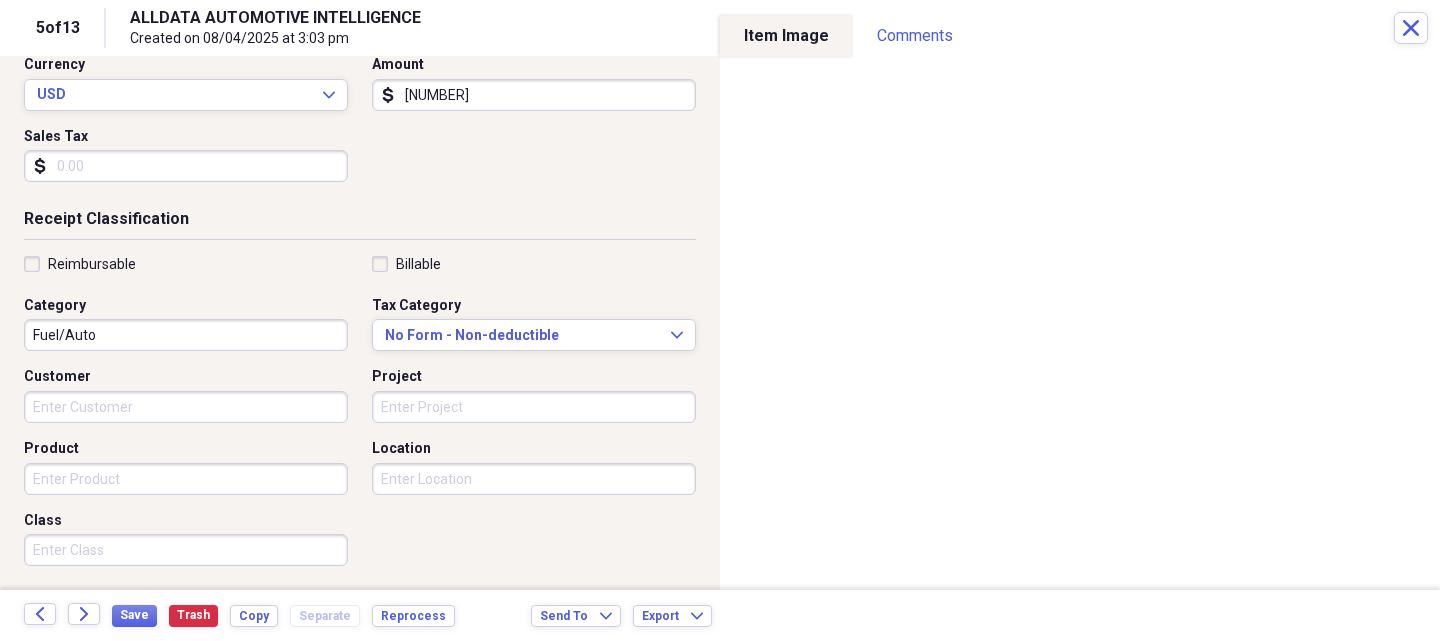 scroll, scrollTop: 300, scrollLeft: 0, axis: vertical 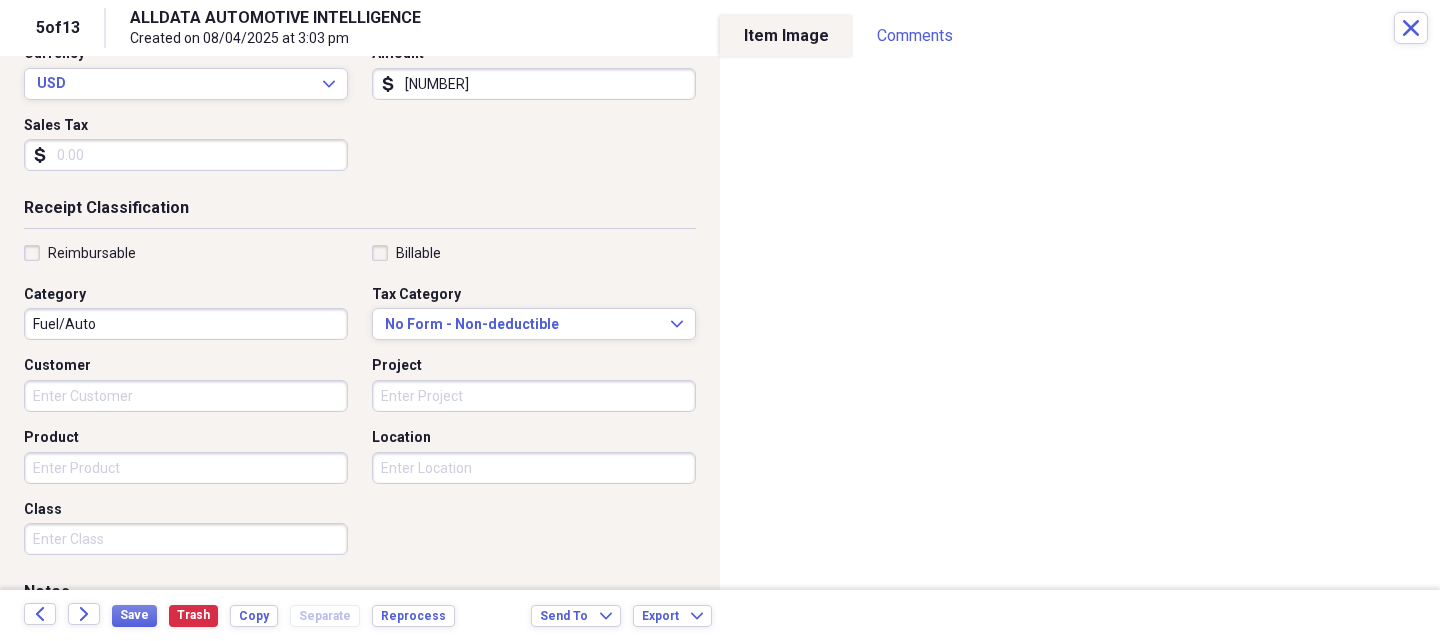 type 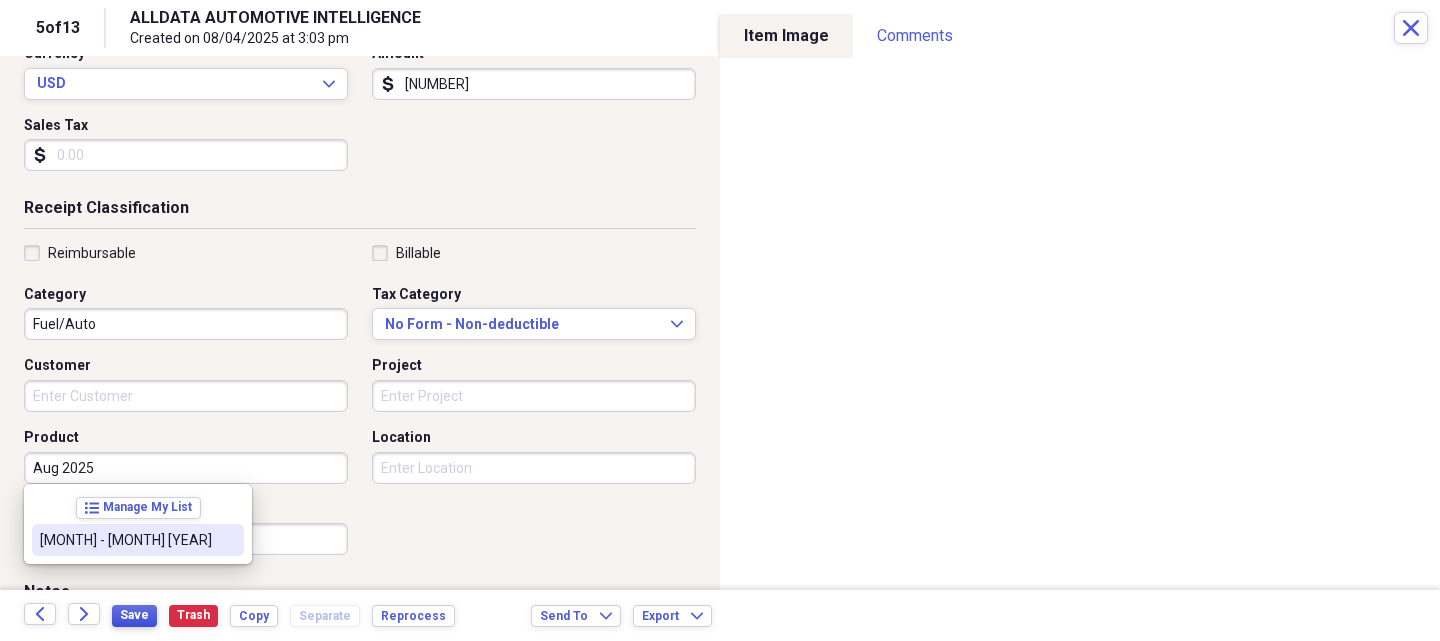 type on "Aug 2025" 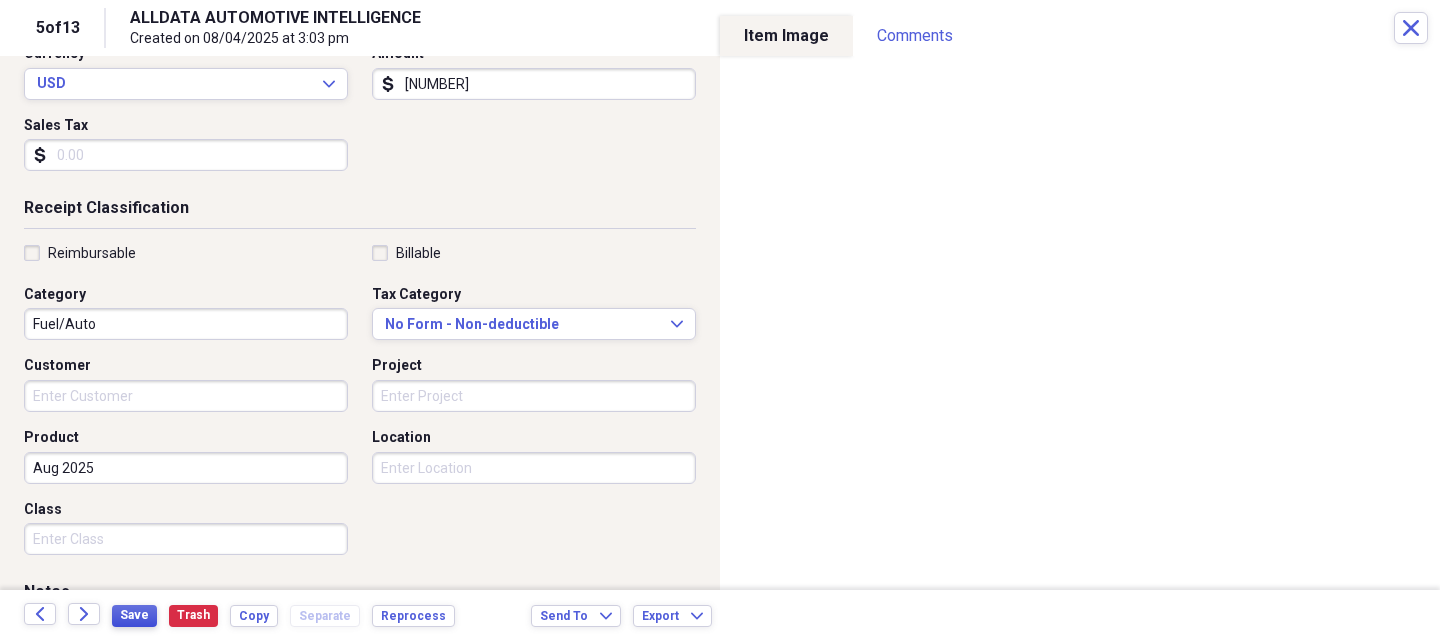 click on "Save" at bounding box center (134, 615) 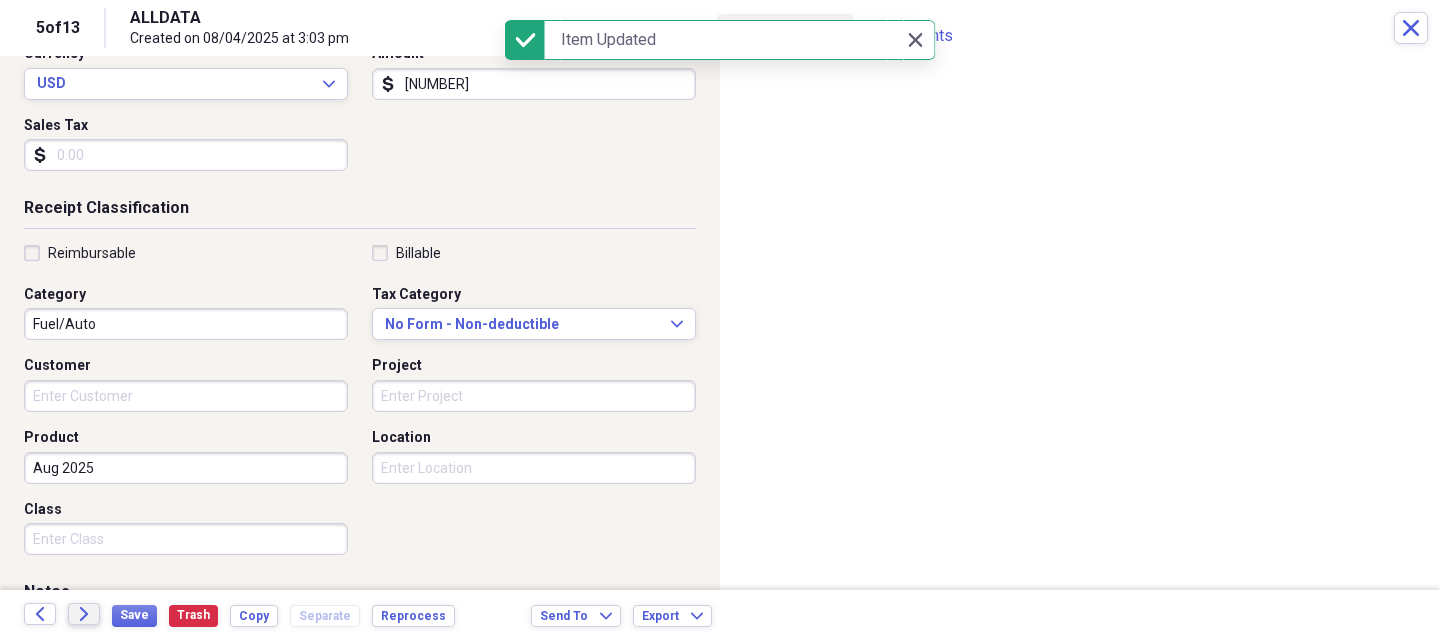 click on "Back Forward Save Trash Copy Separate Reprocess Send To Expand Export Expand" at bounding box center [720, 615] 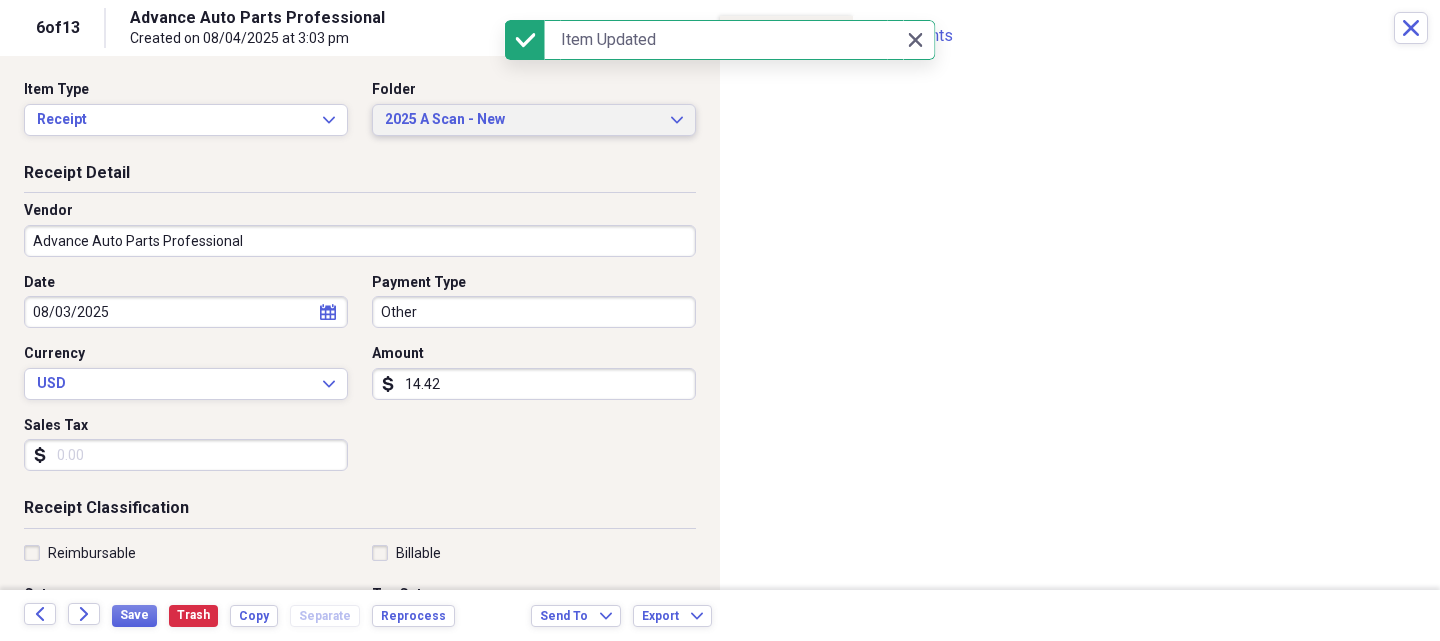 click on "2025 A Scan - New" at bounding box center (522, 120) 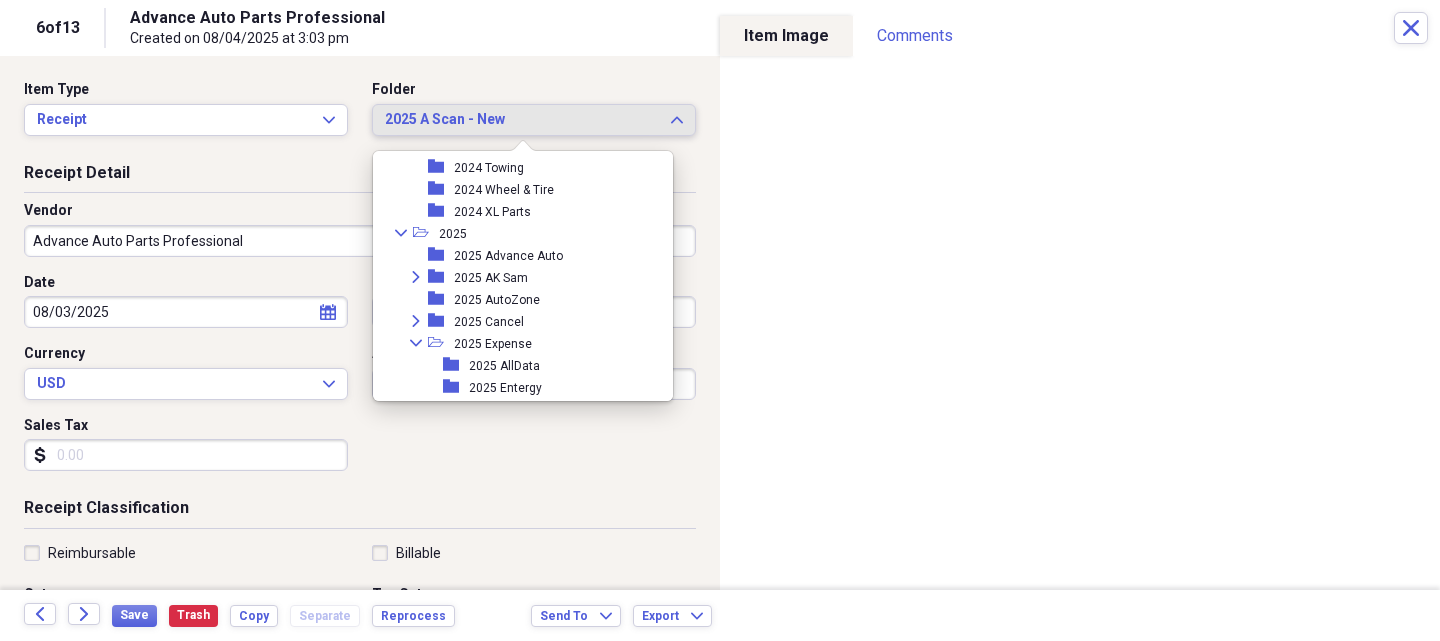scroll, scrollTop: 1739, scrollLeft: 0, axis: vertical 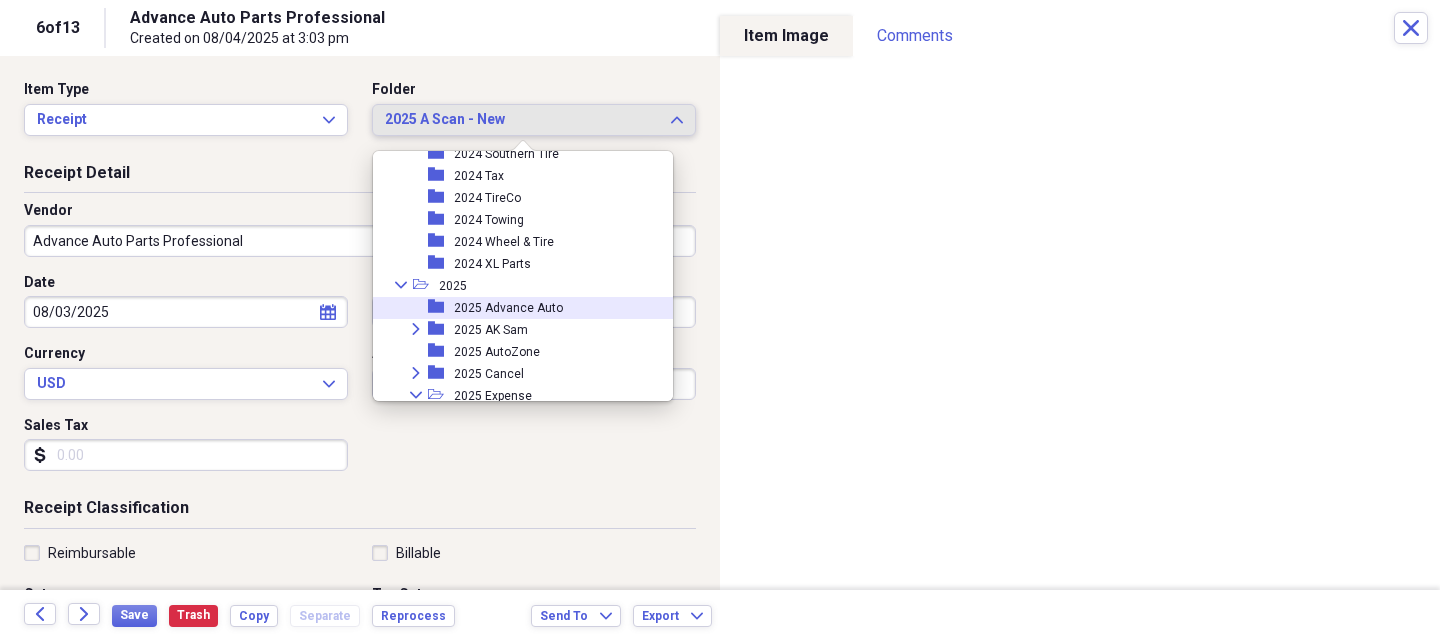 click on "2025 Advance Auto" at bounding box center [508, 308] 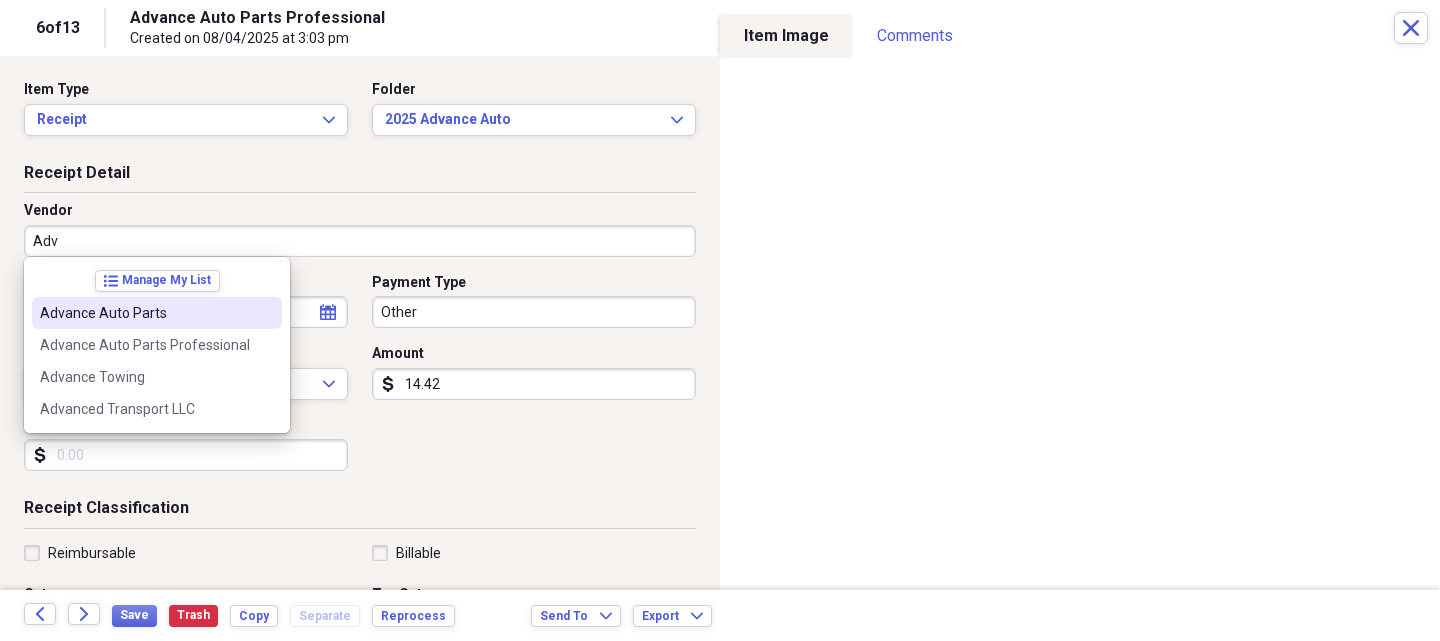 click on "Advance Auto Parts" at bounding box center (145, 313) 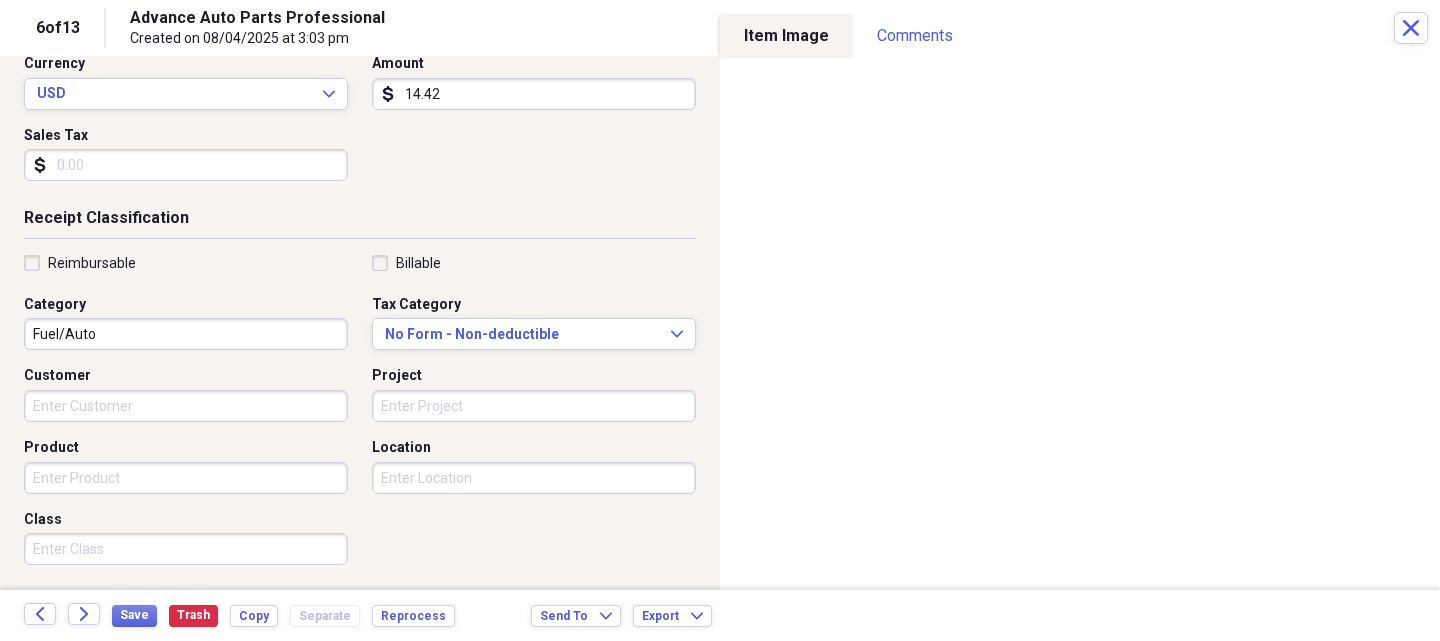 scroll, scrollTop: 300, scrollLeft: 0, axis: vertical 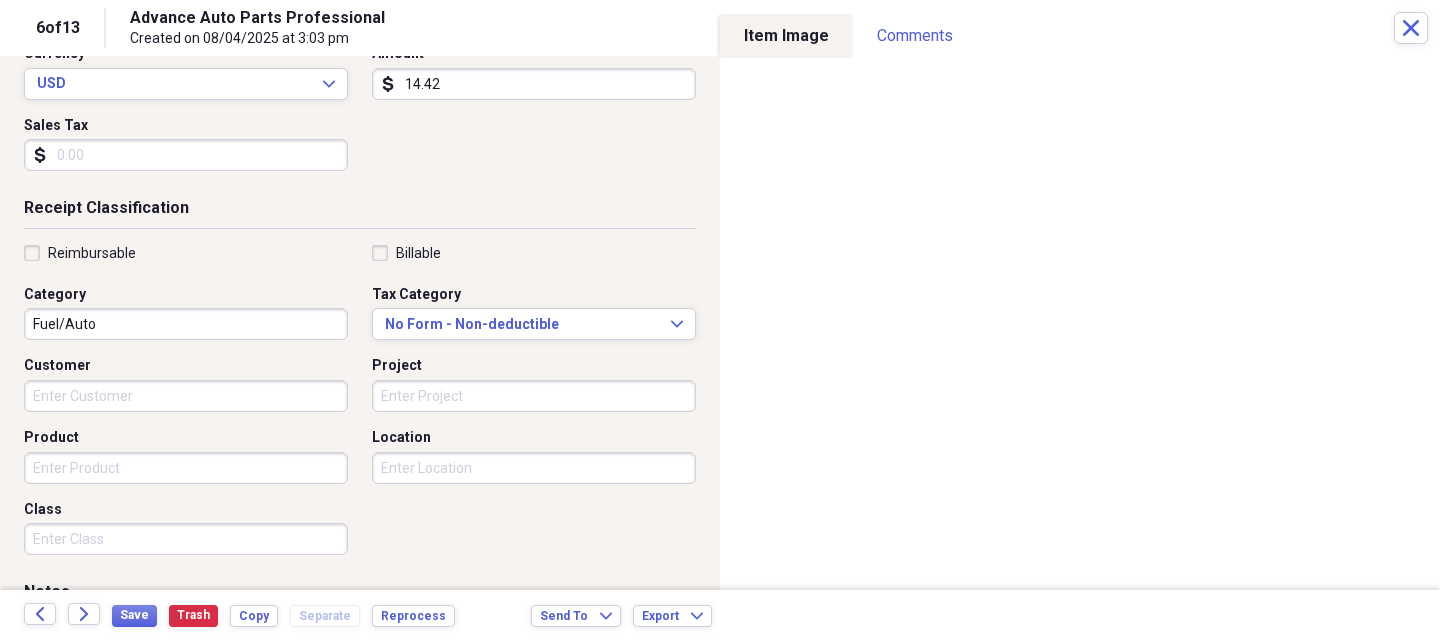 click on "Product" at bounding box center [186, 468] 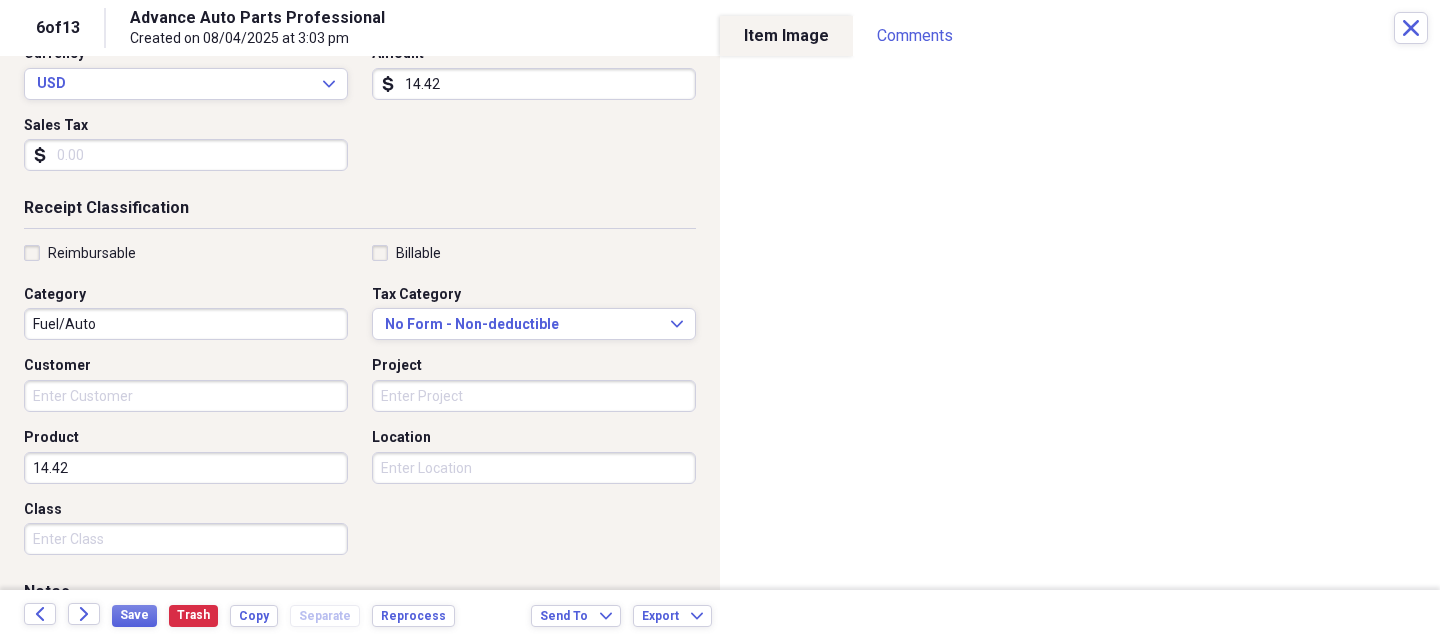 drag, startPoint x: 167, startPoint y: 450, endPoint x: 0, endPoint y: 455, distance: 167.07483 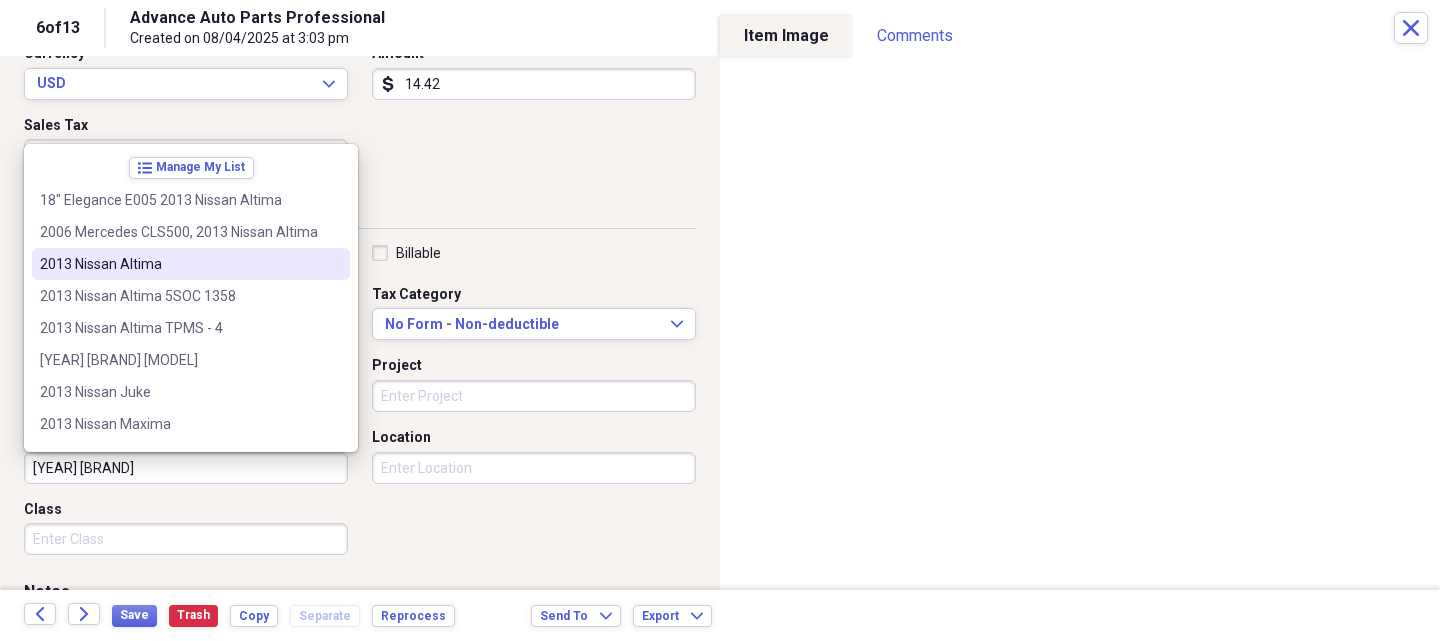 click on "2013 Nissan Altima" at bounding box center [191, 264] 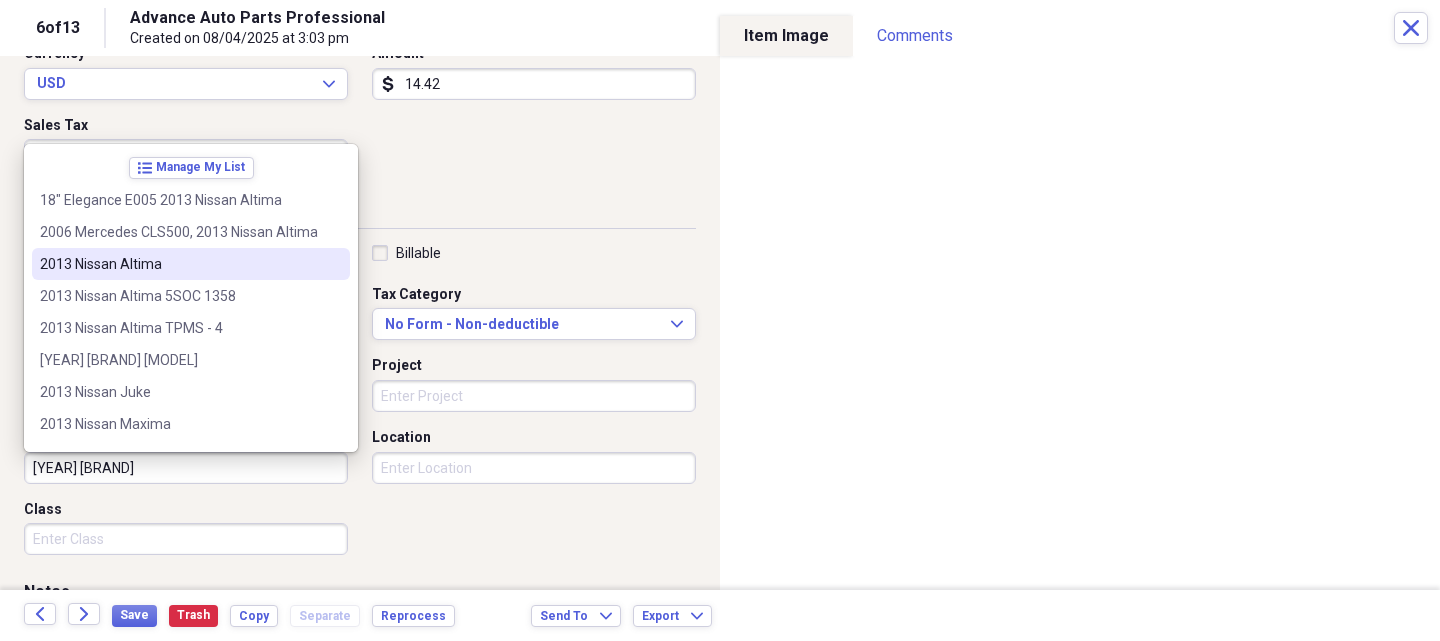 type on "2013 Nissan Altima" 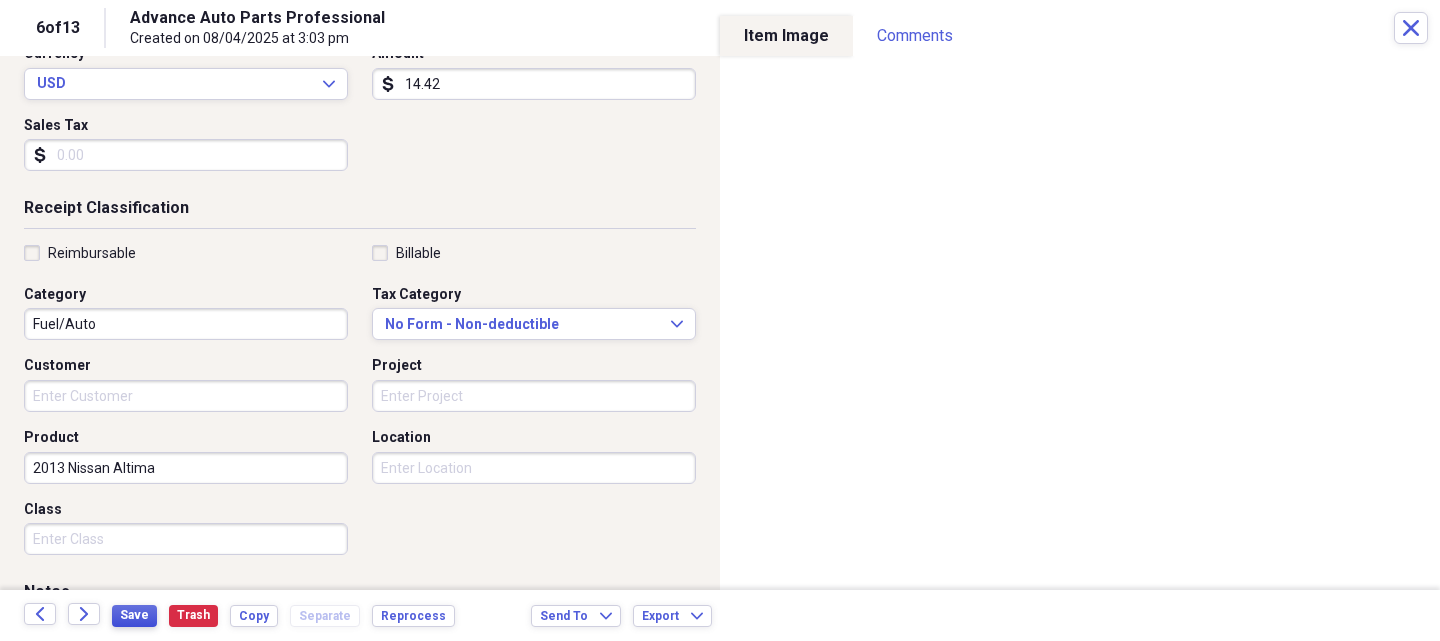 click on "Save" at bounding box center (134, 615) 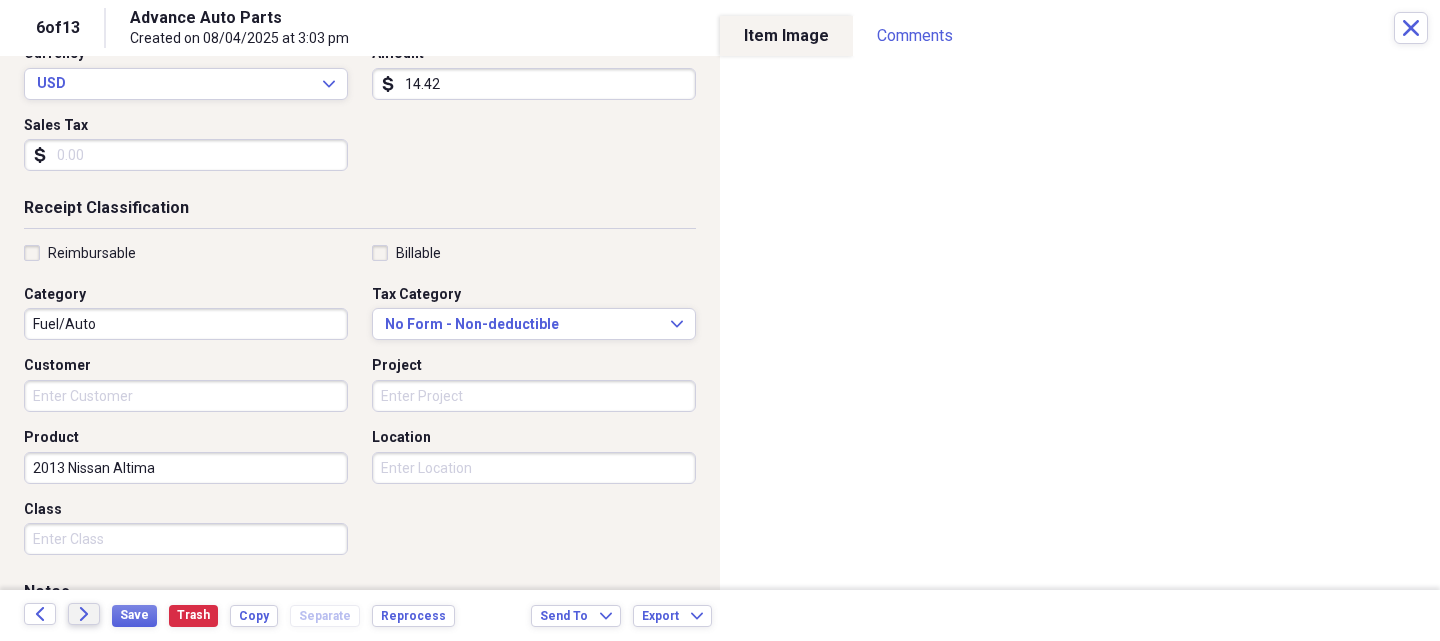 click on "Forward" 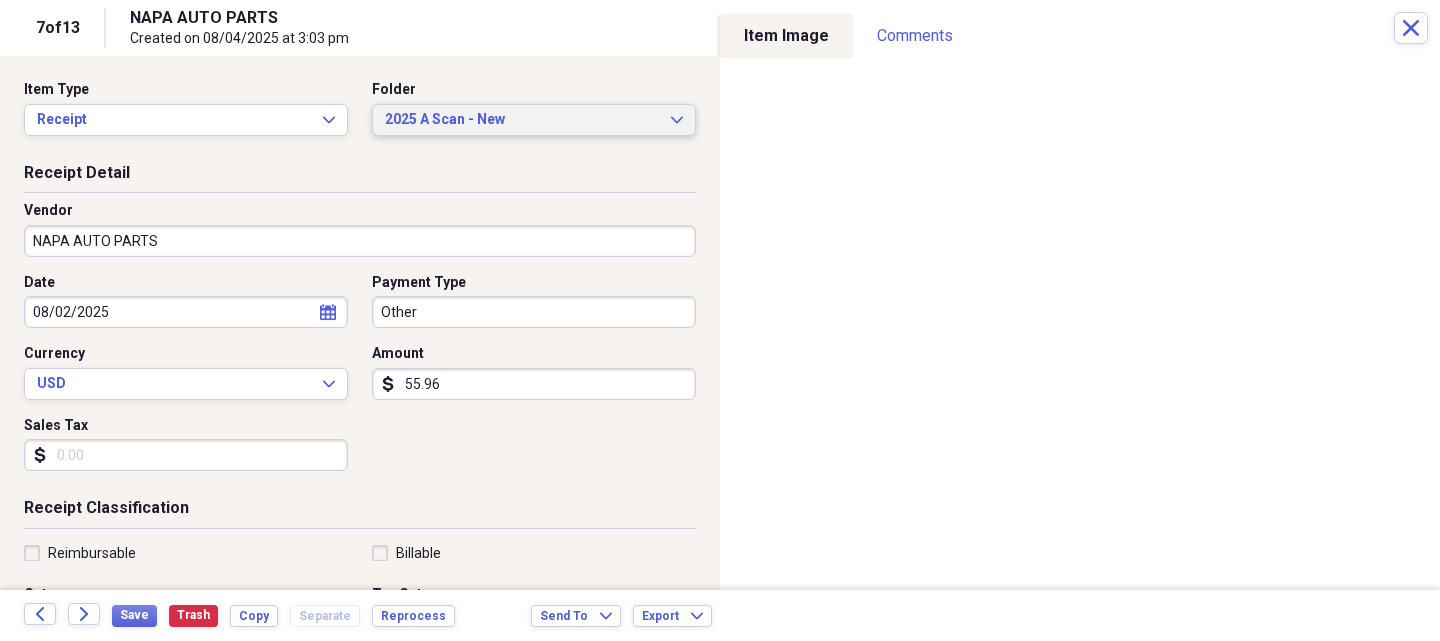 click on "2025 A Scan - New" at bounding box center [522, 120] 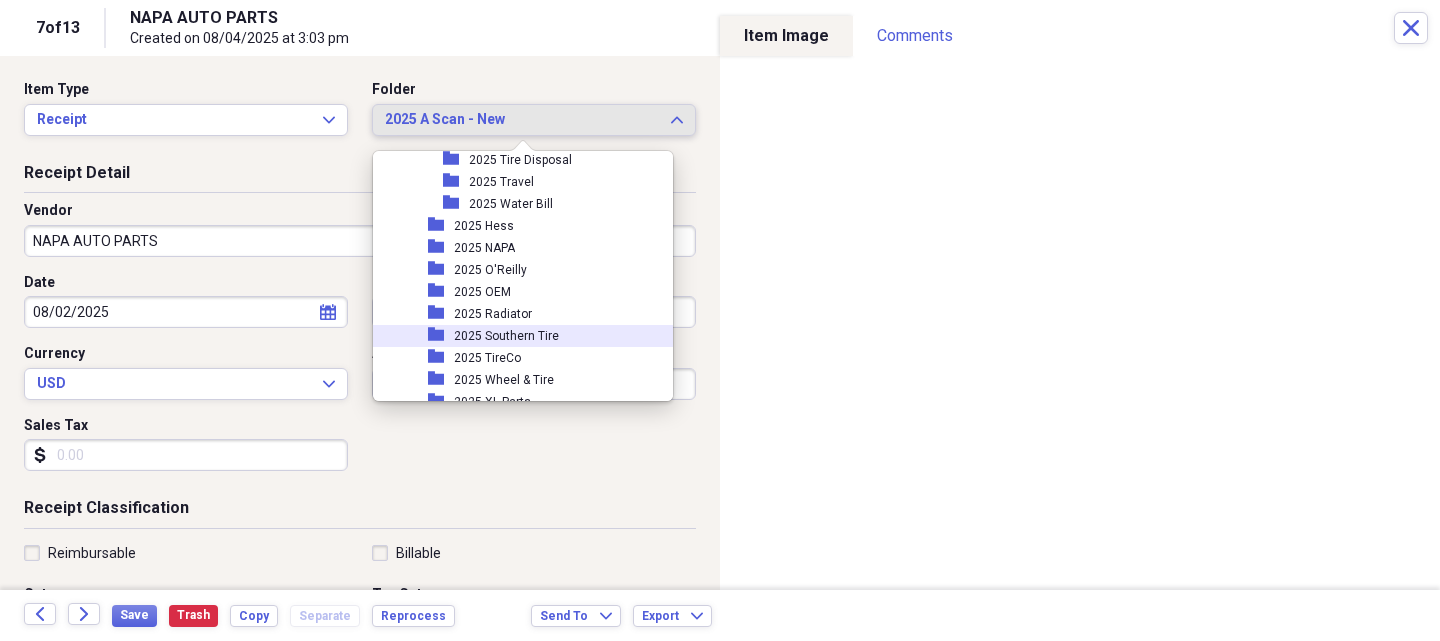 scroll, scrollTop: 2339, scrollLeft: 0, axis: vertical 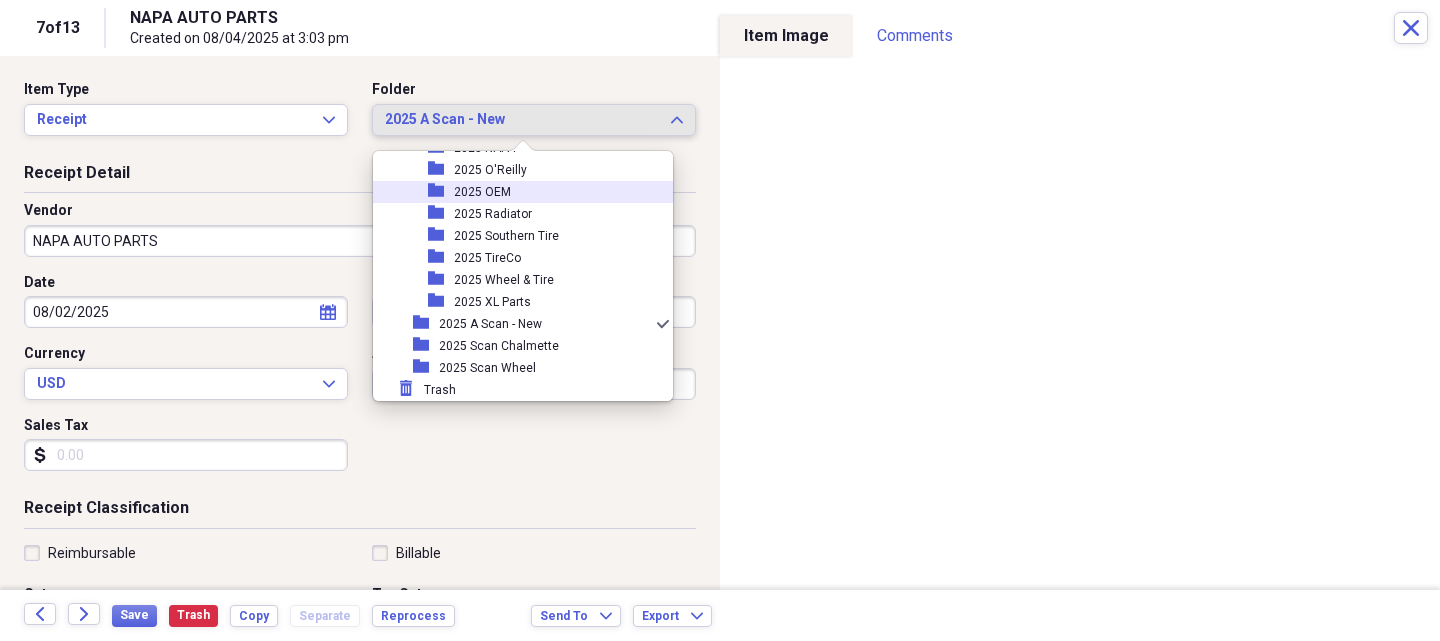 click on "2025 OEM" at bounding box center [482, 192] 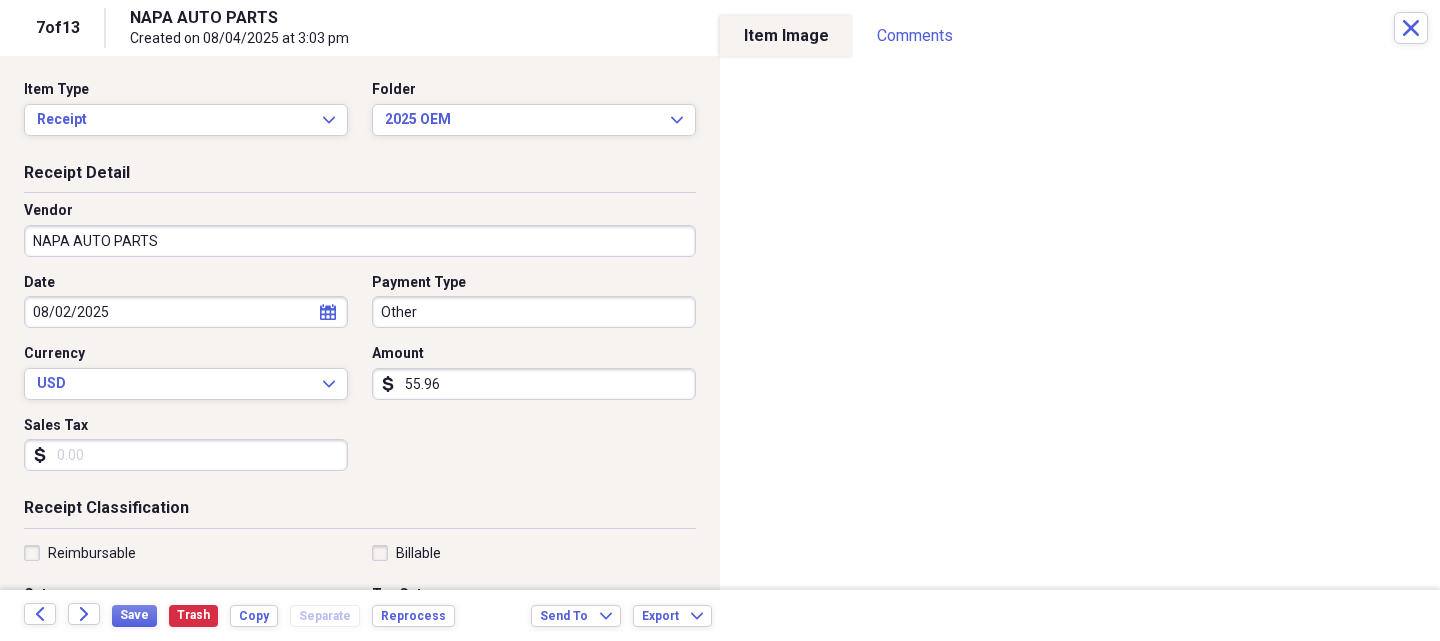 click on "NAPA AUTO PARTS" at bounding box center [360, 241] 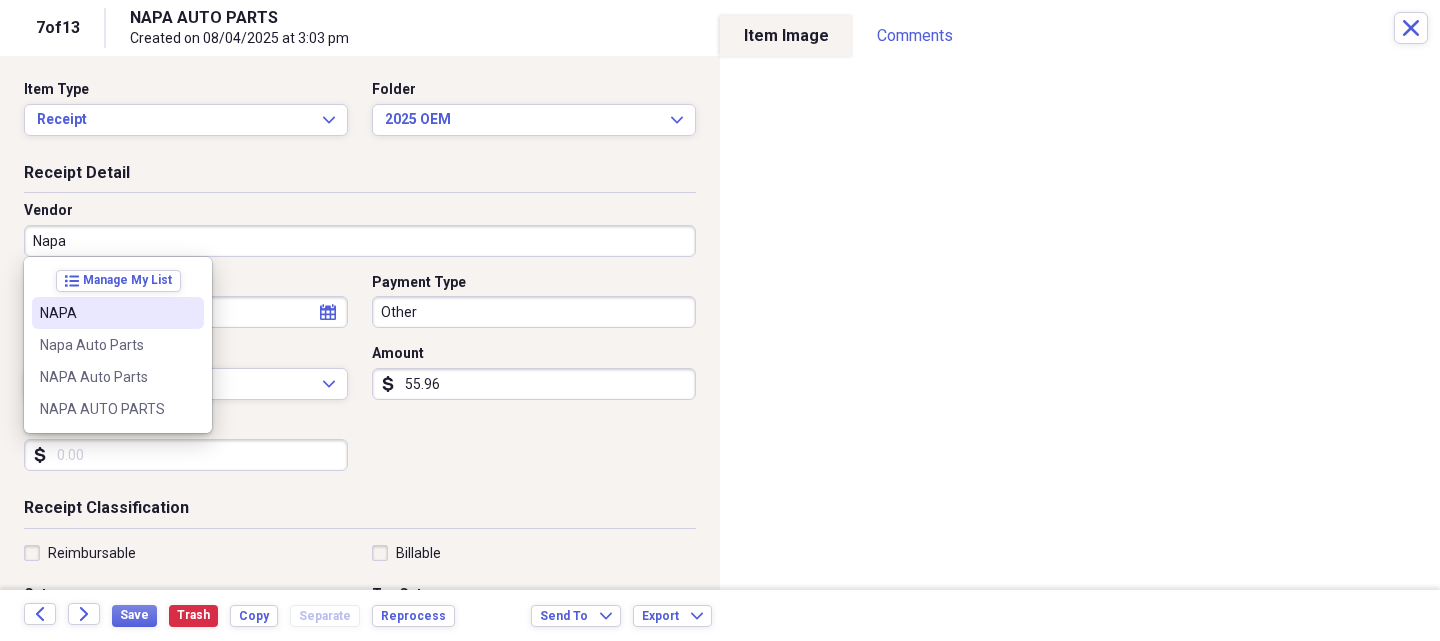 click on "NAPA" at bounding box center [106, 313] 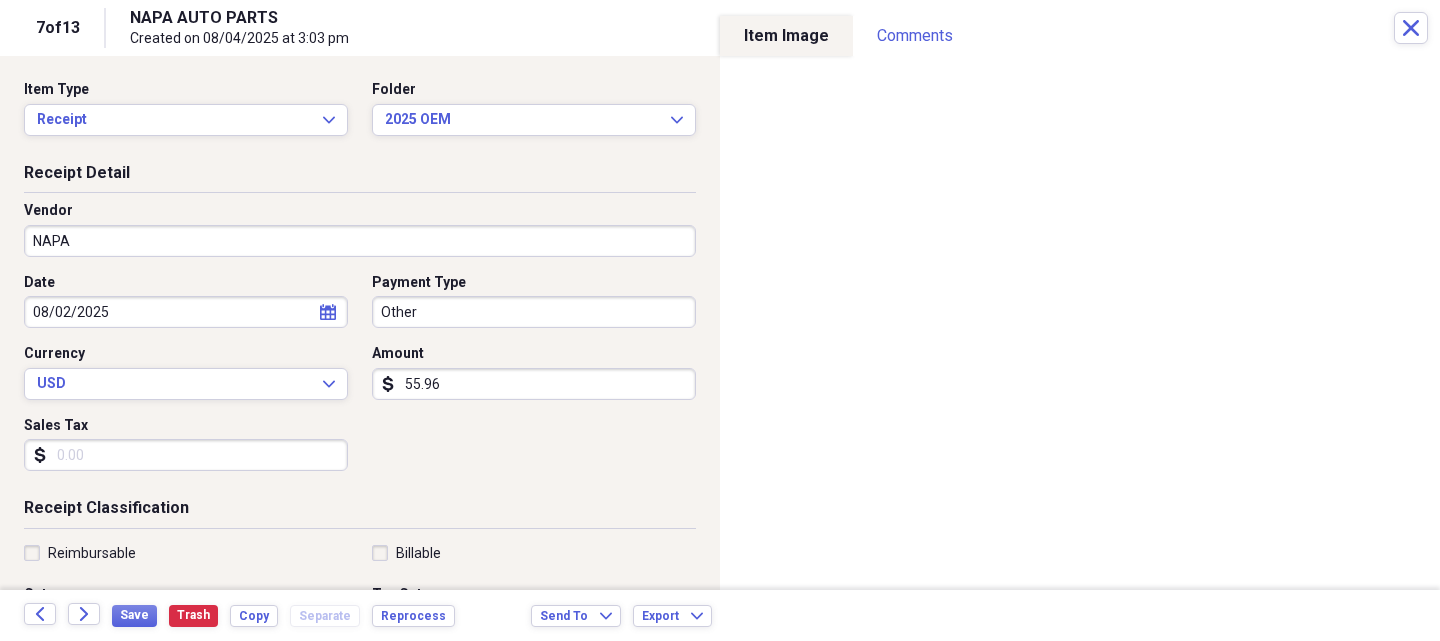 click on "55.96" at bounding box center [534, 384] 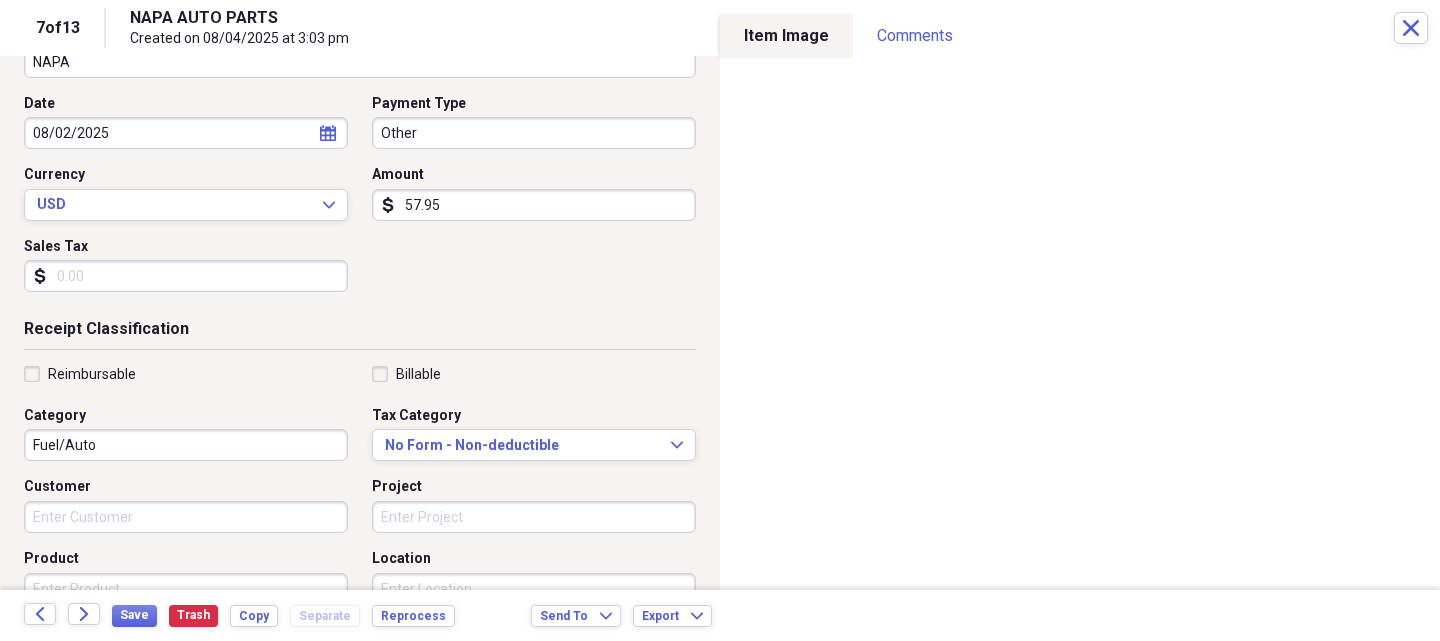 scroll, scrollTop: 200, scrollLeft: 0, axis: vertical 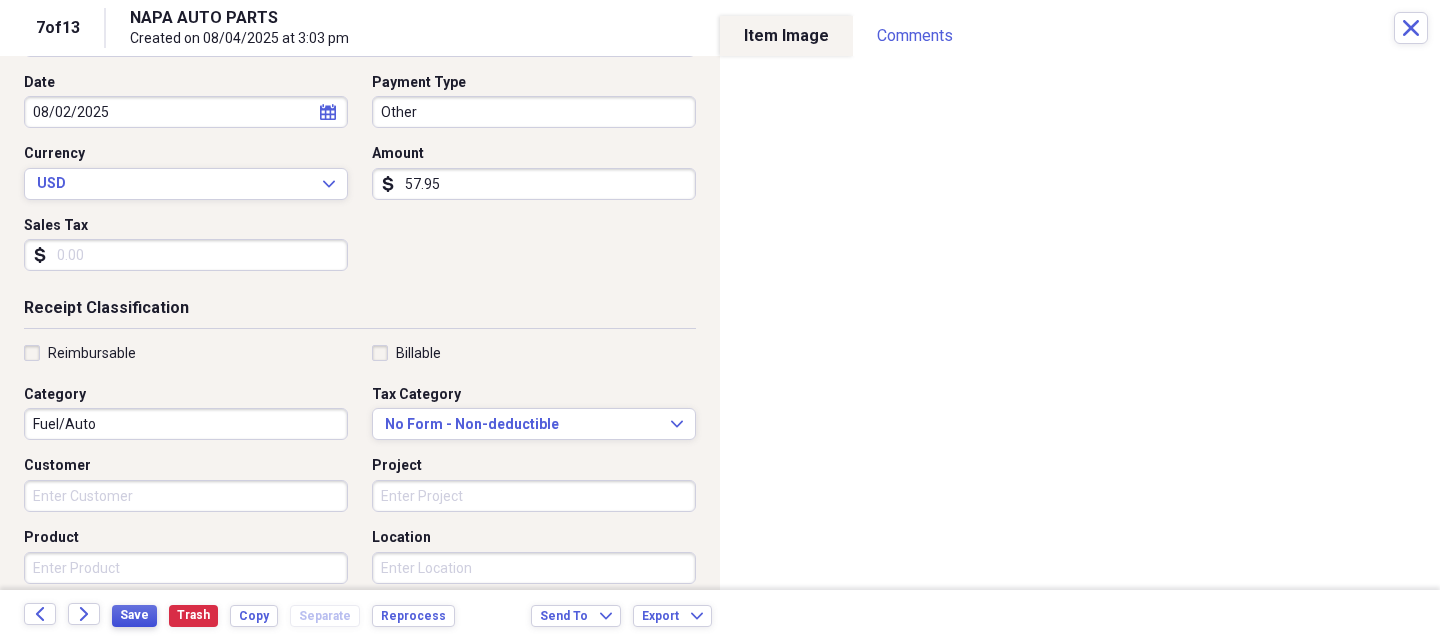 type on "57.95" 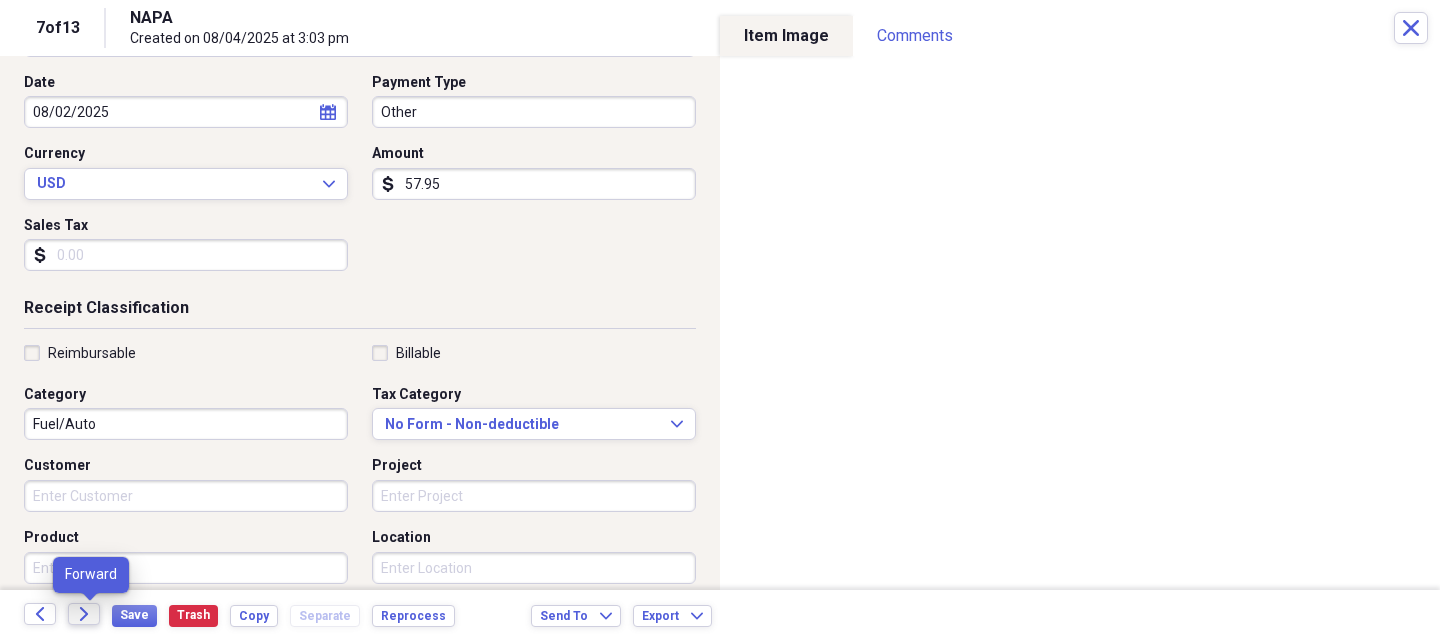 click on "Forward" at bounding box center [84, 614] 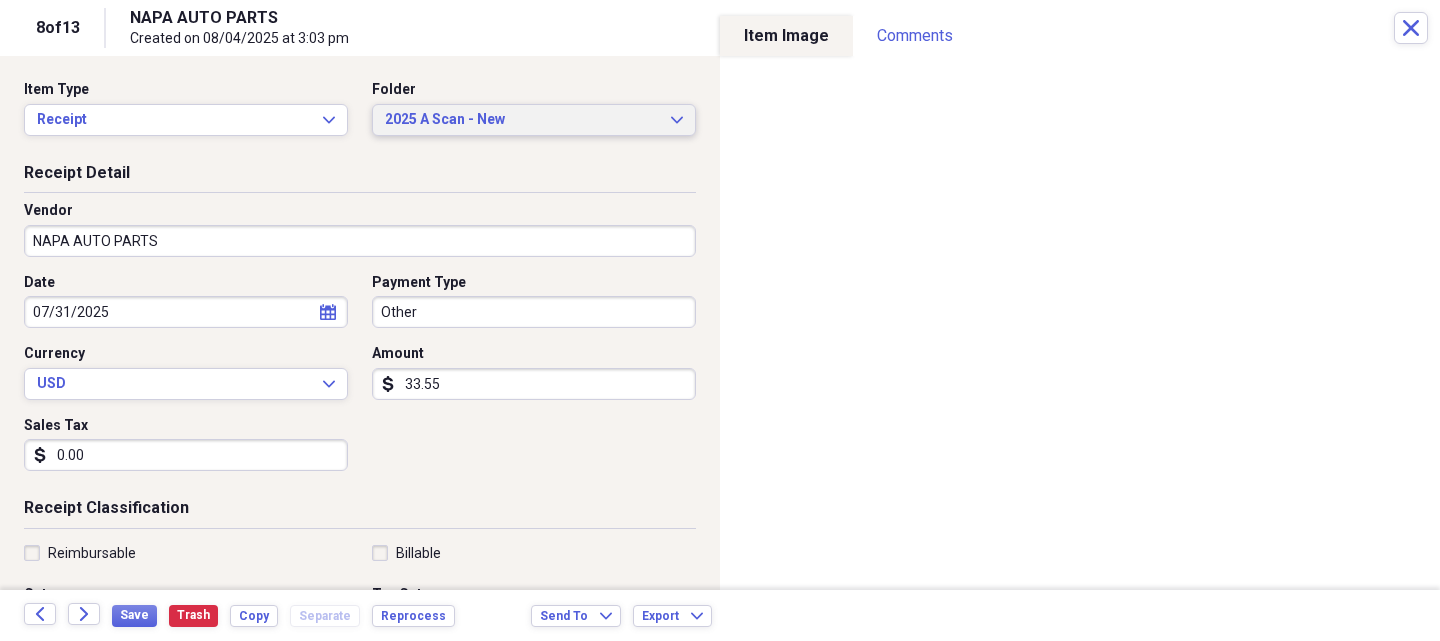 click on "2025 A Scan - New" at bounding box center [522, 120] 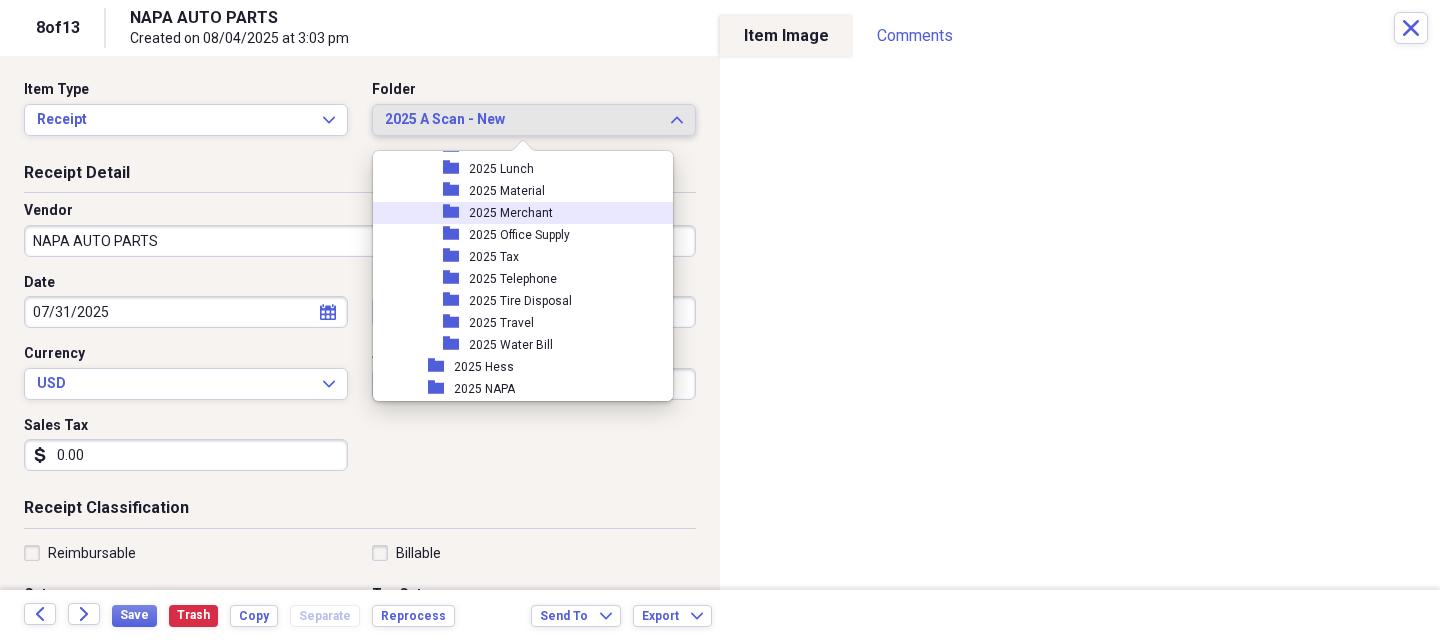scroll, scrollTop: 2239, scrollLeft: 0, axis: vertical 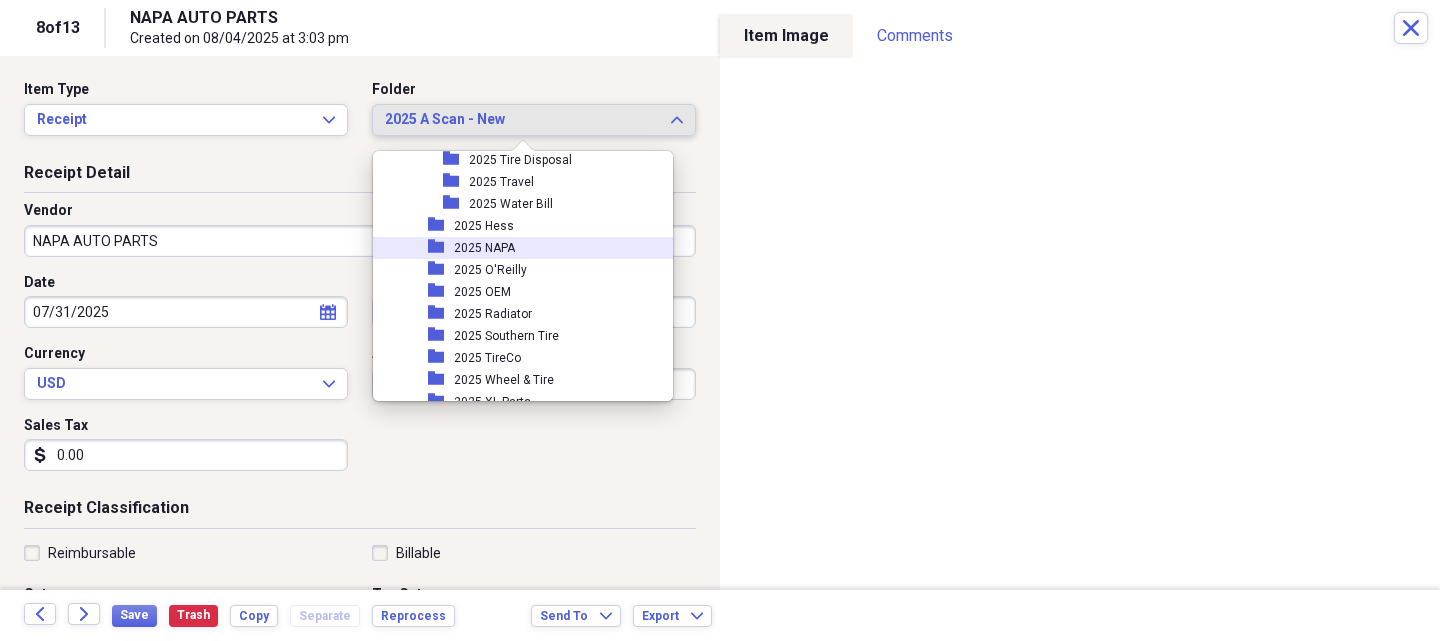 click on "2025 NAPA" at bounding box center (484, 248) 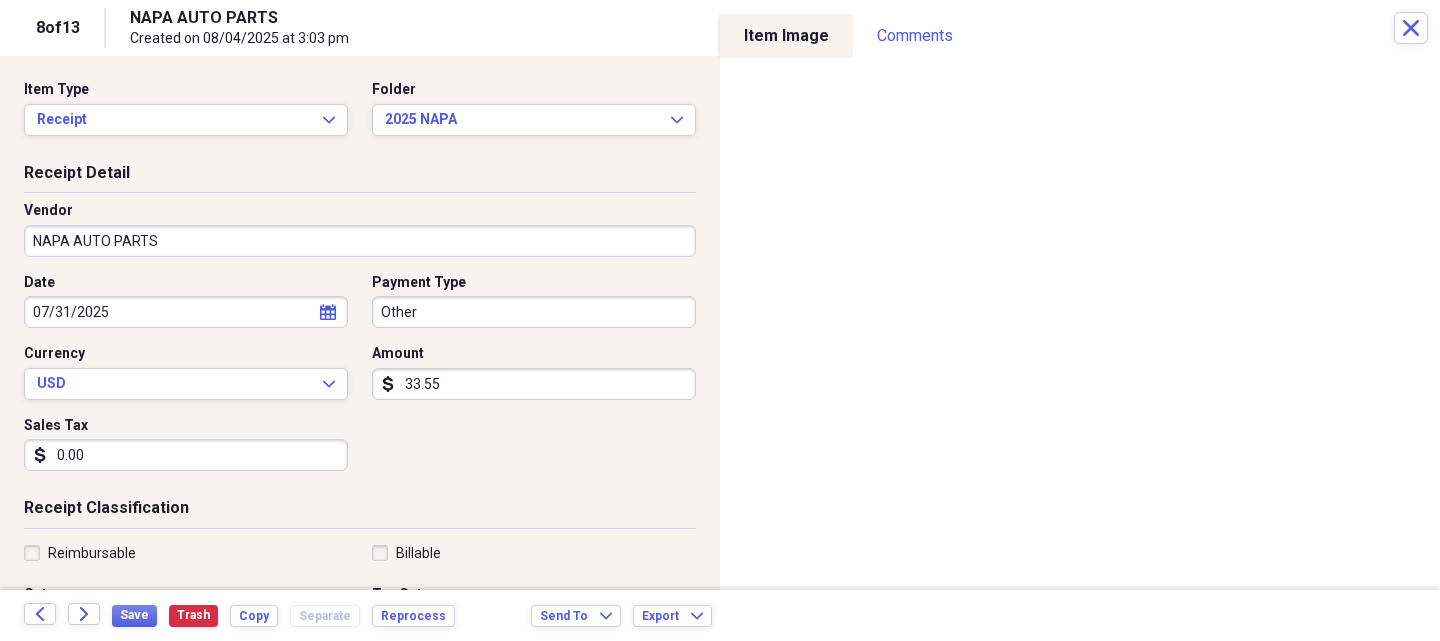 click on "NAPA AUTO PARTS" at bounding box center [360, 241] 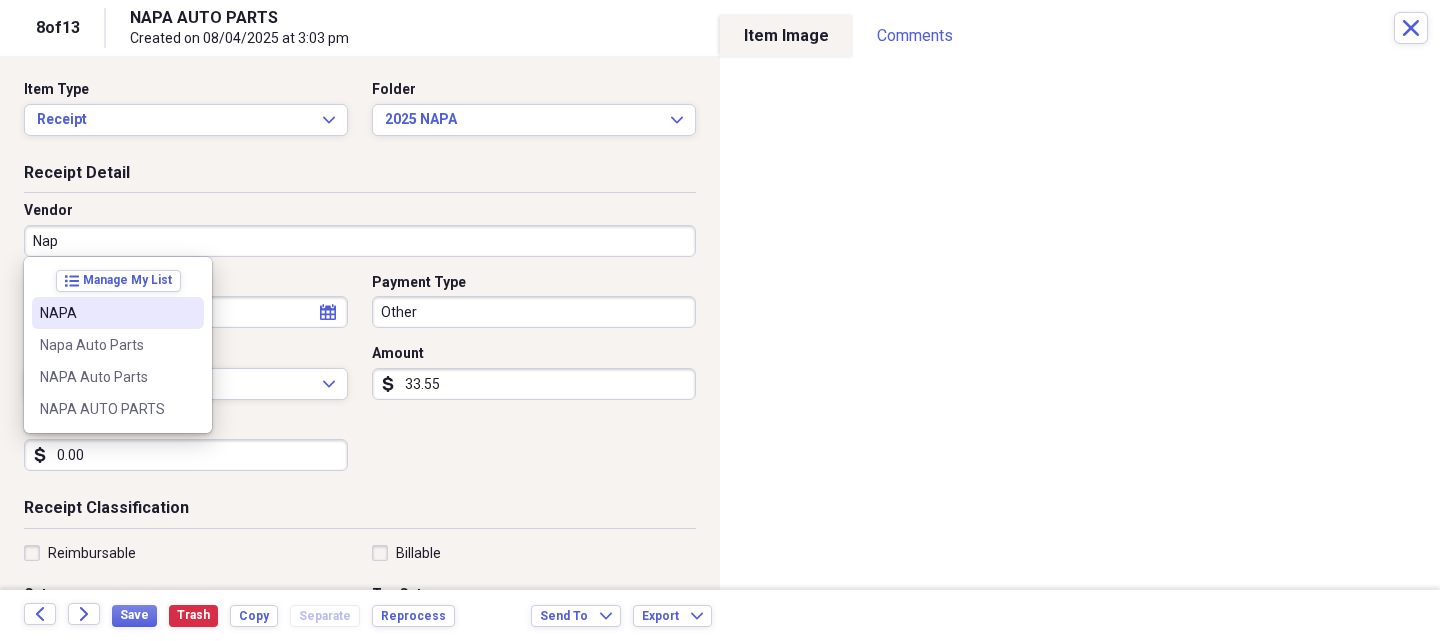 click on "NAPA" at bounding box center (106, 313) 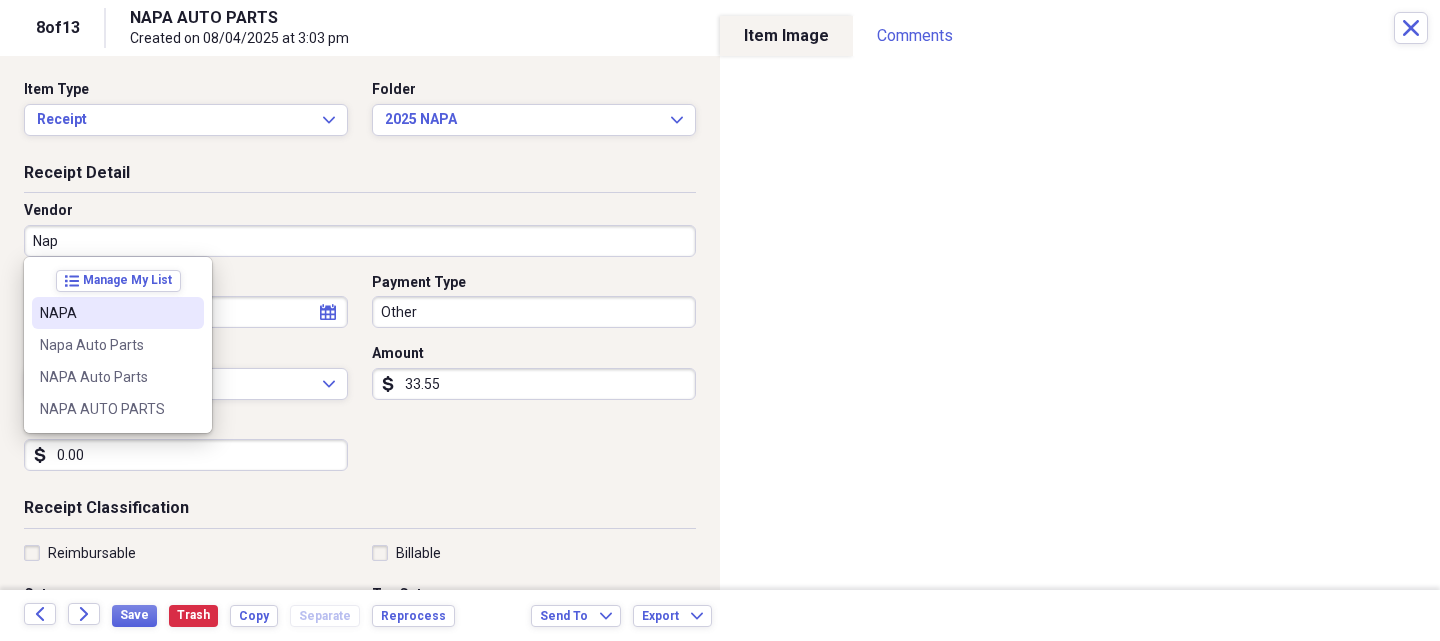 type on "NAPA" 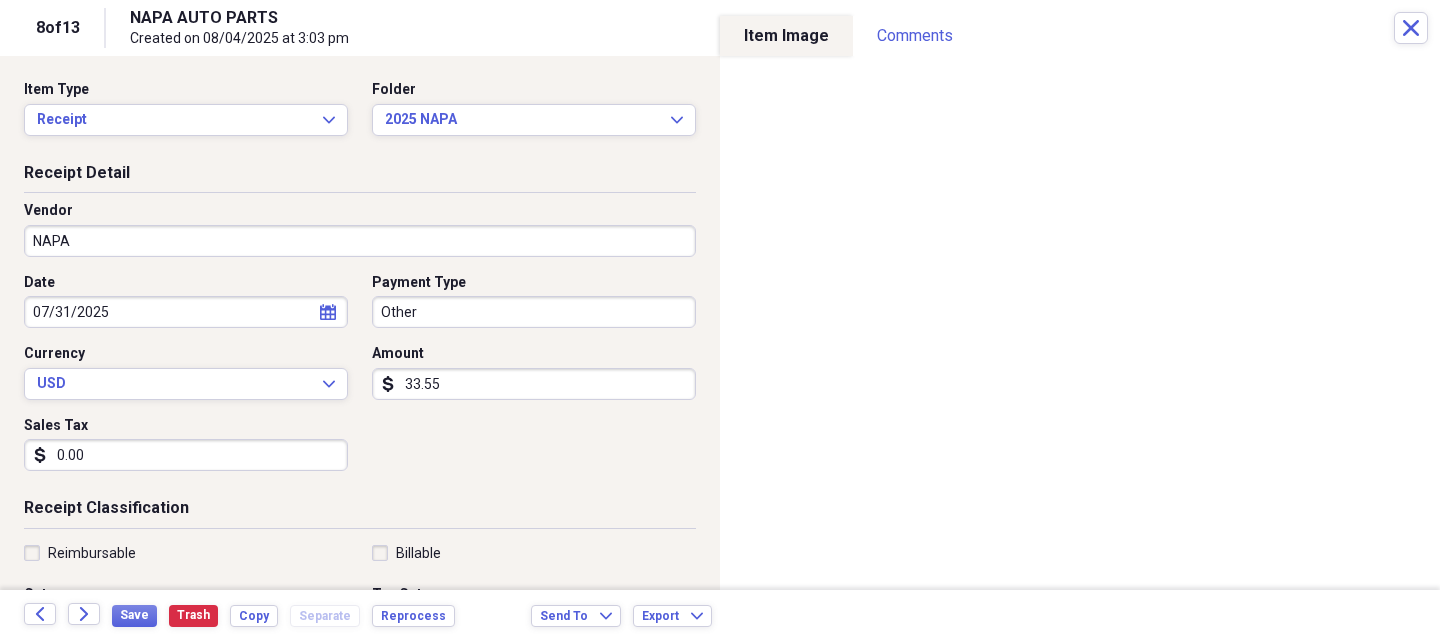 click on "33.55" at bounding box center (534, 384) 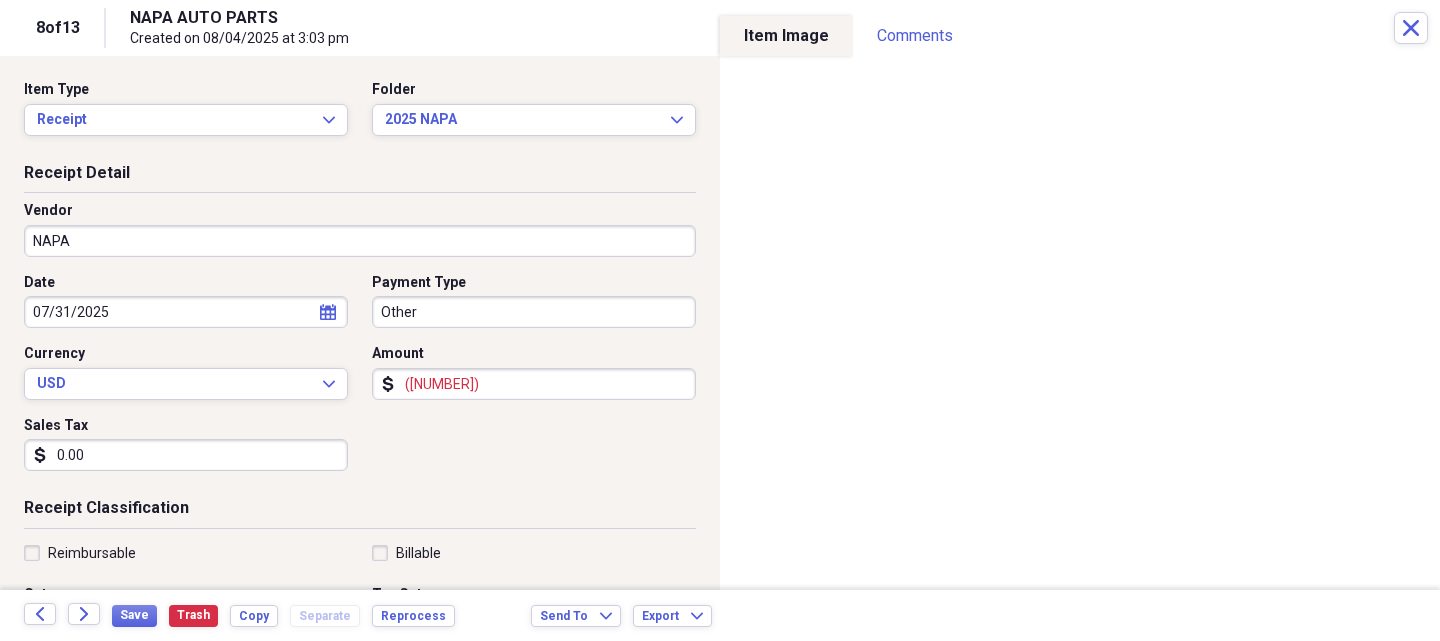 click on "0.00" at bounding box center [186, 455] 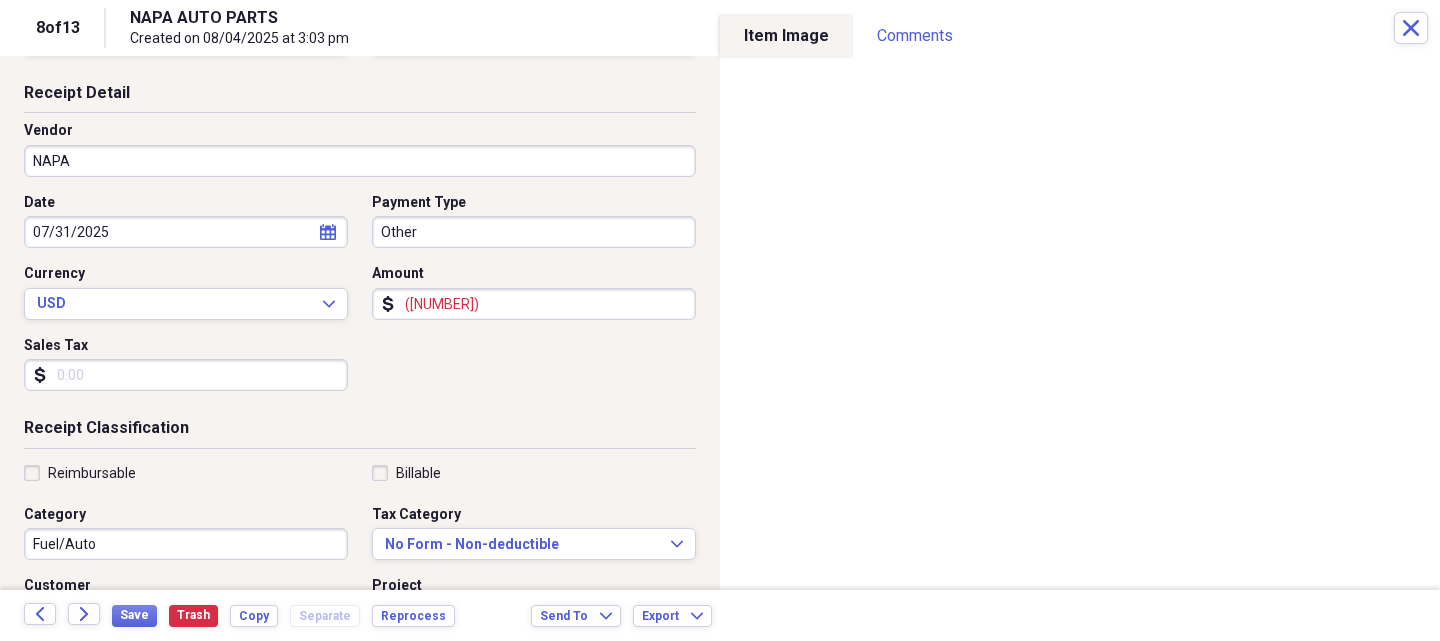 scroll, scrollTop: 400, scrollLeft: 0, axis: vertical 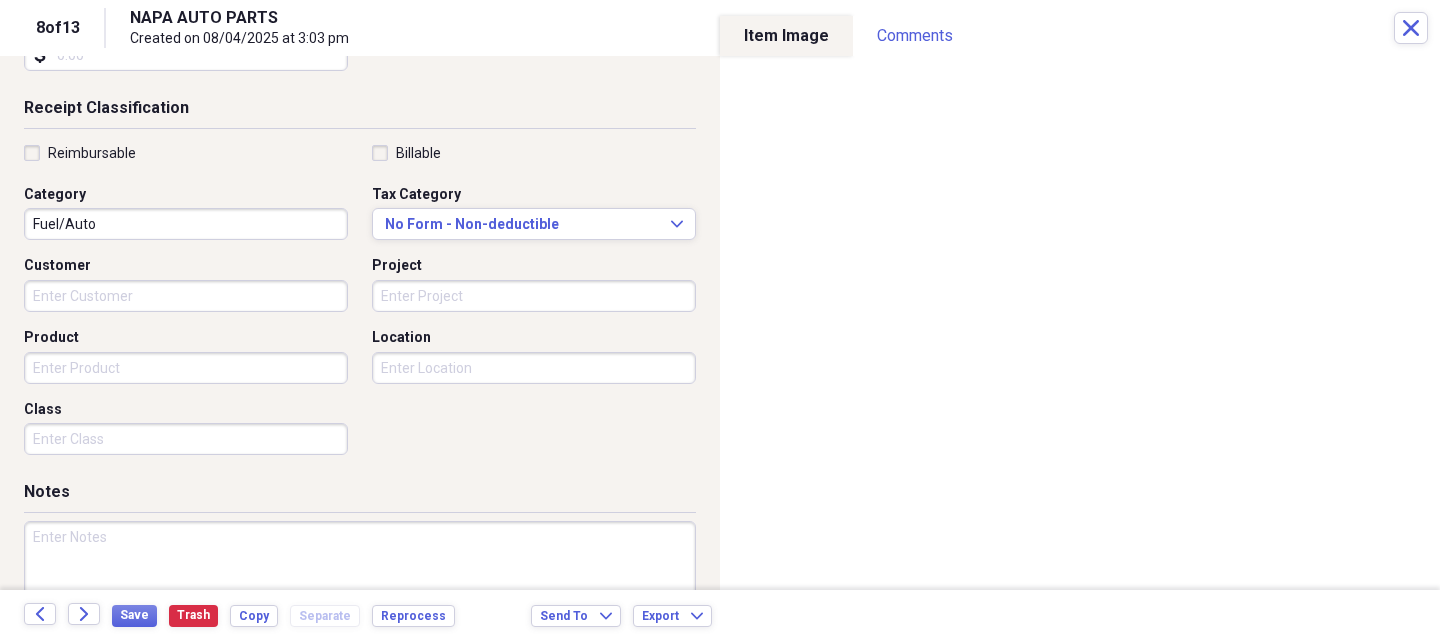type 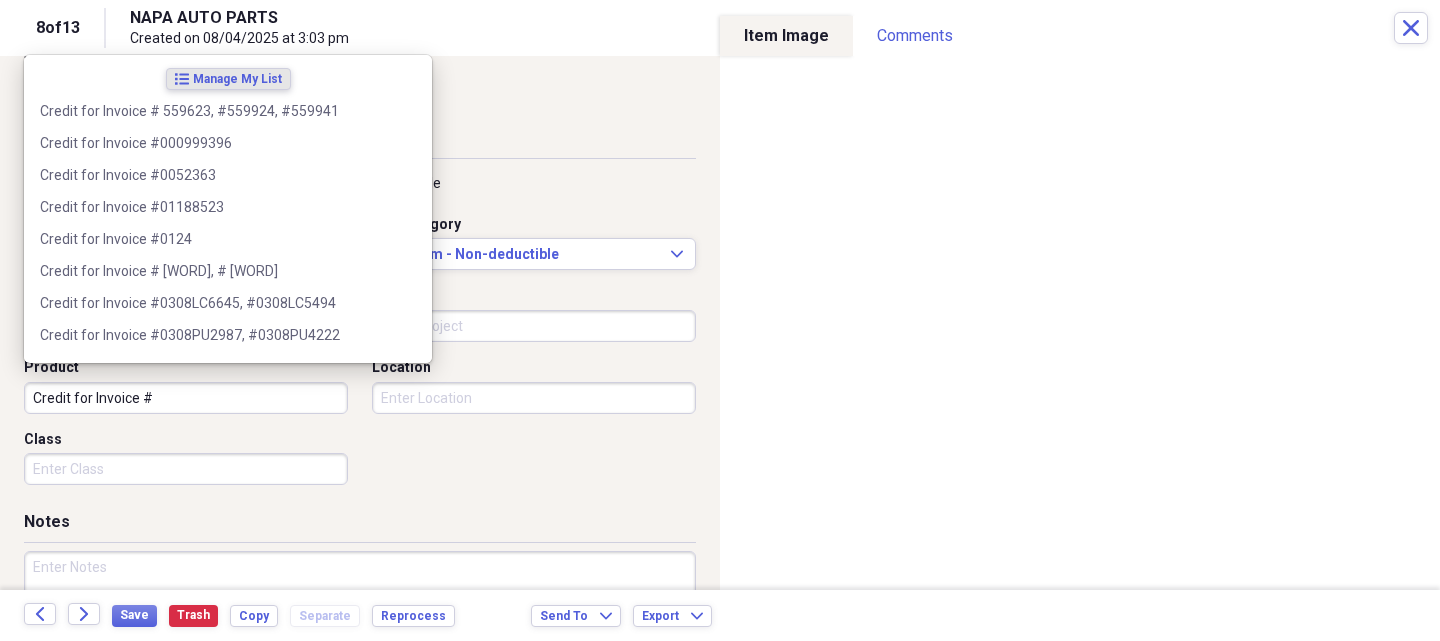 scroll, scrollTop: 300, scrollLeft: 0, axis: vertical 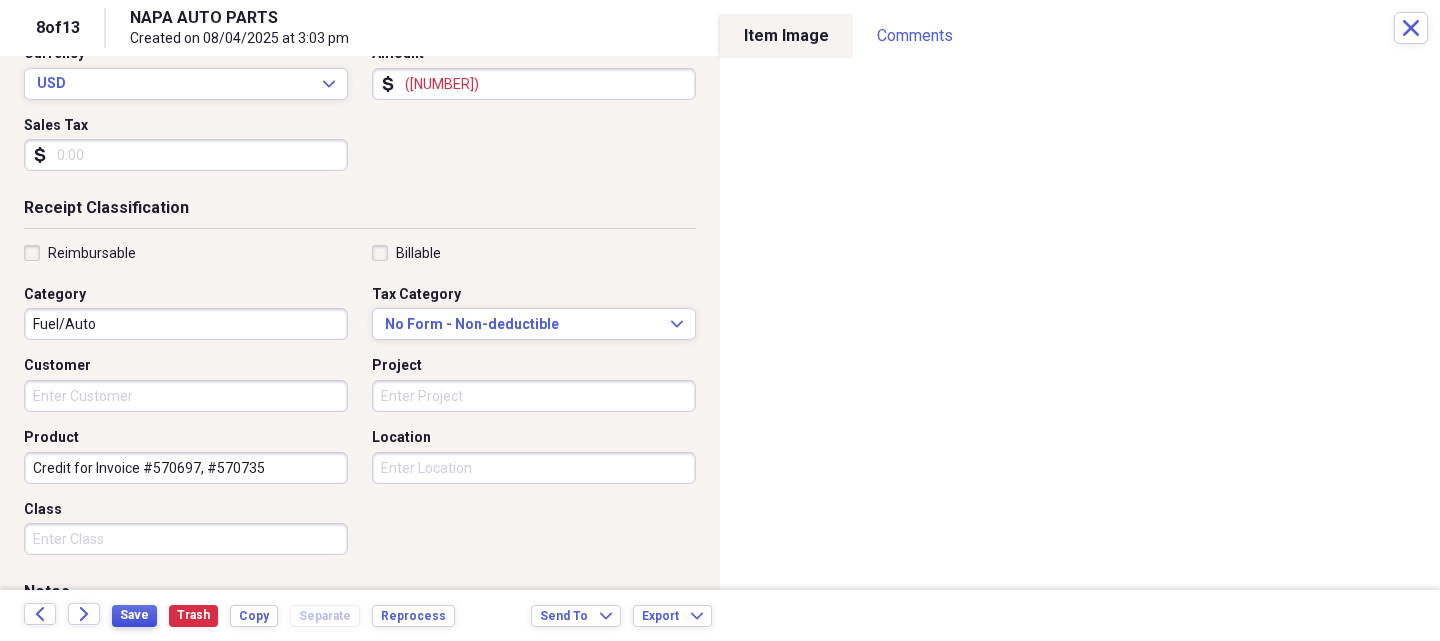 type on "Credit for Invoice #570697, #570735" 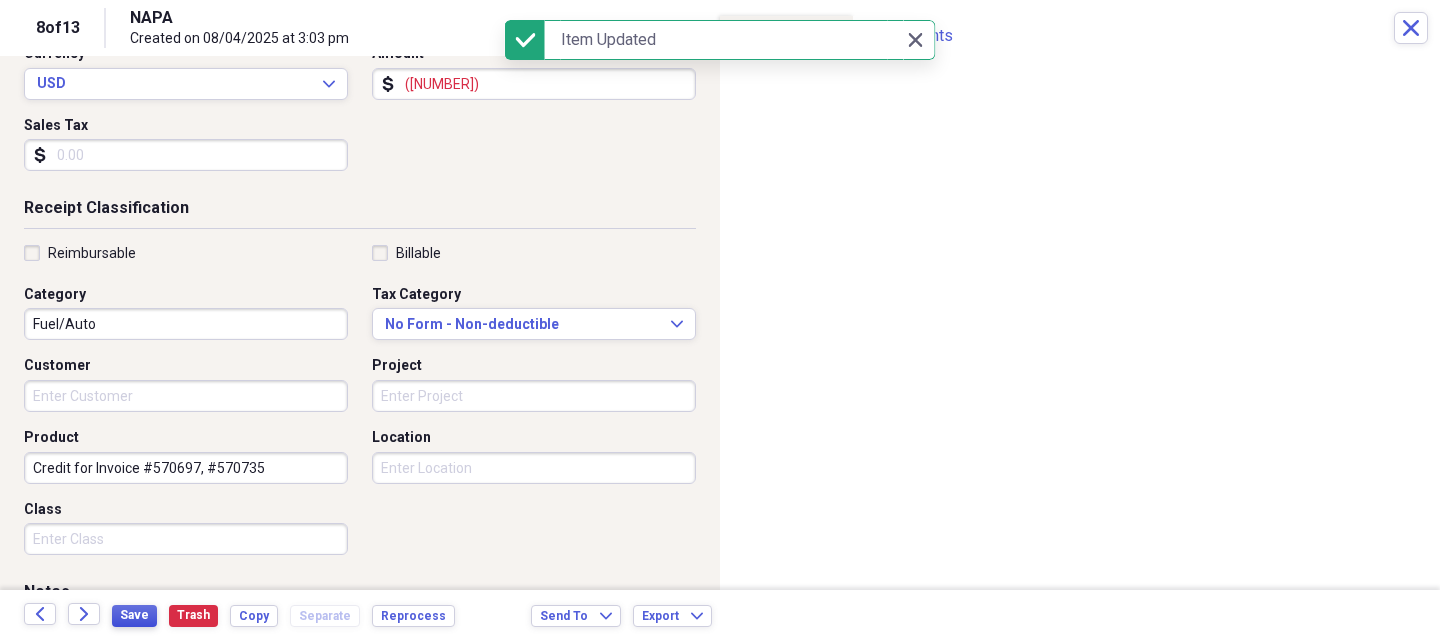 click on "Save" at bounding box center (134, 615) 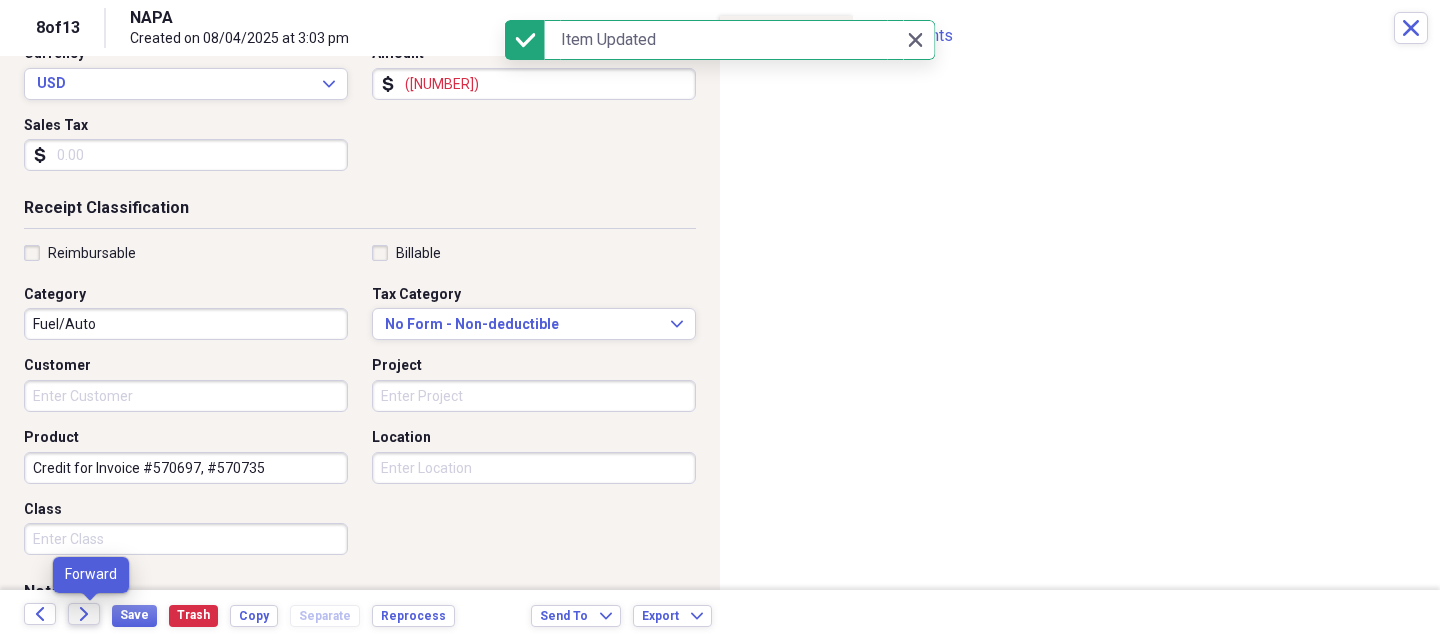 click on "Forward" 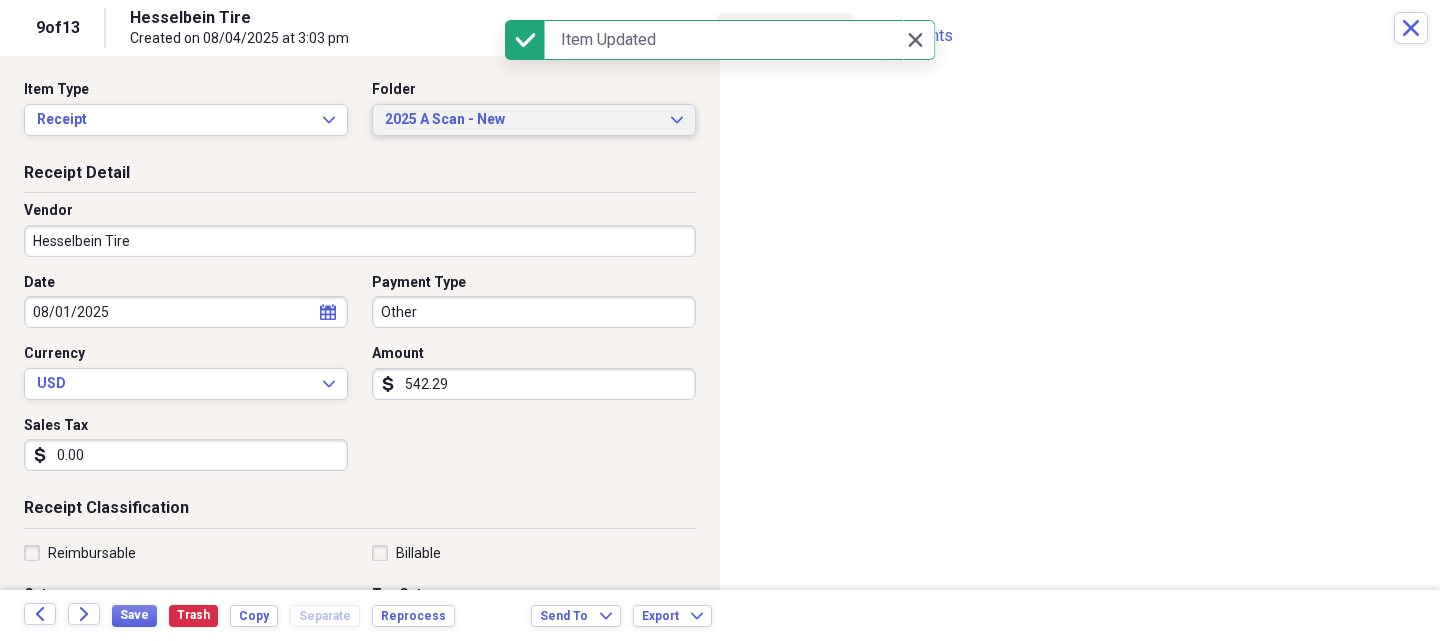 click on "2025 A Scan - New" at bounding box center (522, 120) 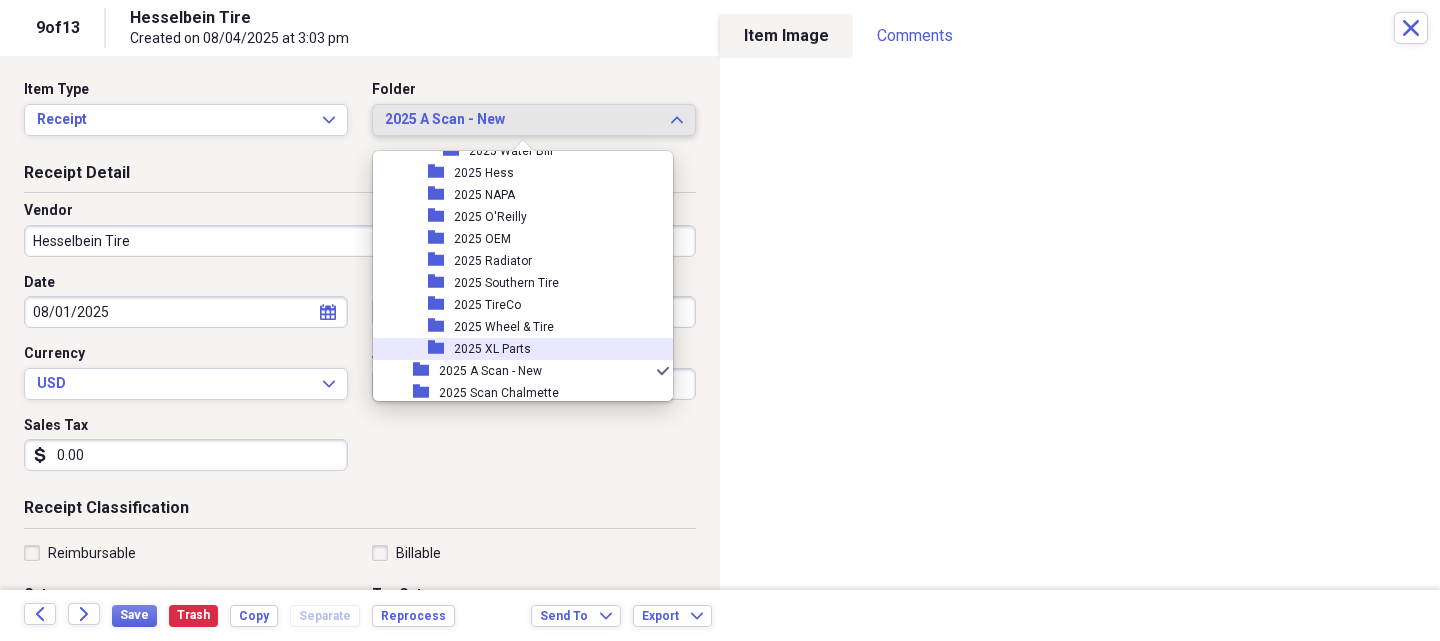 scroll, scrollTop: 2239, scrollLeft: 0, axis: vertical 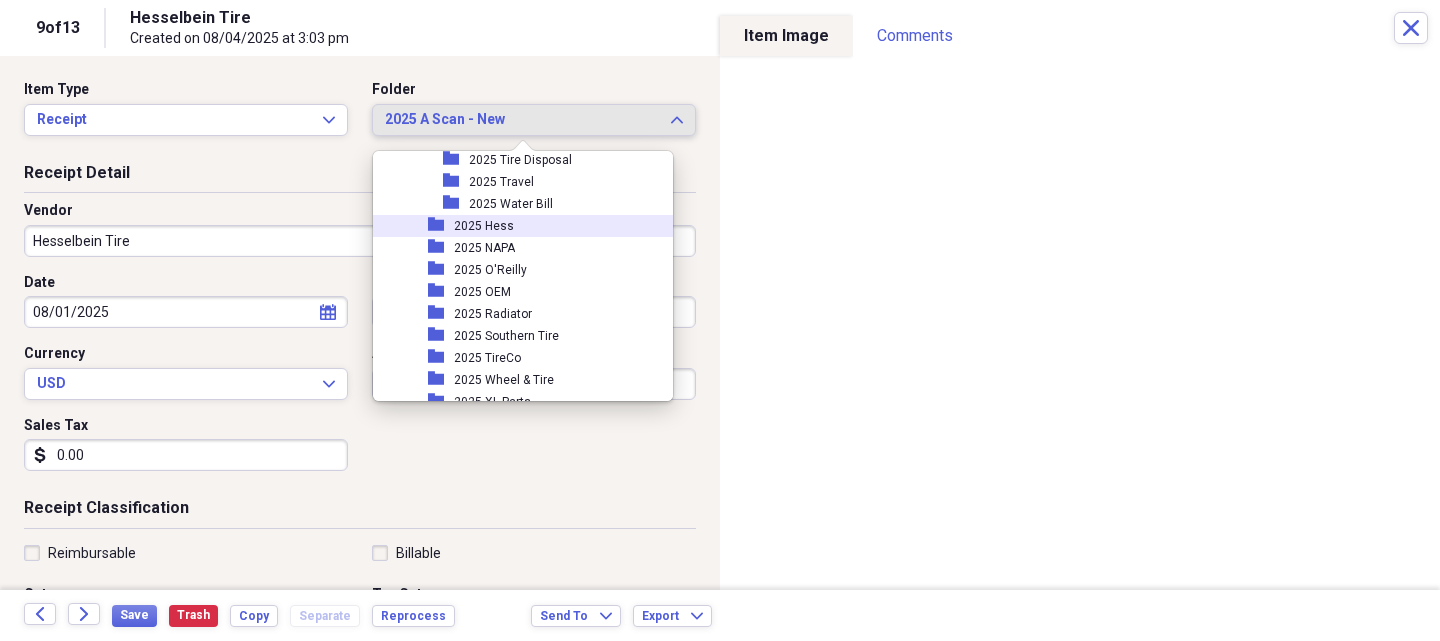 click on "2025 Hess" at bounding box center (484, 226) 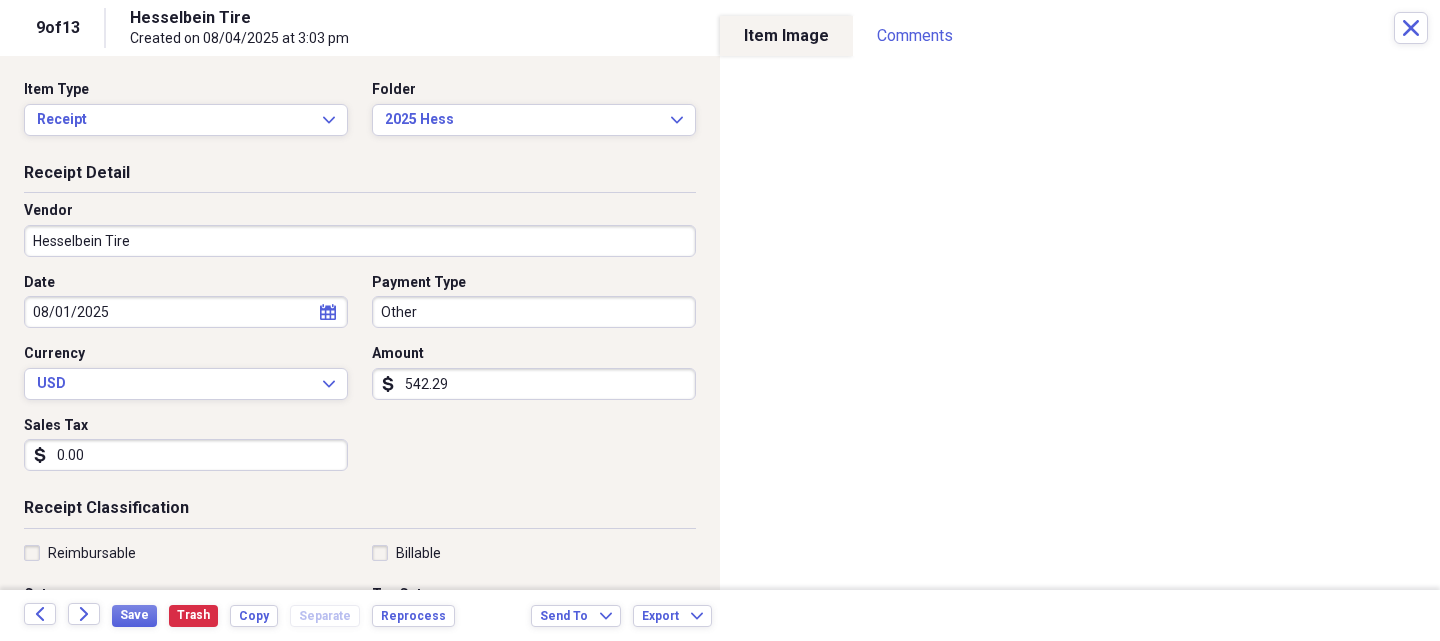 click on "Hesselbein Tire" at bounding box center (360, 241) 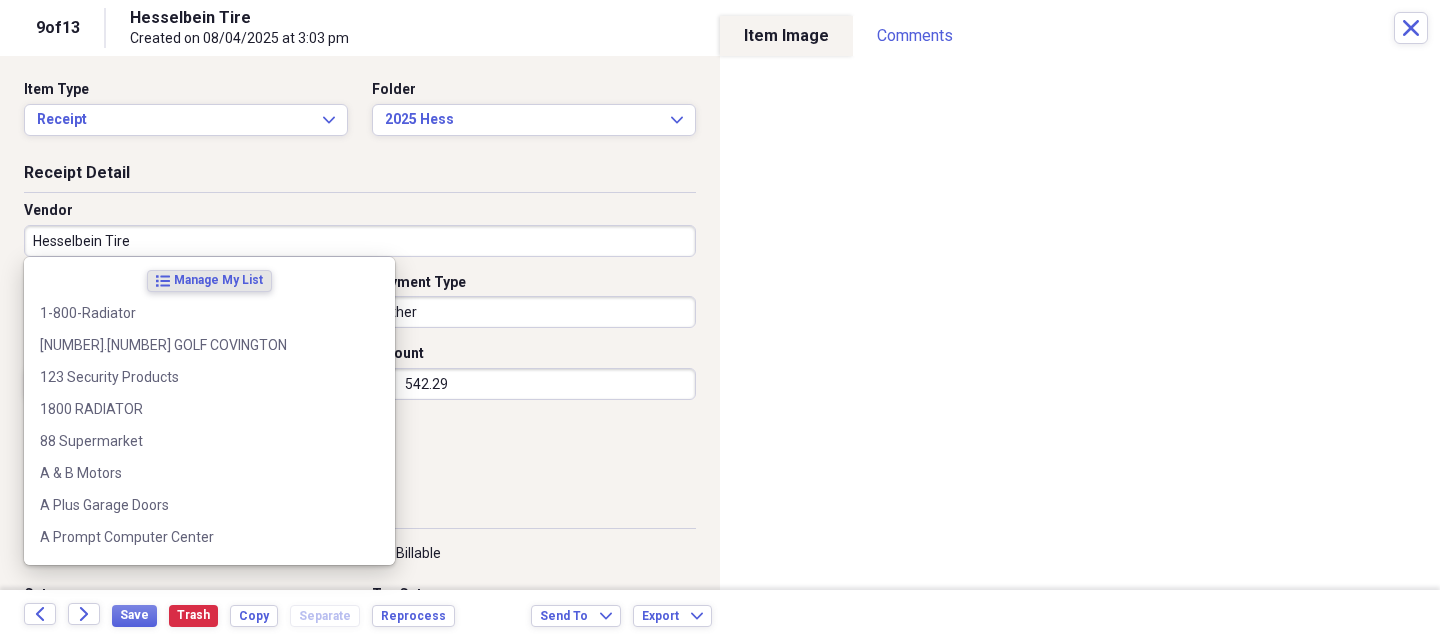 click on "Receipt Classification" at bounding box center (360, 512) 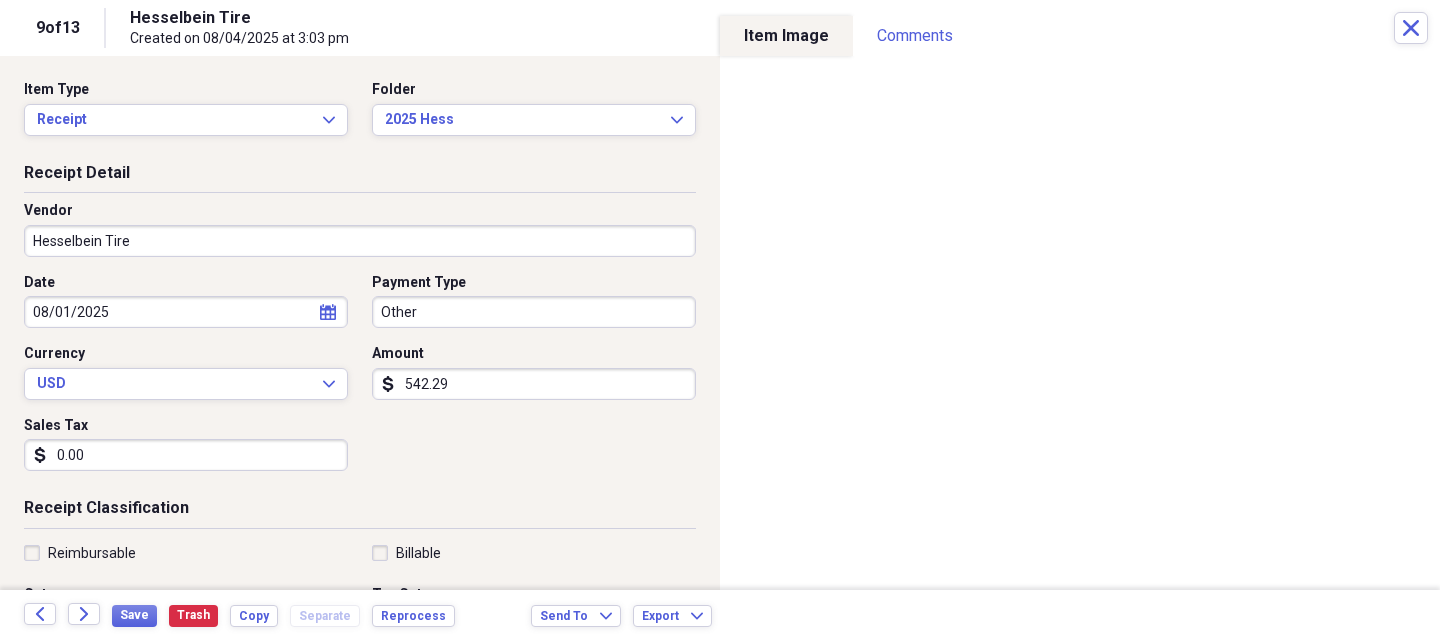 click on "542.29" at bounding box center [534, 384] 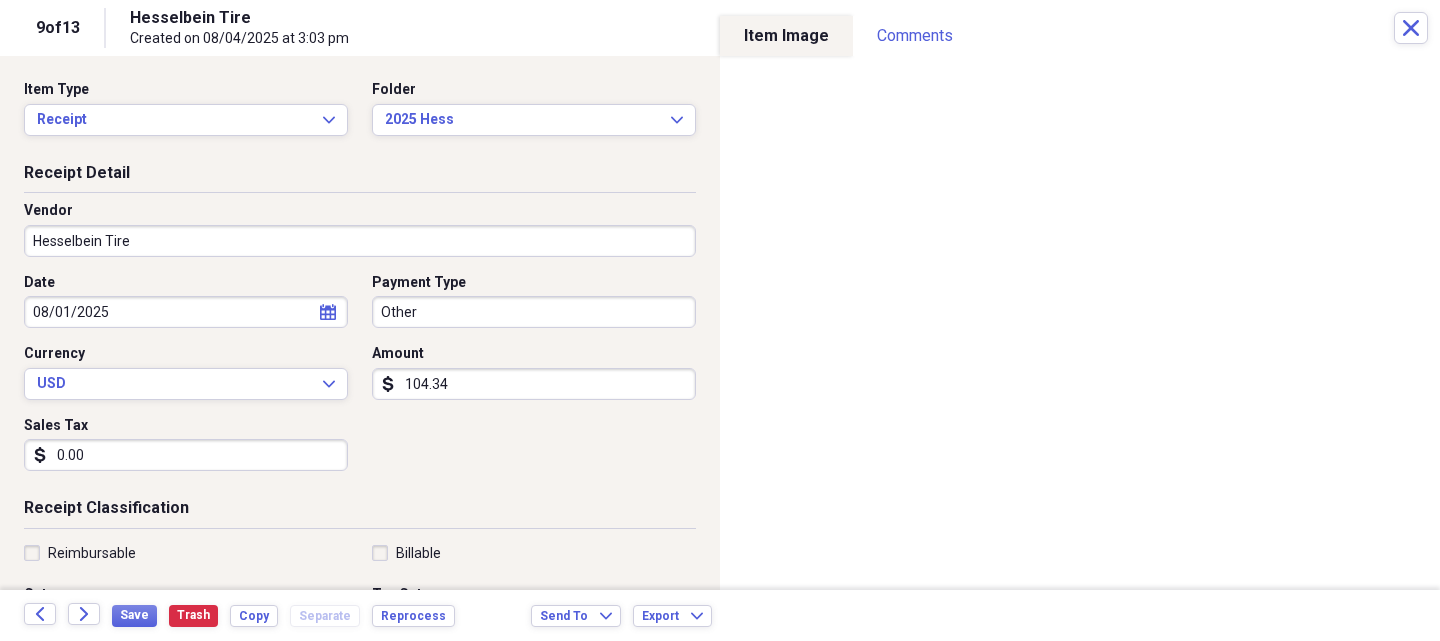 type on "104.34" 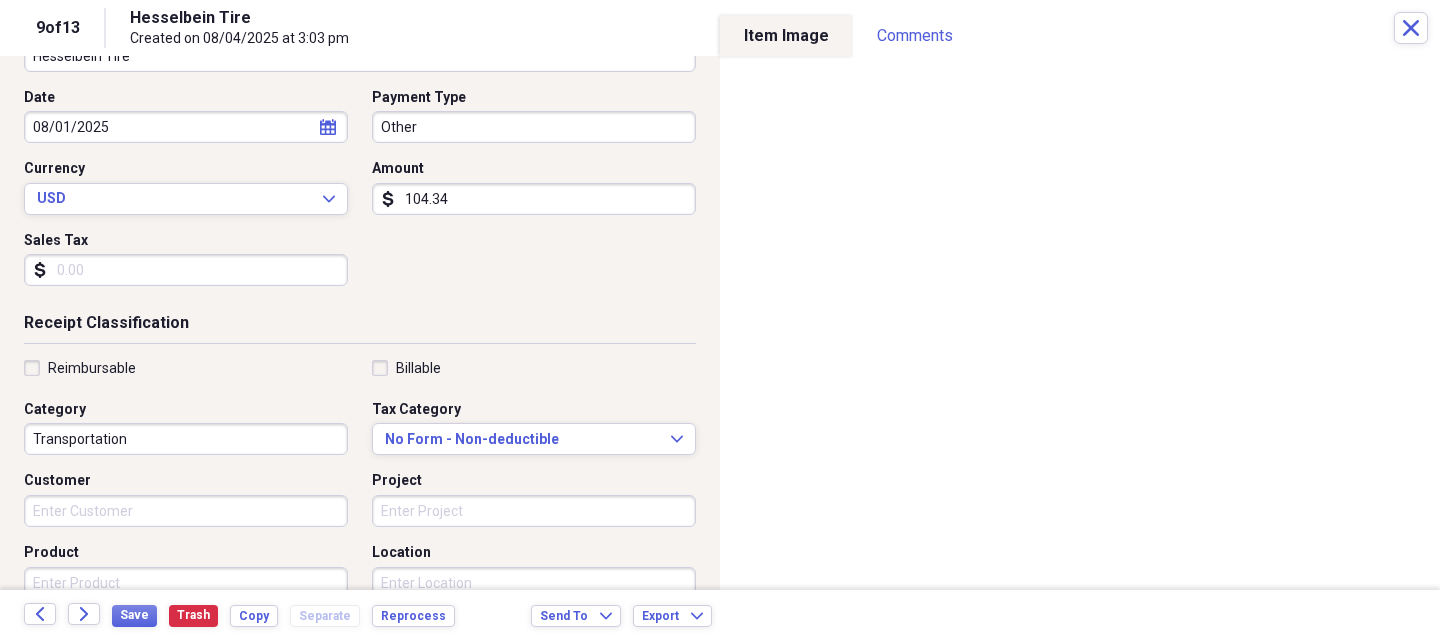 scroll, scrollTop: 200, scrollLeft: 0, axis: vertical 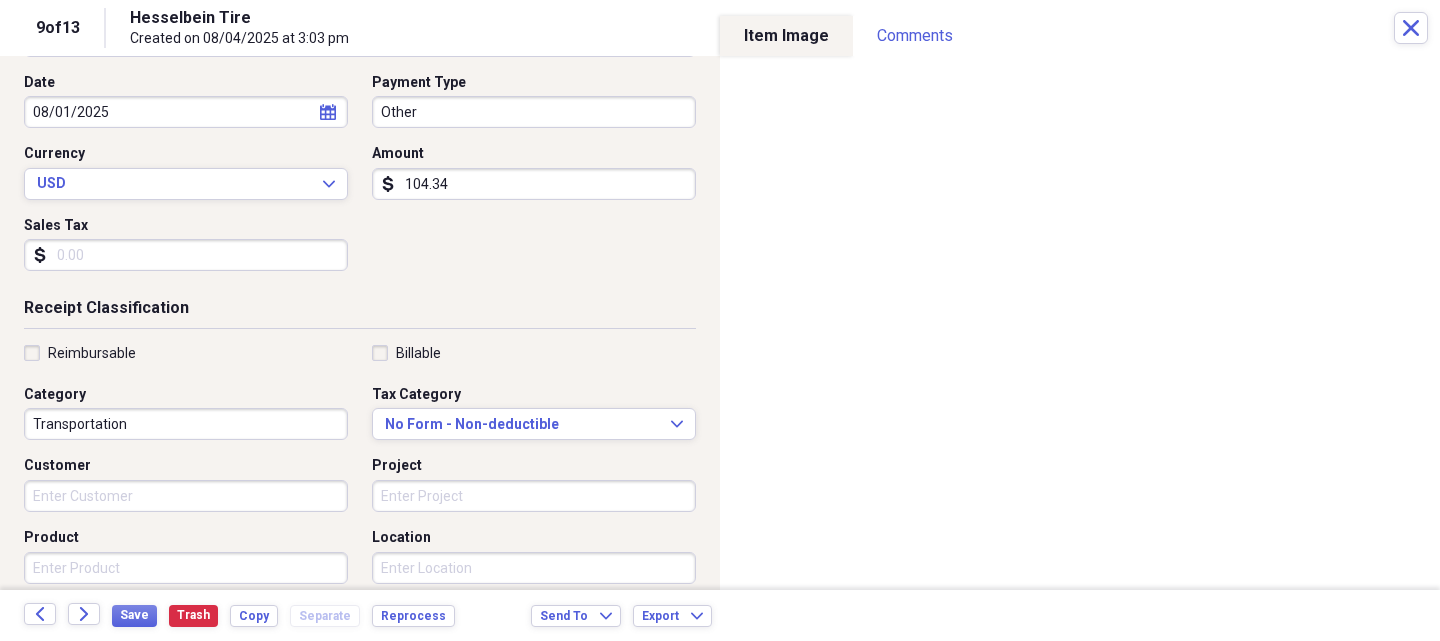 type 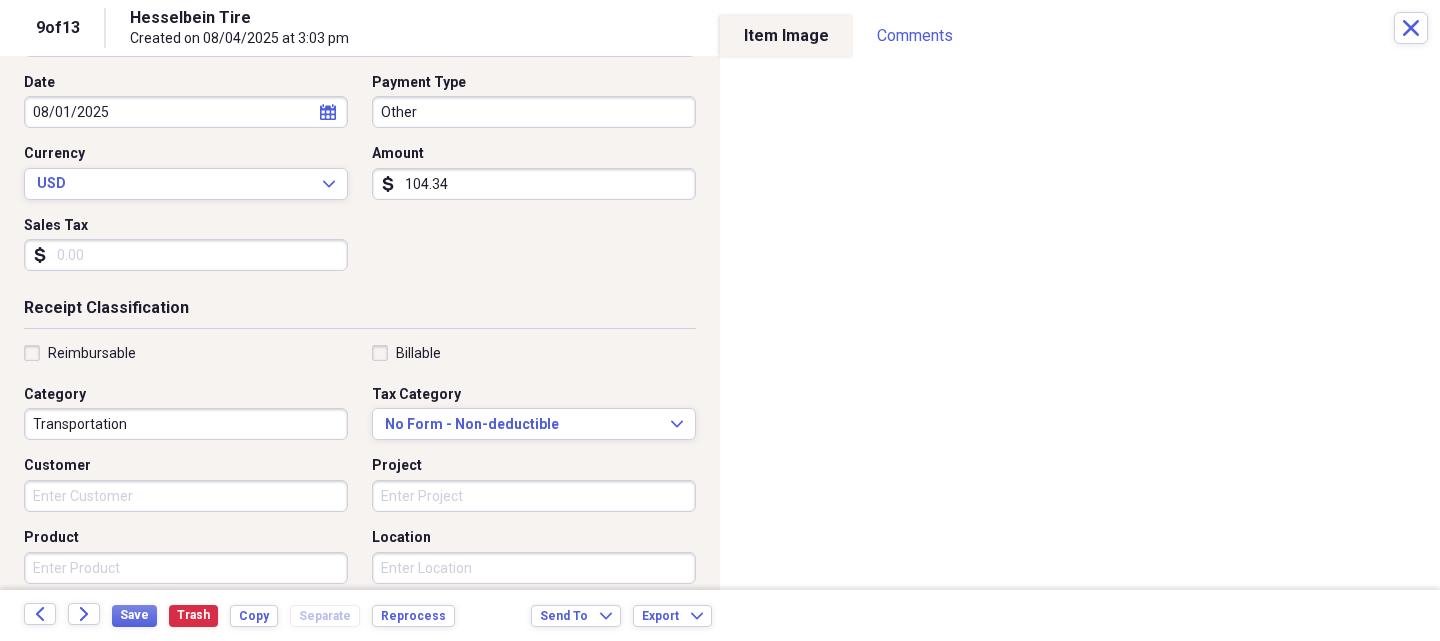 click on "Product" at bounding box center [186, 568] 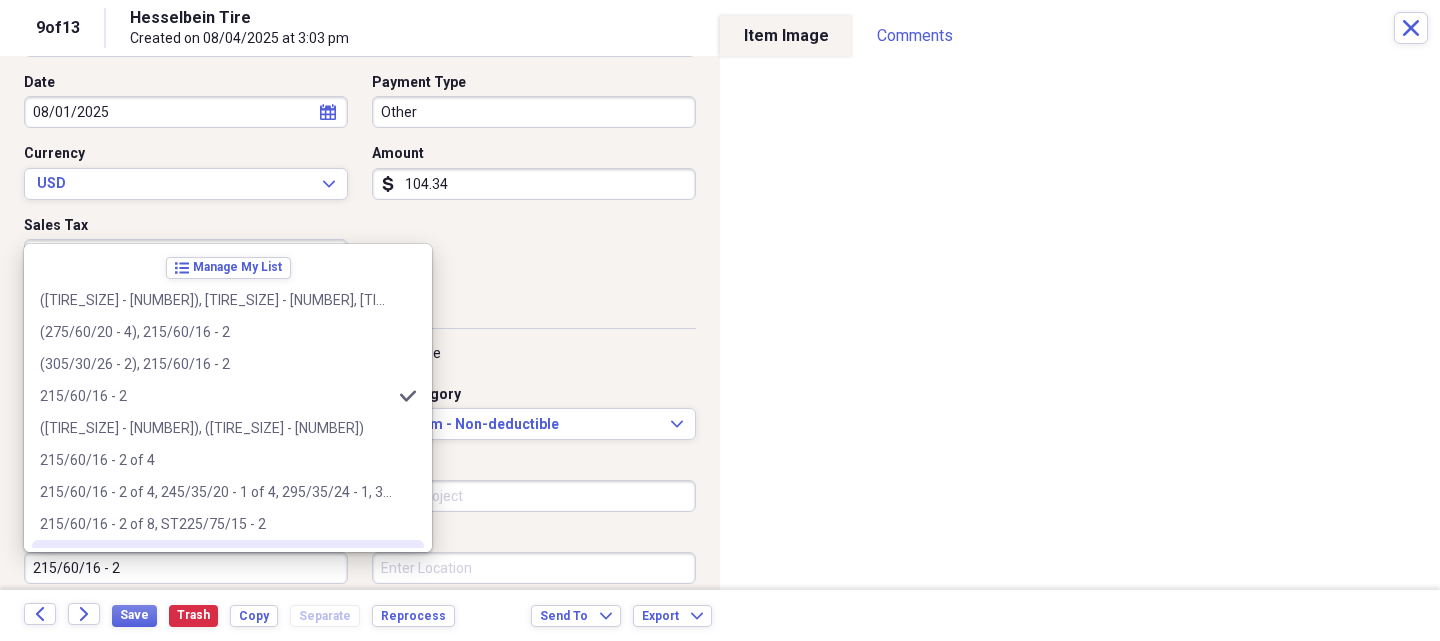 click on "215/60/16 - 2" at bounding box center (186, 568) 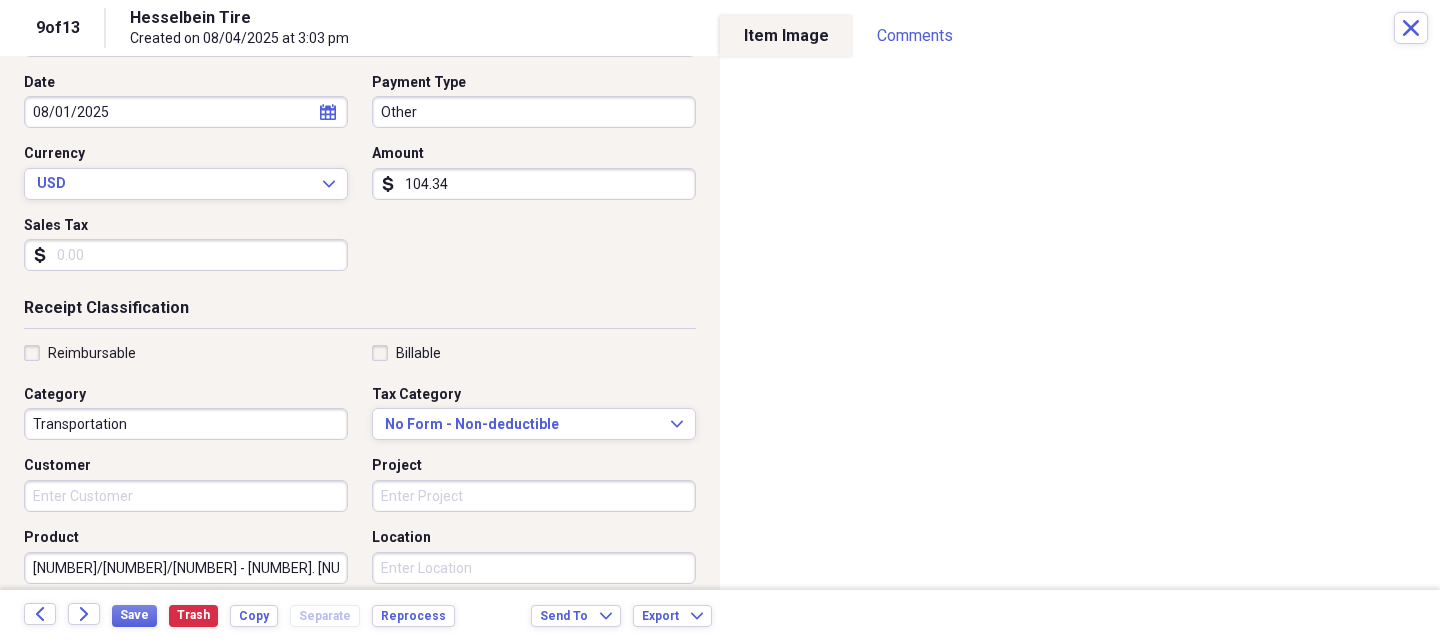 type on "[NUMBER]/[NUMBER]/[NUMBER] - [NUMBER]. [NUMBER]/[NUMBER]/[NUMBER] - [NUMBER]" 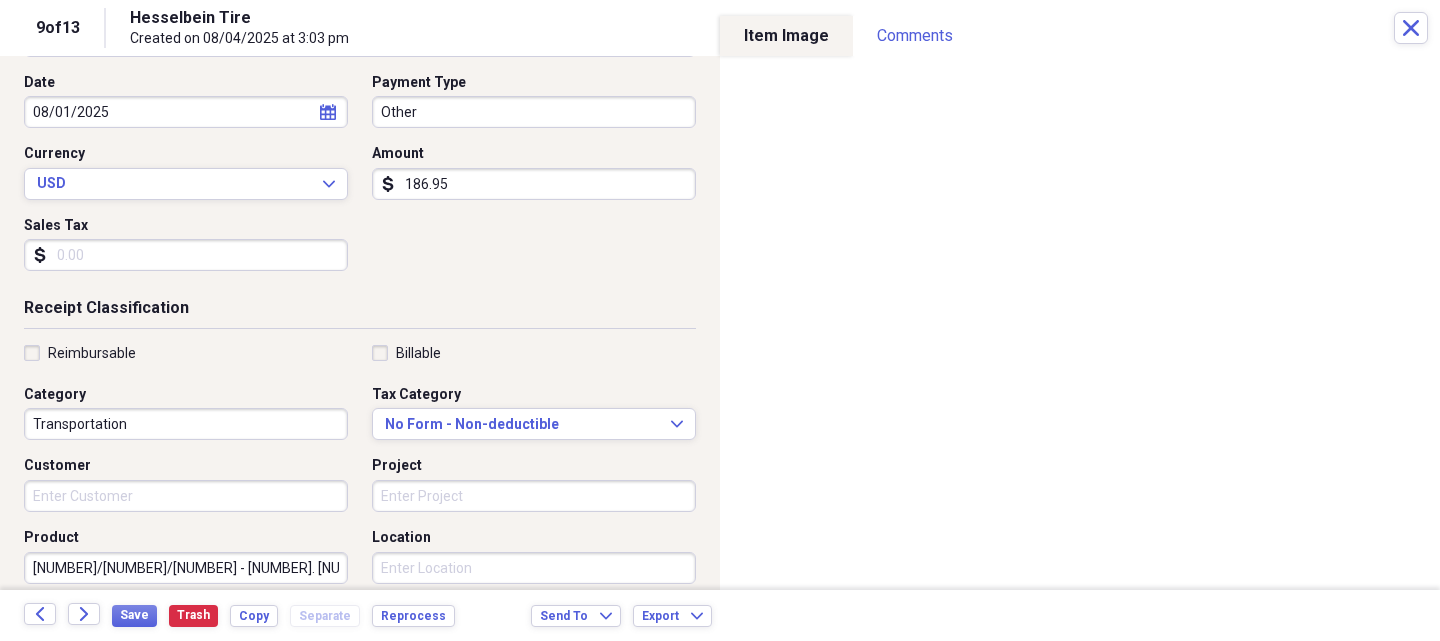 type on "186.95" 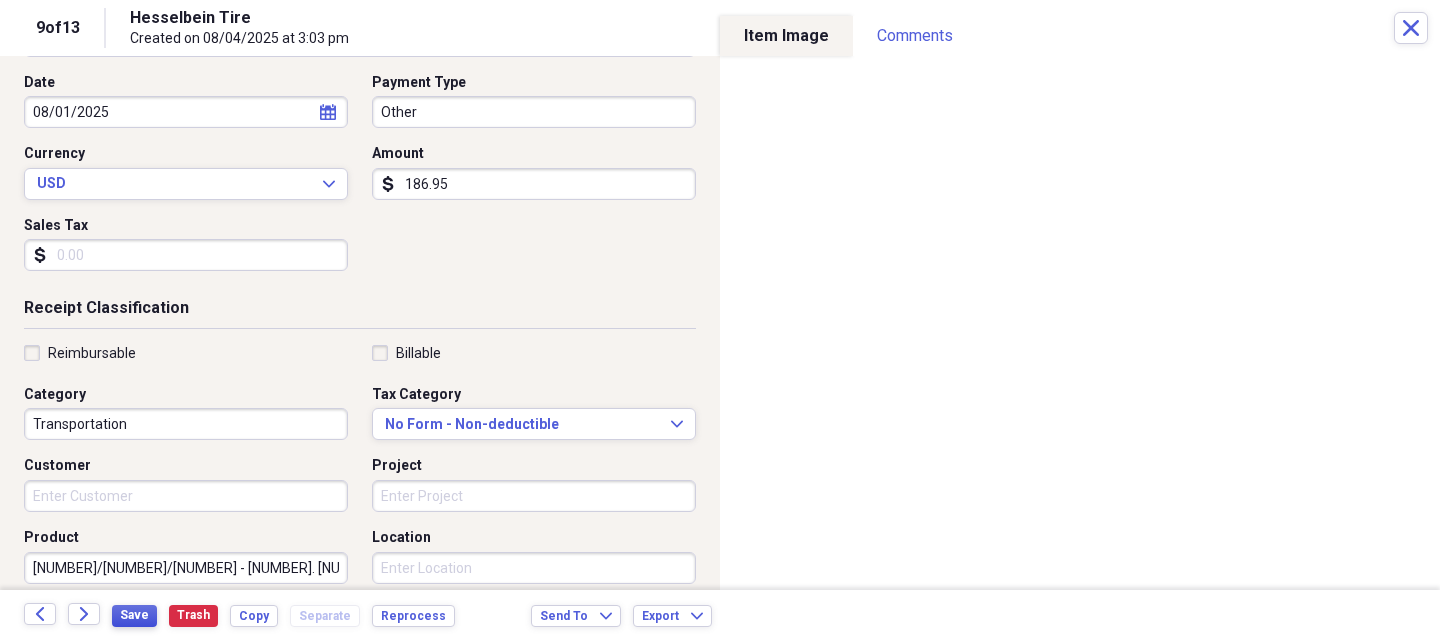 click on "Save Trash Copy Separate Reprocess" at bounding box center (289, 615) 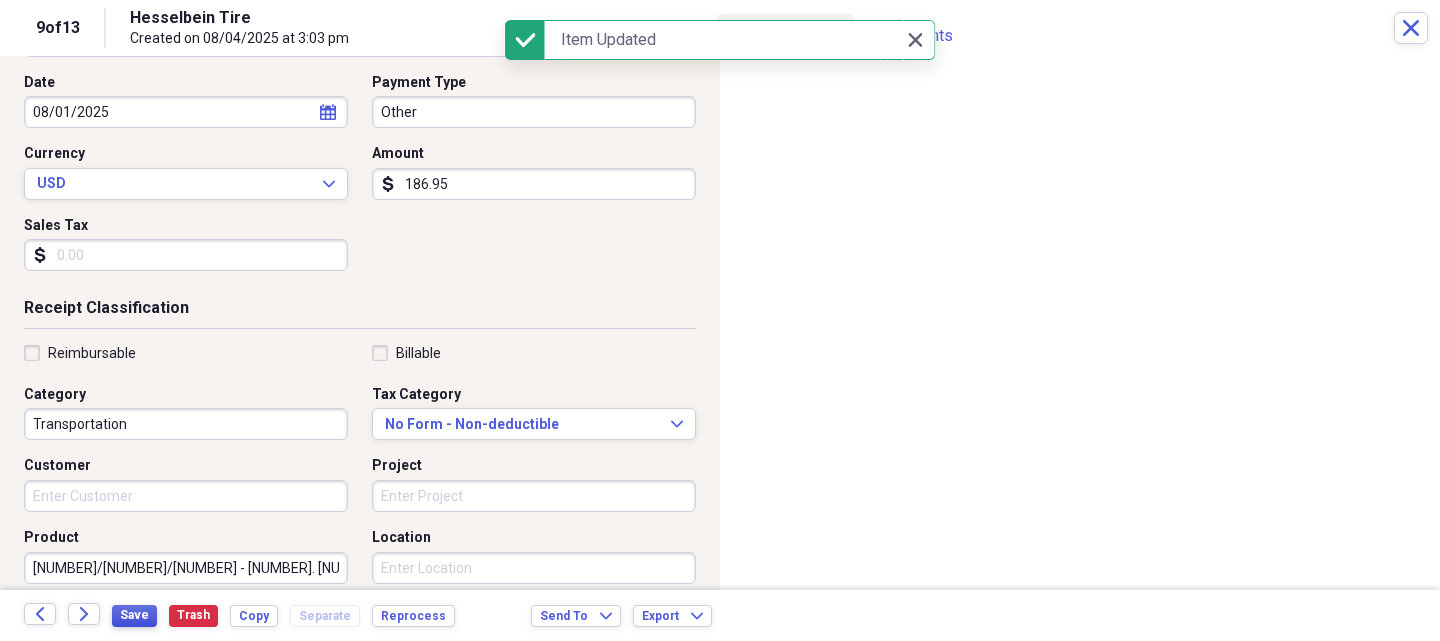 scroll, scrollTop: 0, scrollLeft: 0, axis: both 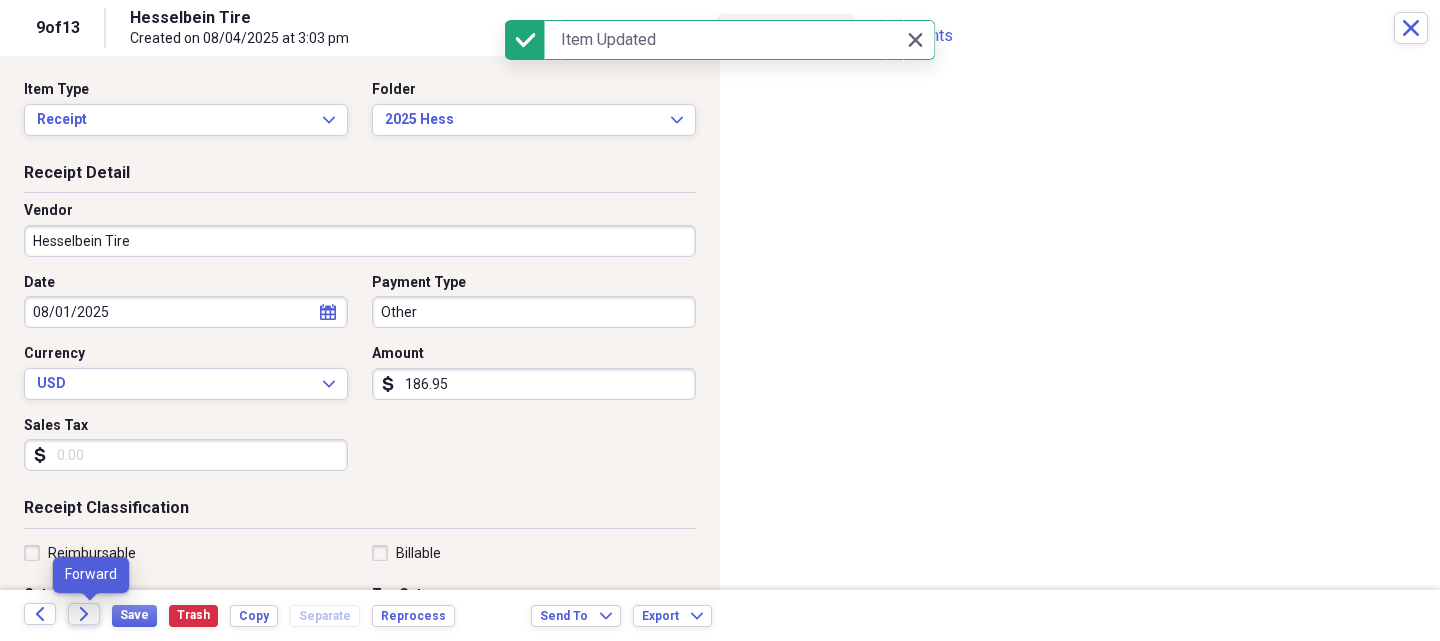 click on "Forward" 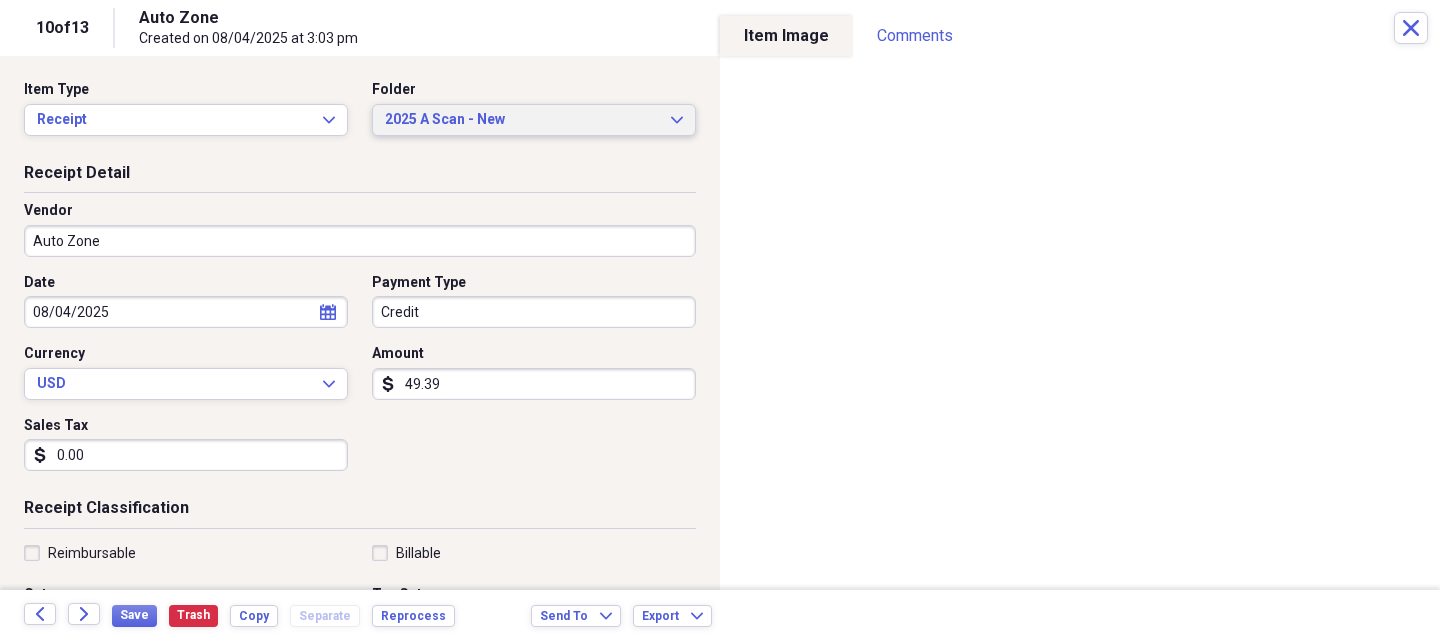 click on "2025 A Scan - New" at bounding box center (522, 120) 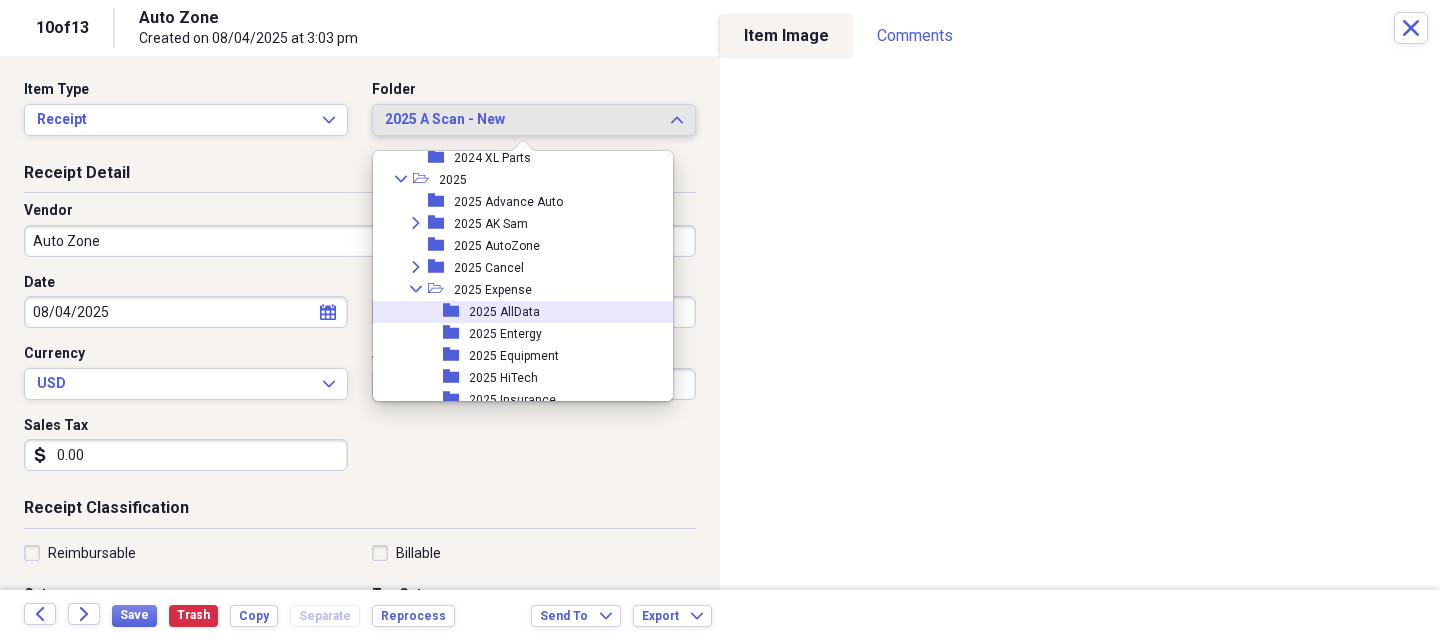scroll, scrollTop: 1839, scrollLeft: 0, axis: vertical 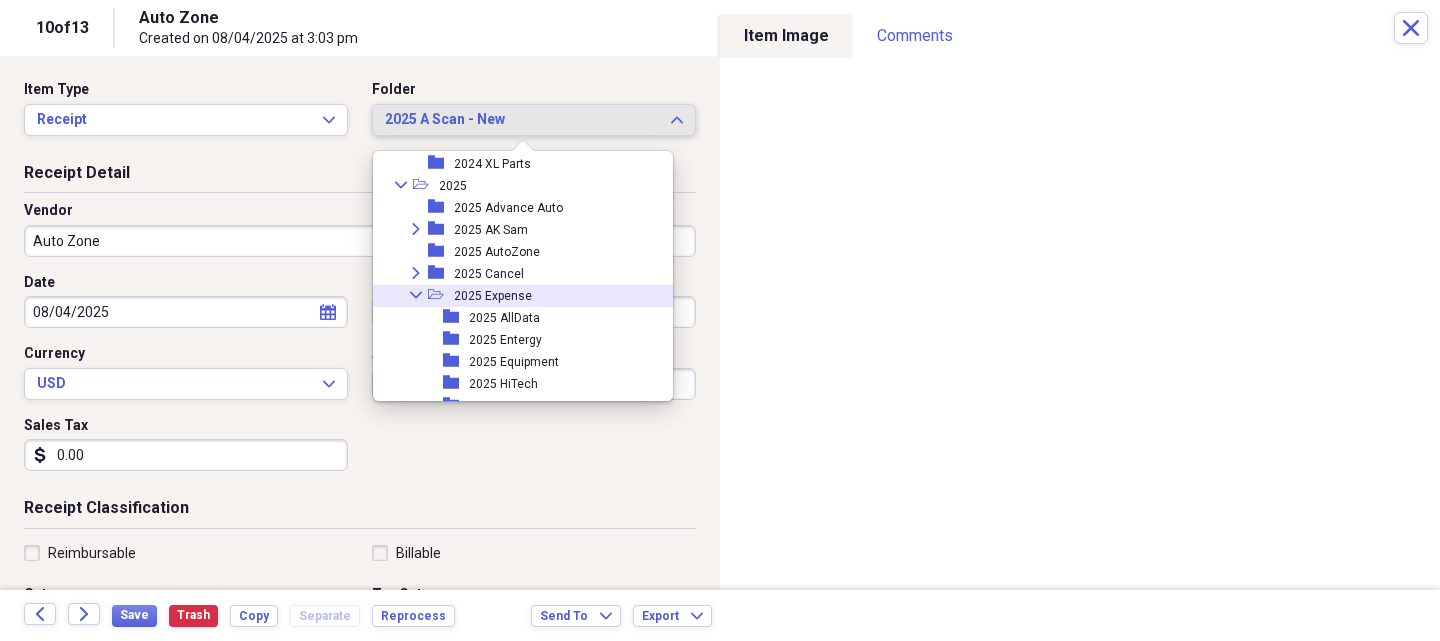 click on "Collapse" at bounding box center [416, 295] 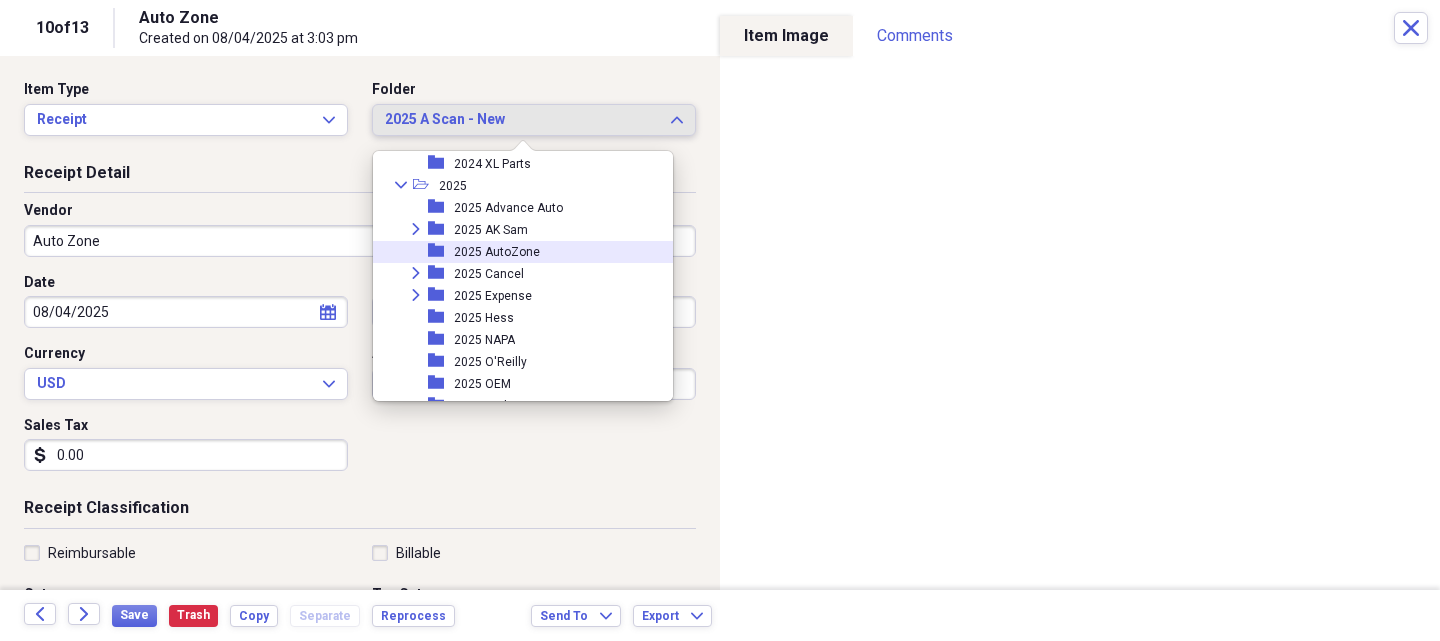 click on "2025 AutoZone" at bounding box center [497, 252] 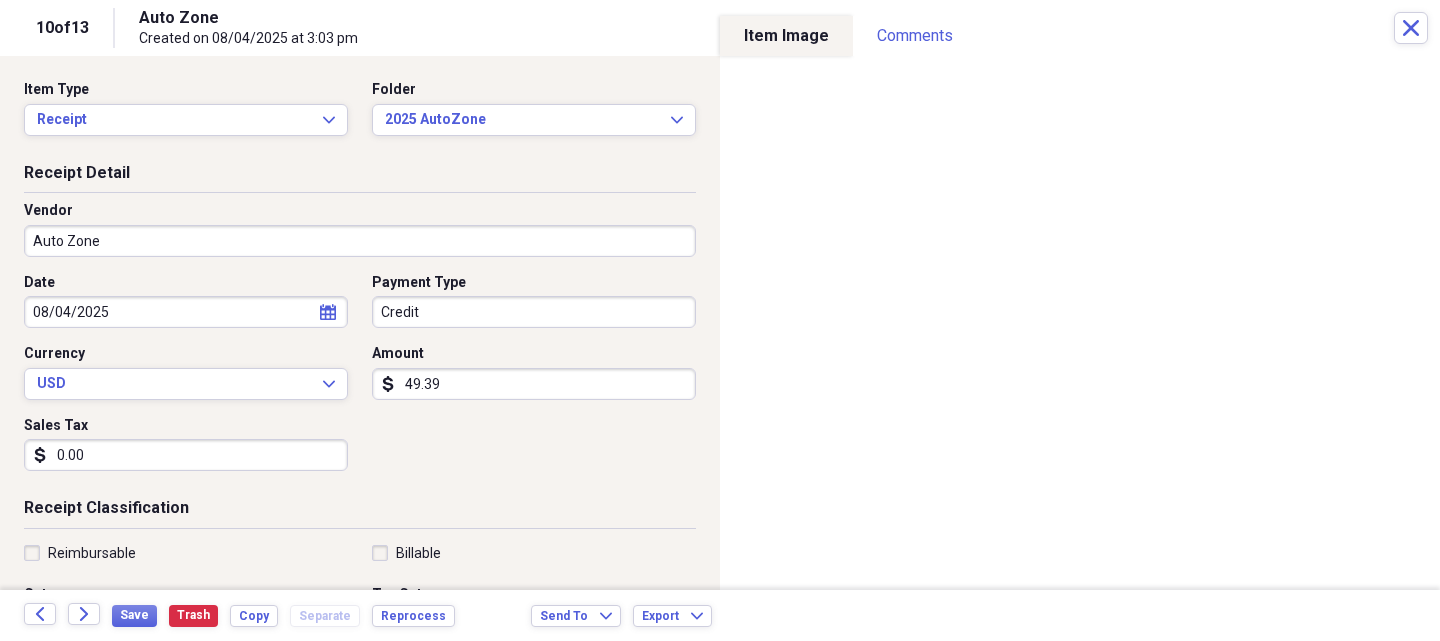 click on "Auto Zone" at bounding box center [360, 241] 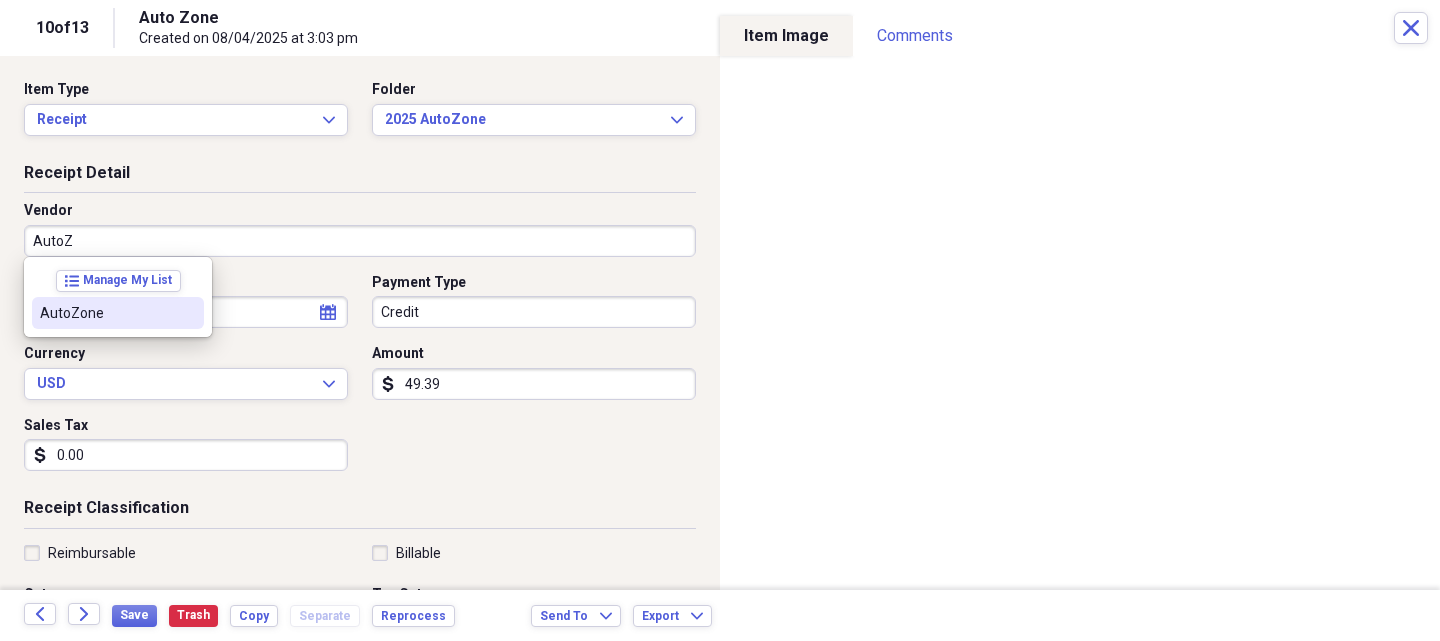 click on "AutoZone" at bounding box center [118, 313] 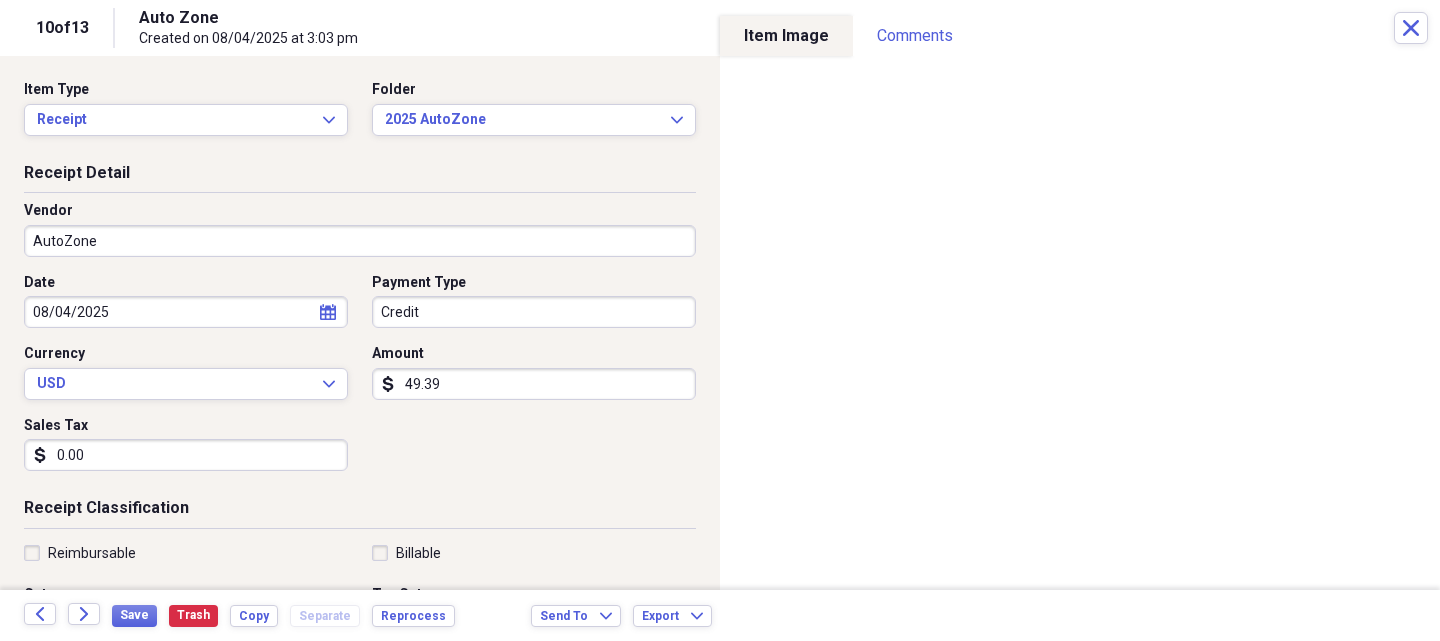 click on "Sales Tax dollar-sign [NUMBER]" at bounding box center (192, 444) 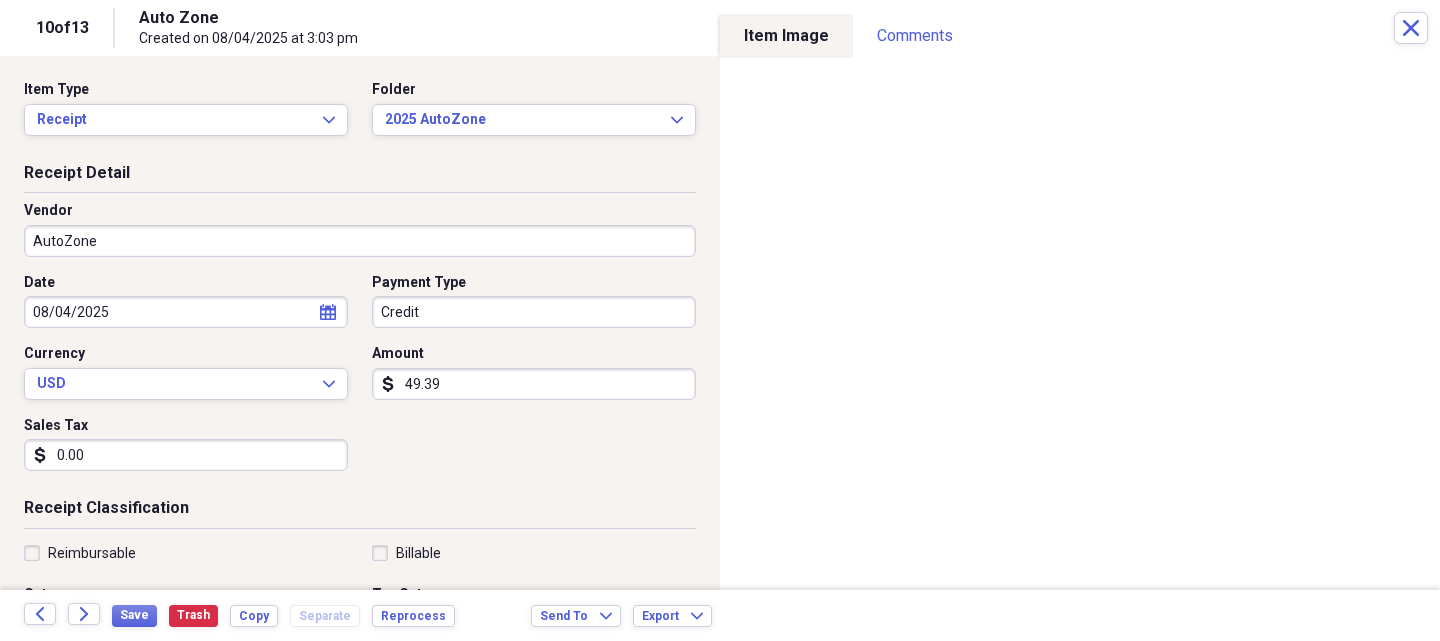 click on "0.00" at bounding box center [186, 455] 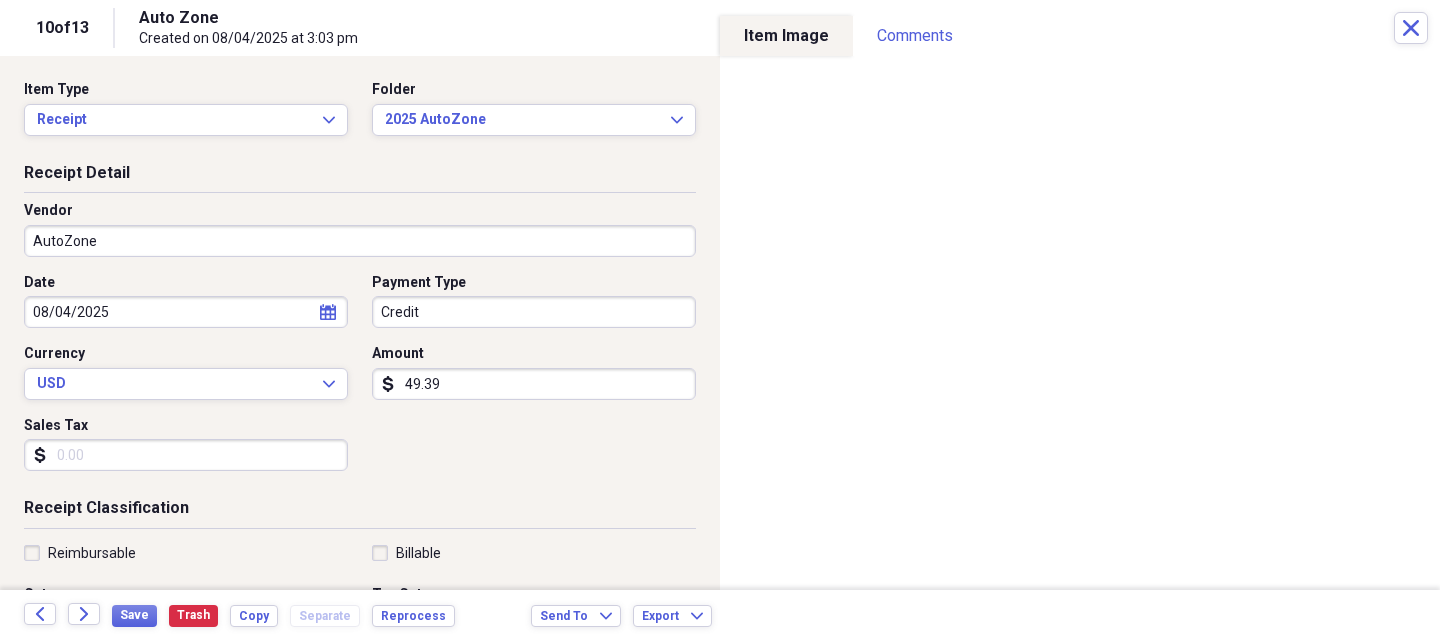 click on "Sales Tax" at bounding box center [186, 455] 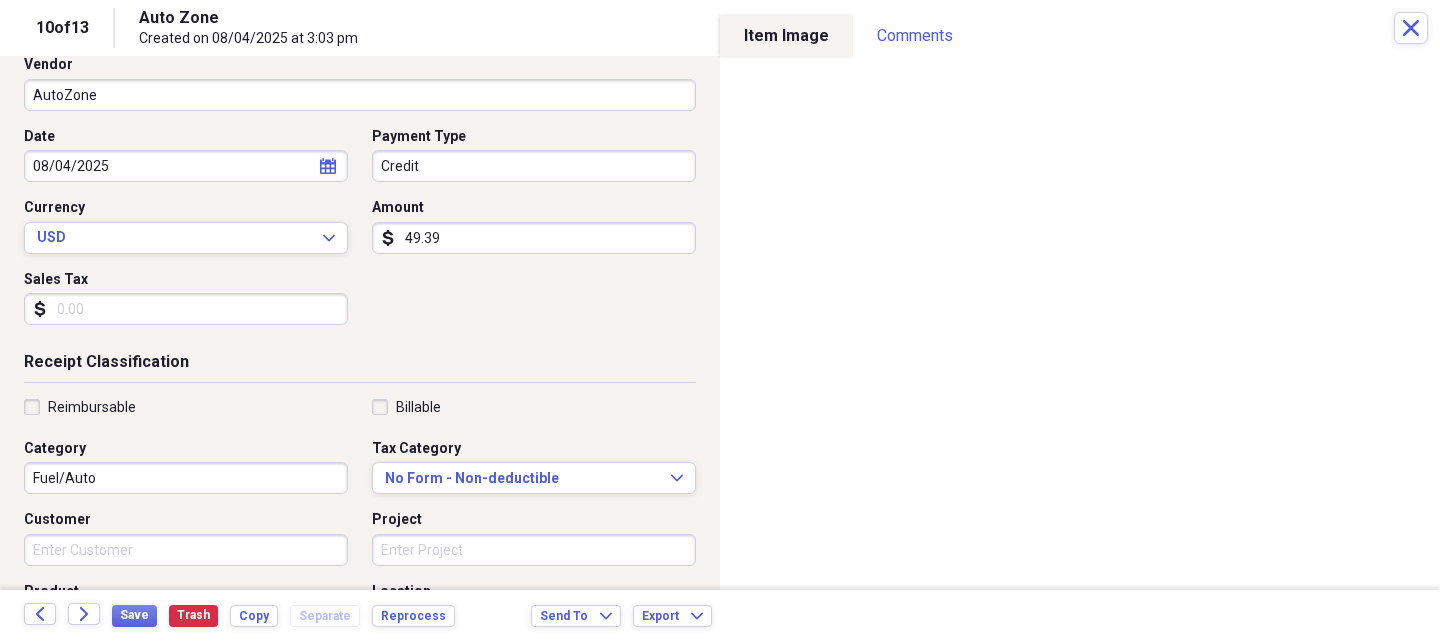 scroll, scrollTop: 200, scrollLeft: 0, axis: vertical 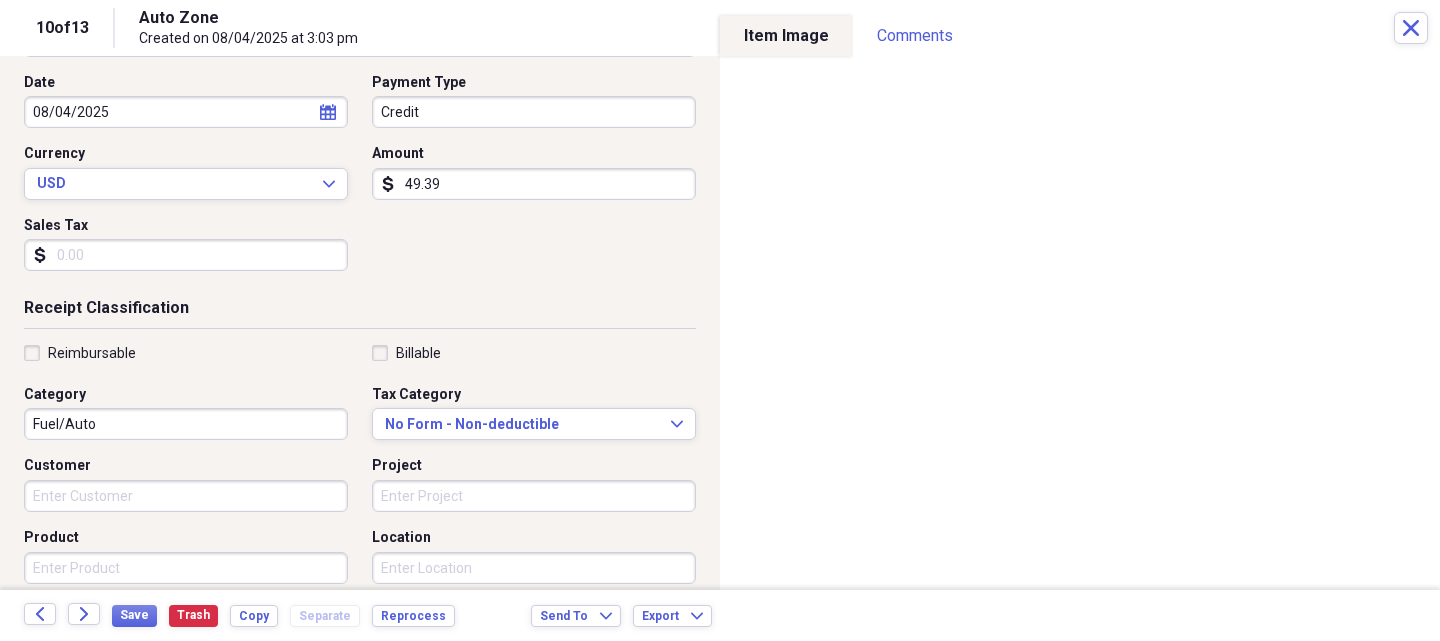 type 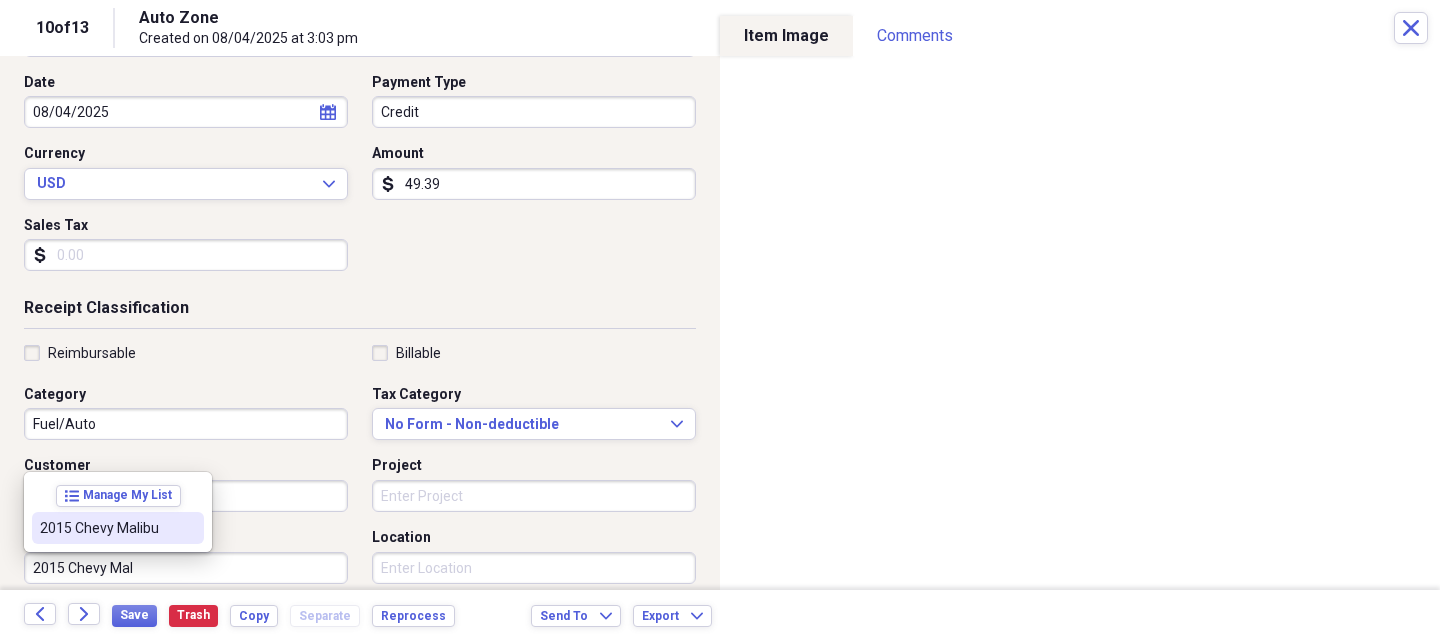 click on "2015 Chevy Malibu" at bounding box center [106, 528] 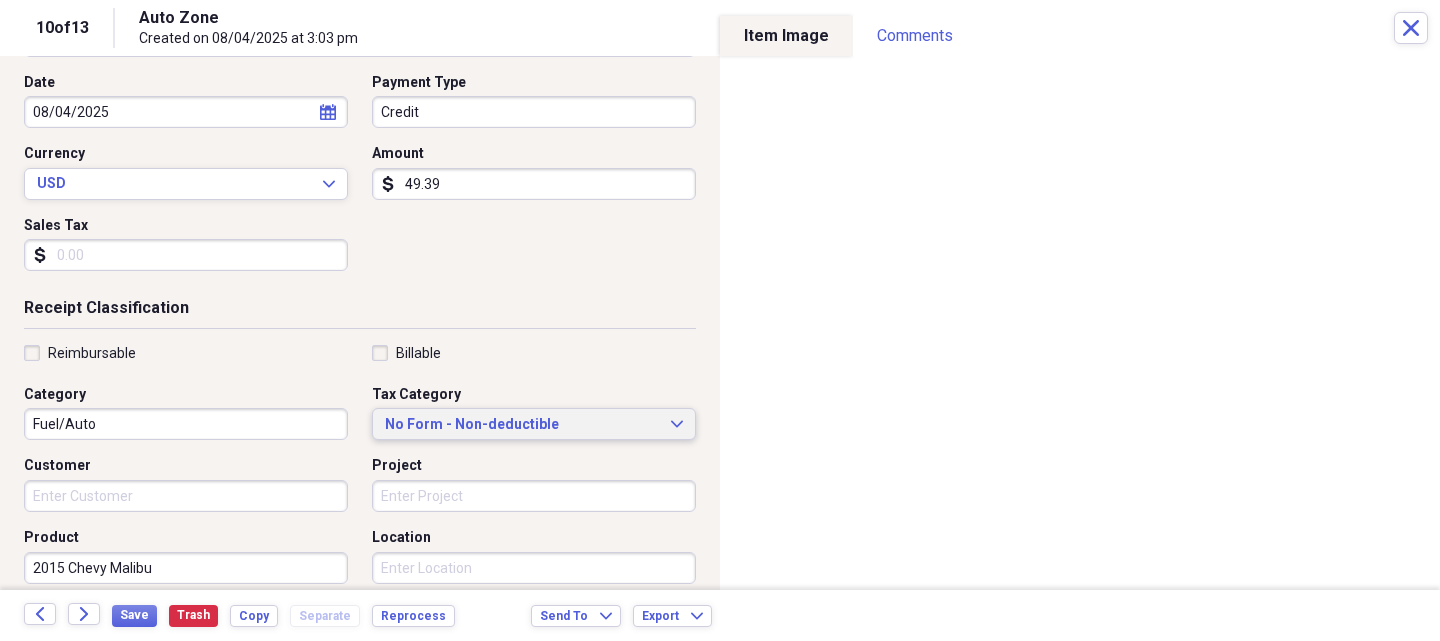 scroll, scrollTop: 0, scrollLeft: 0, axis: both 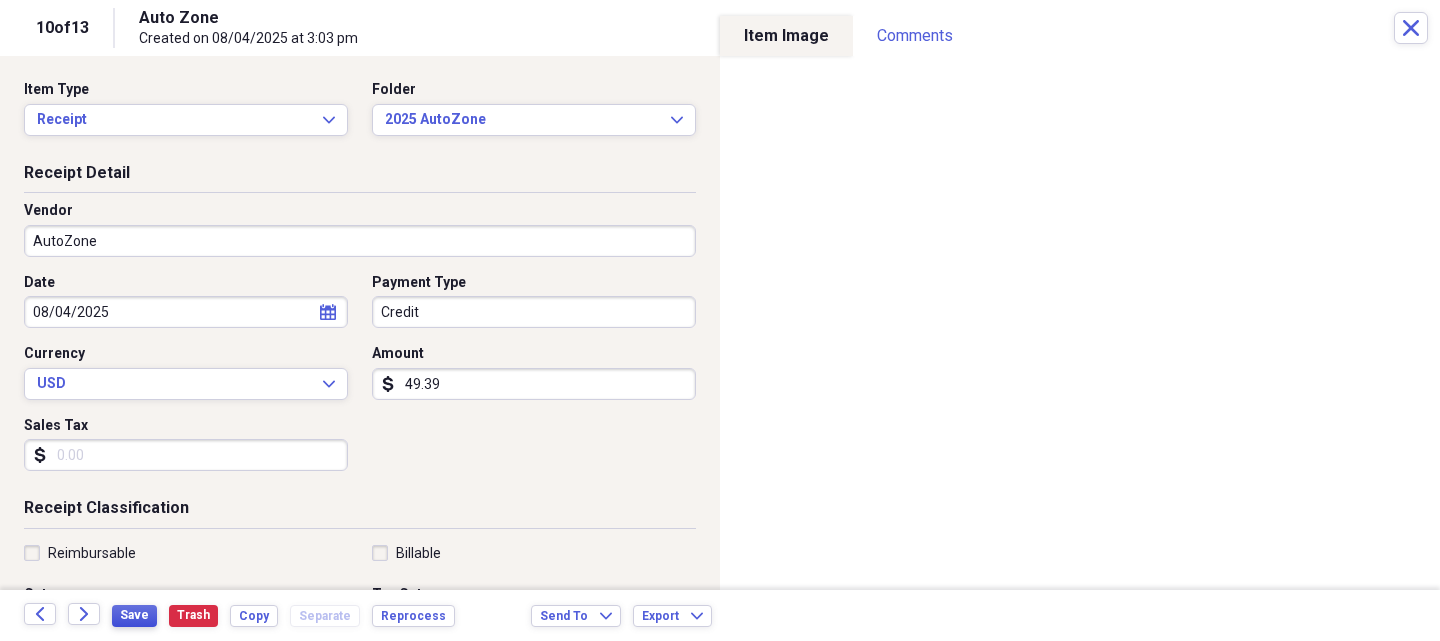 click on "Save" at bounding box center [134, 615] 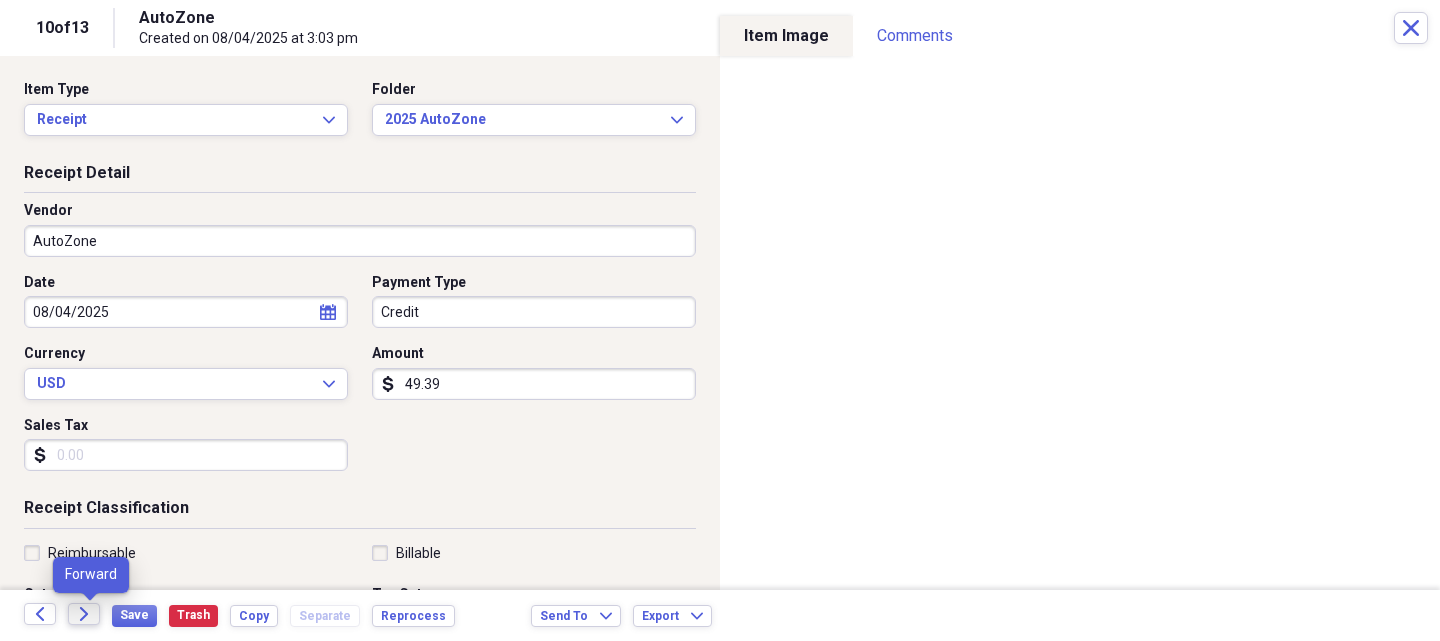 click on "Forward" at bounding box center [84, 614] 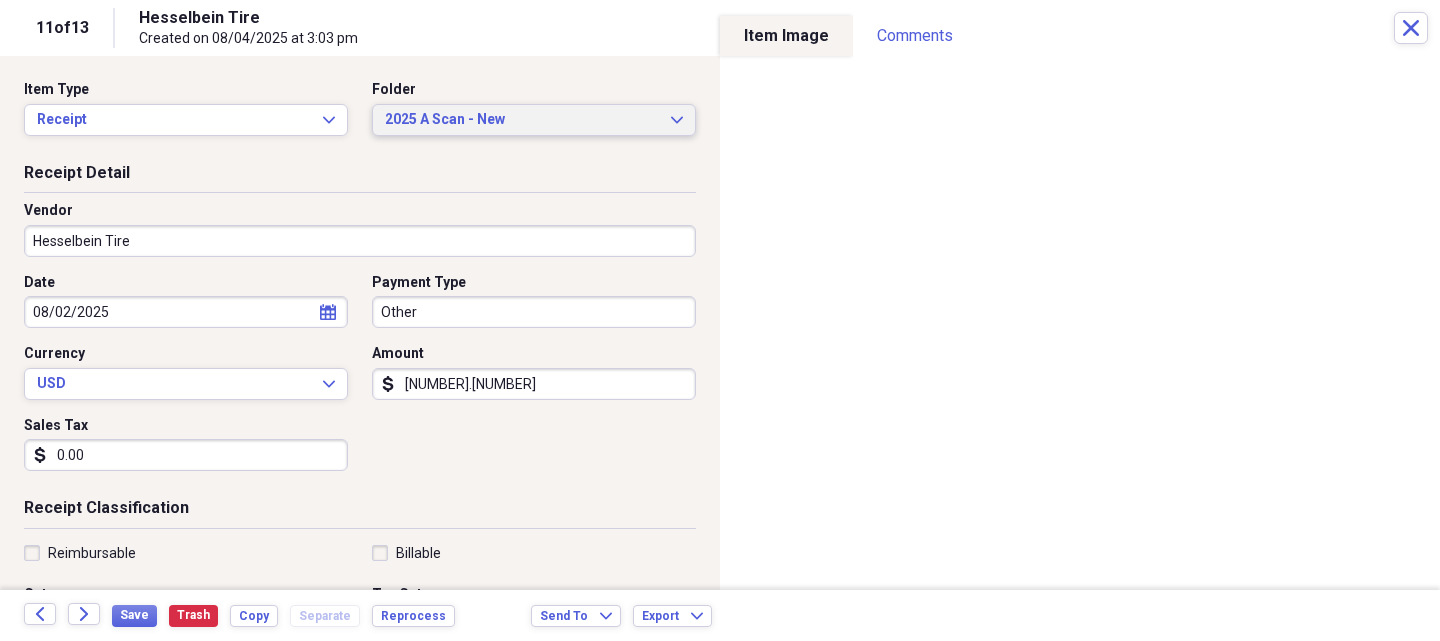 click on "2025 A Scan - New" at bounding box center [522, 120] 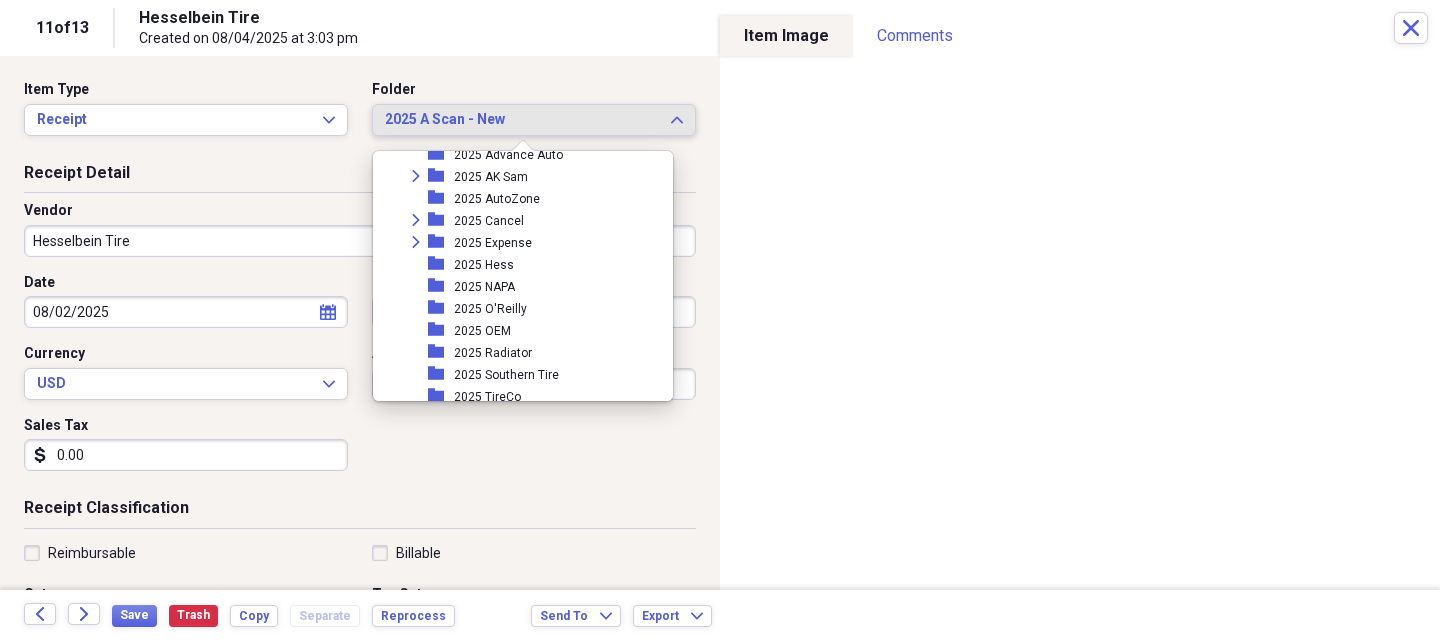 scroll, scrollTop: 1831, scrollLeft: 0, axis: vertical 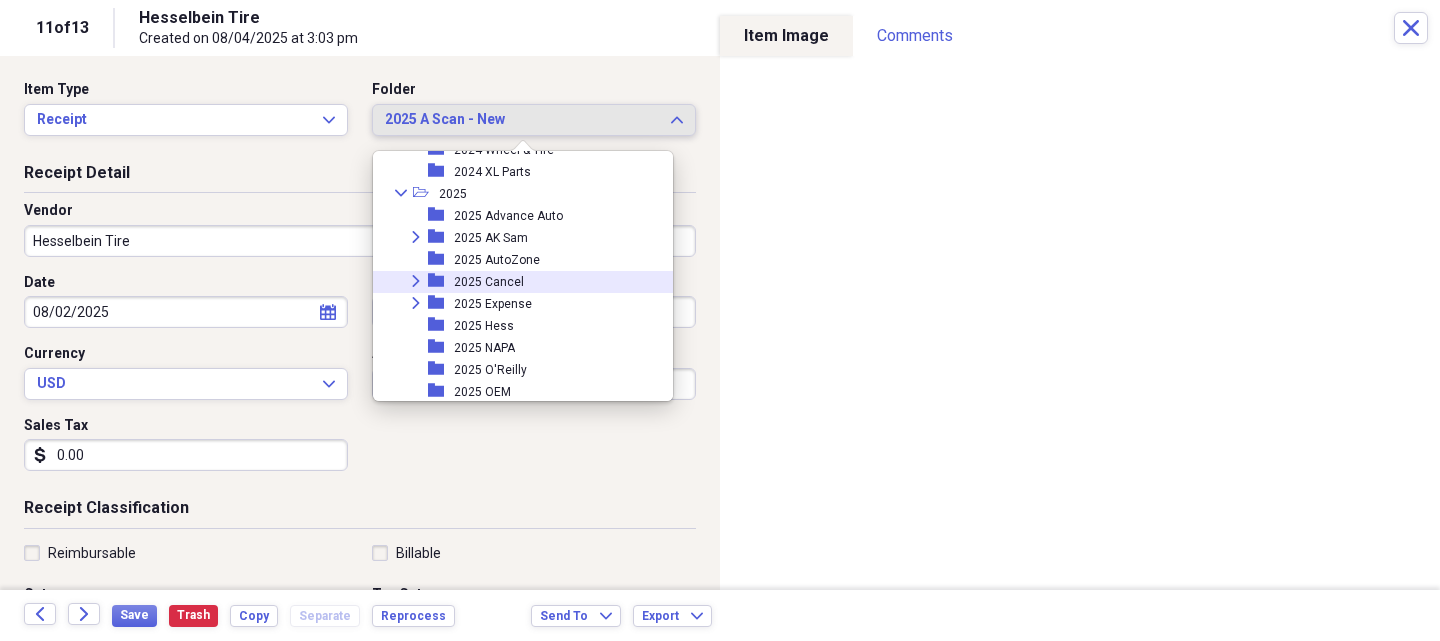 click on "Expand" at bounding box center (416, 281) 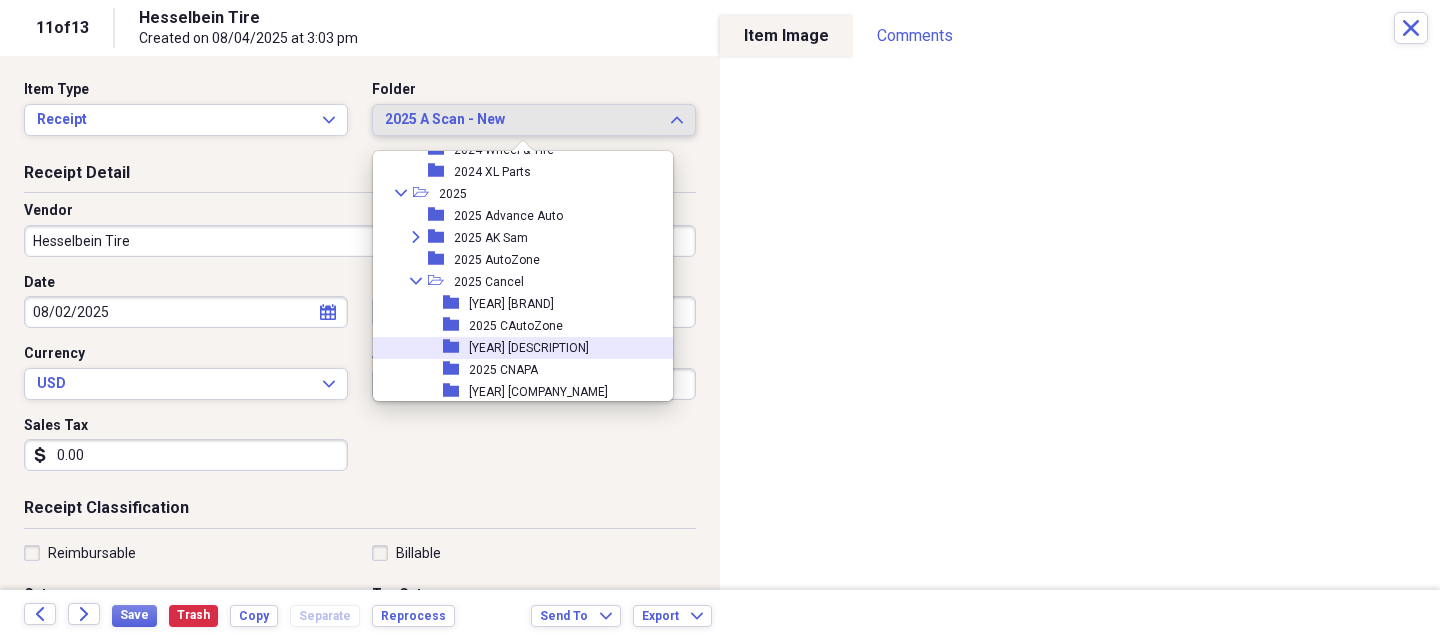 click on "[YEAR] [DESCRIPTION]" at bounding box center [529, 348] 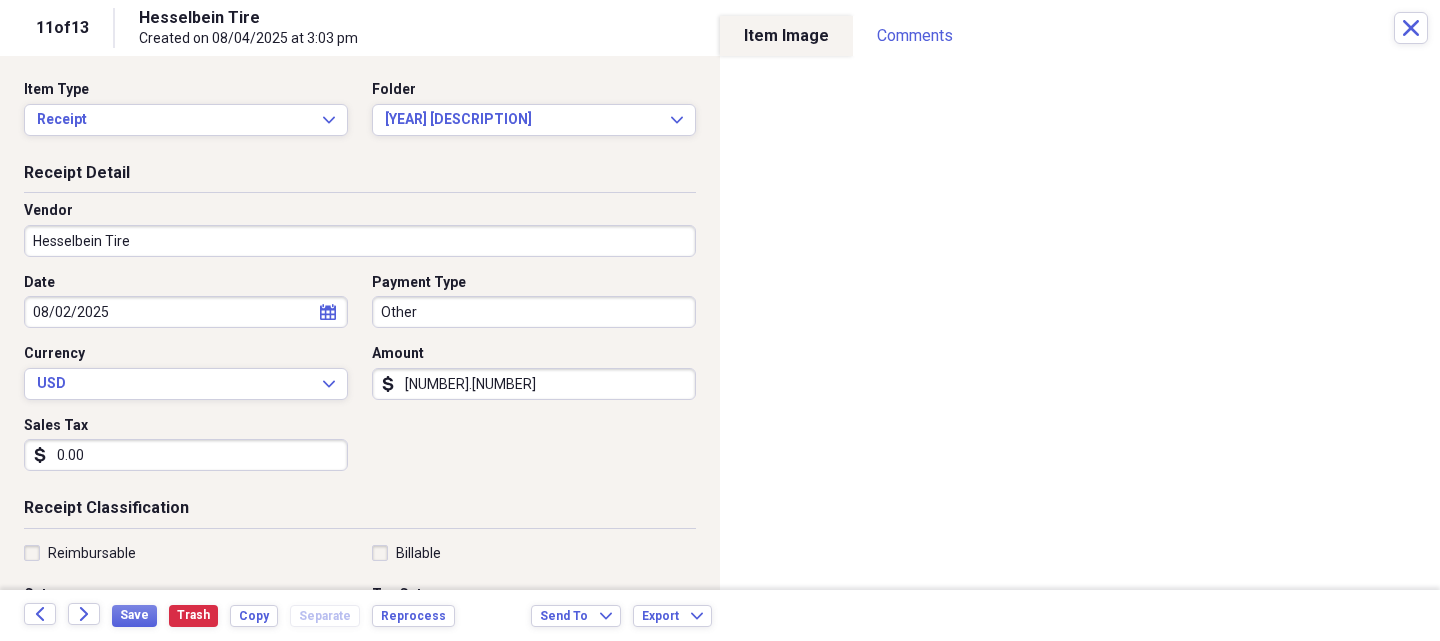 click on "Sales Tax" at bounding box center [186, 426] 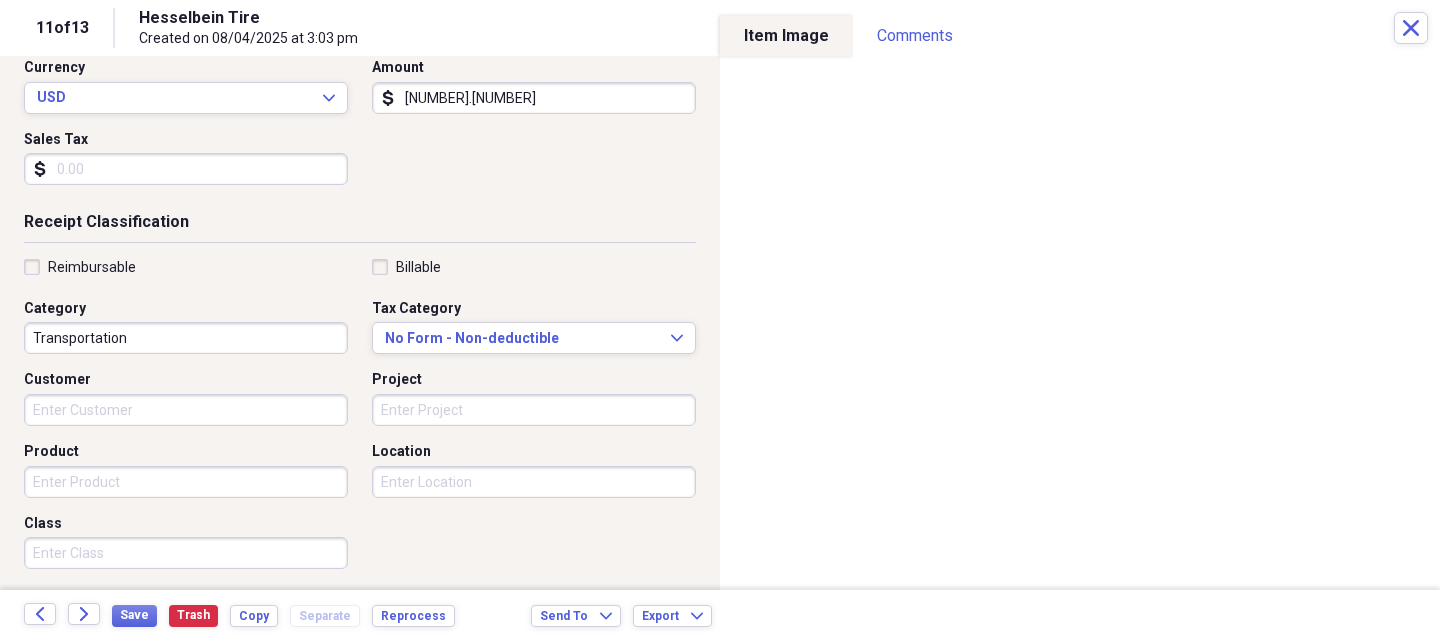 scroll, scrollTop: 300, scrollLeft: 0, axis: vertical 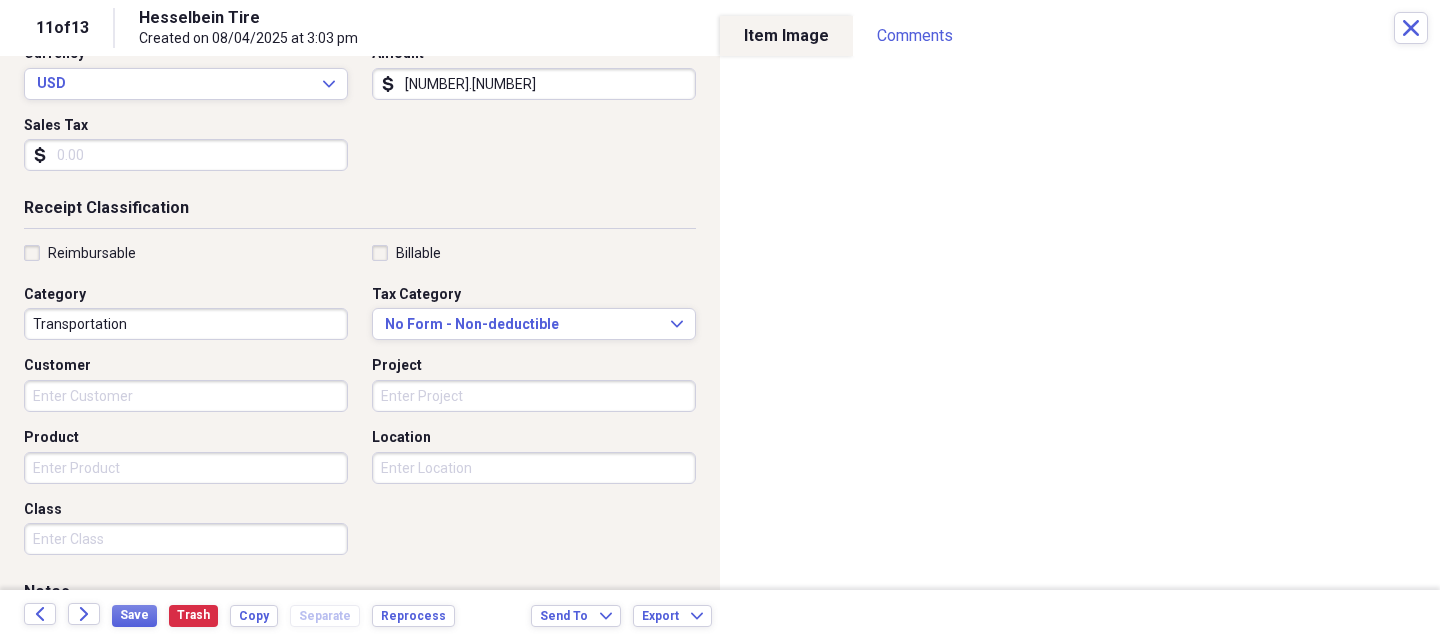 type 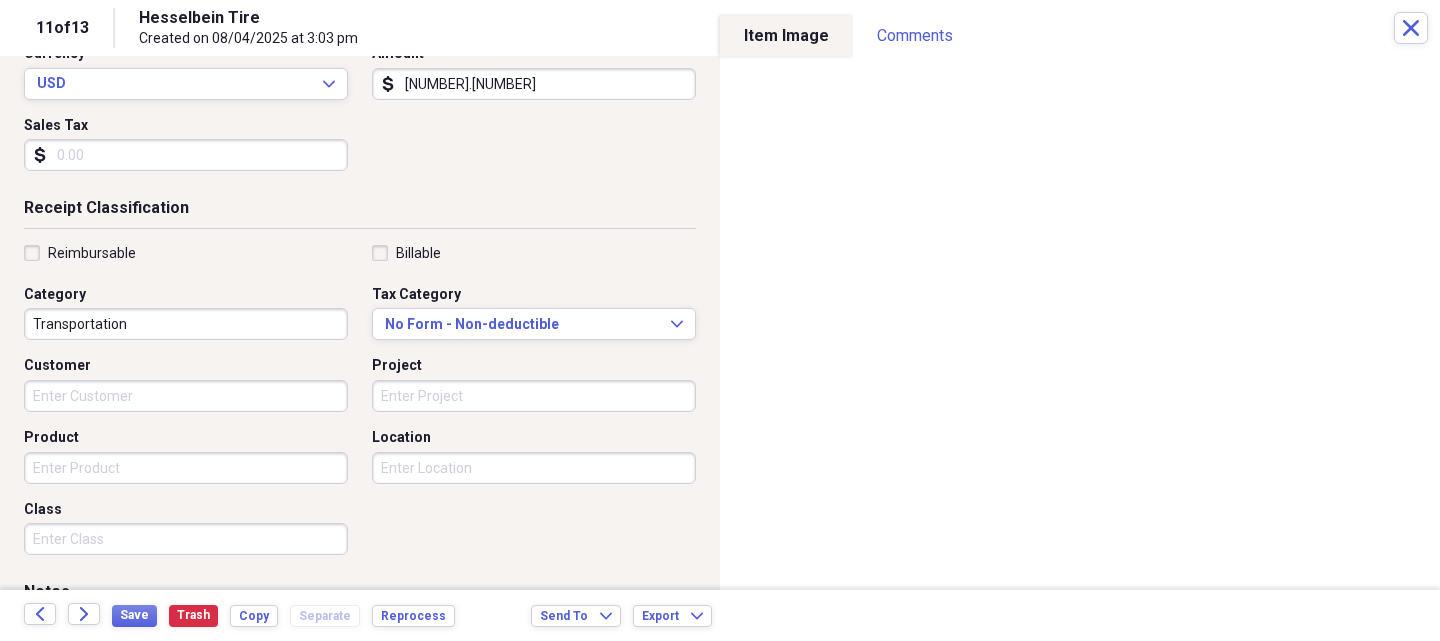 click on "Product" at bounding box center (186, 468) 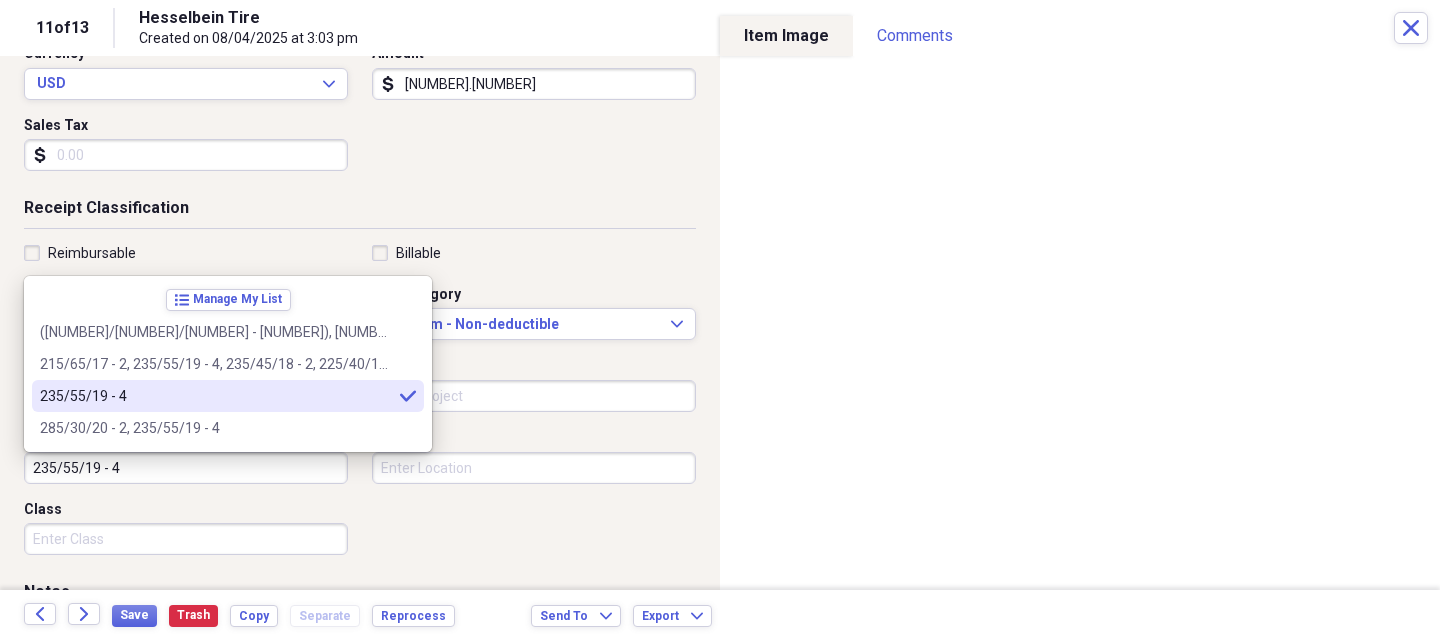type on "235/55/19 - 4" 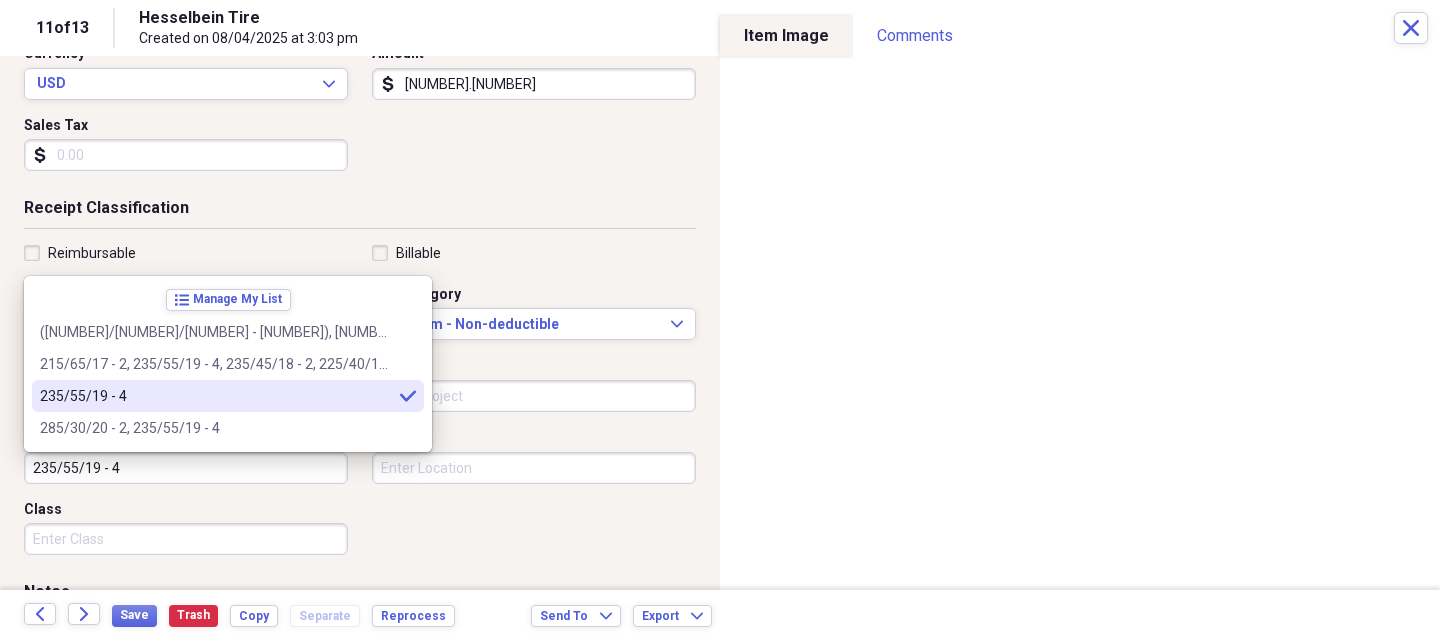 click on "235/55/19 - 4" at bounding box center (216, 396) 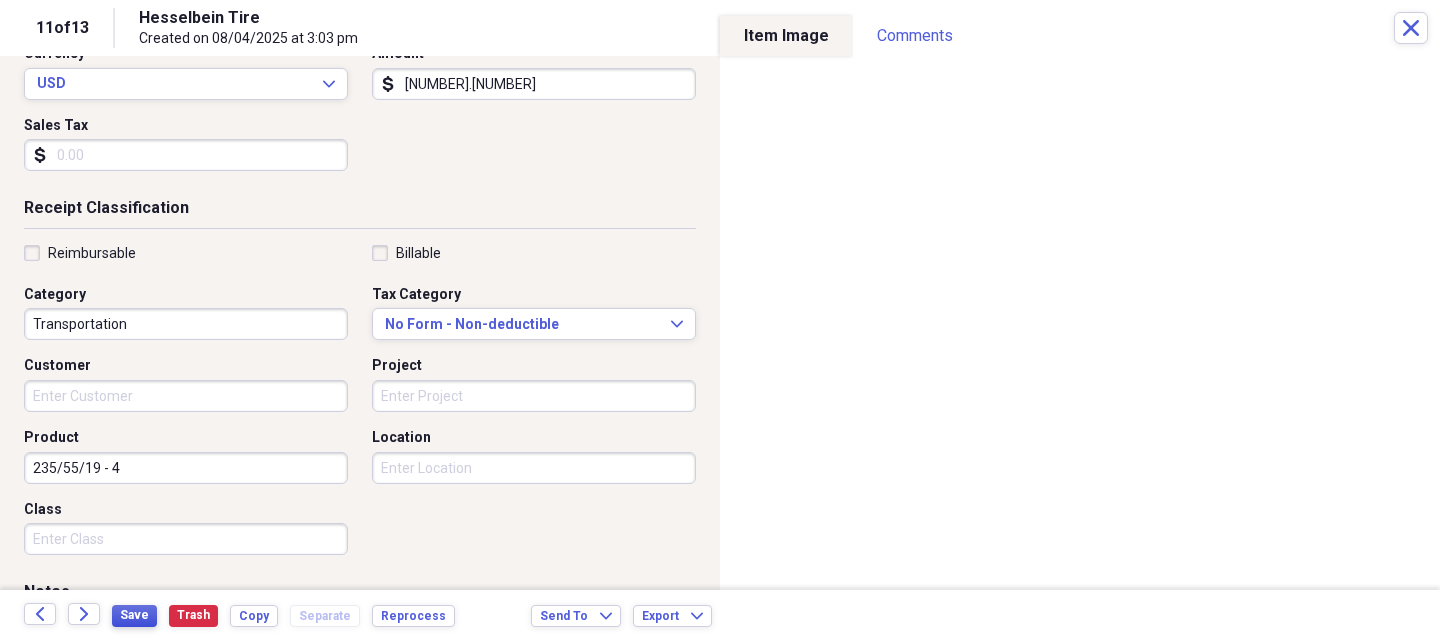 click on "Save" at bounding box center (134, 615) 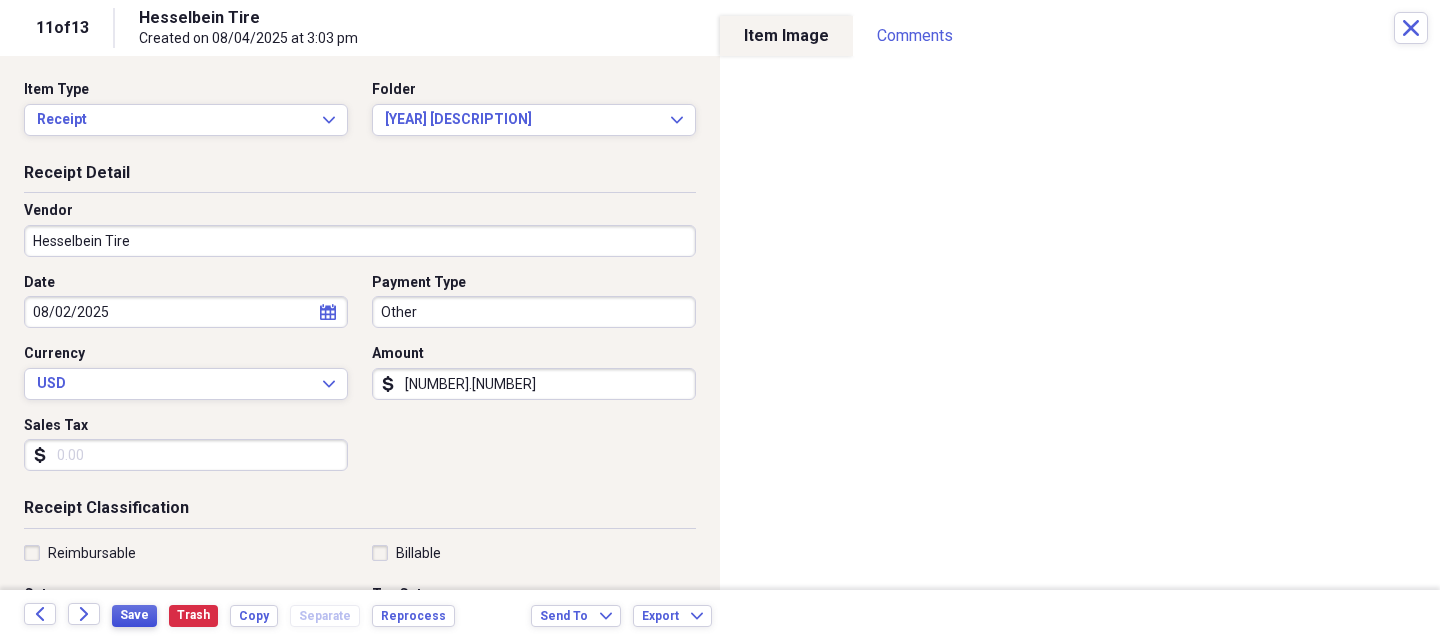 scroll, scrollTop: 0, scrollLeft: 0, axis: both 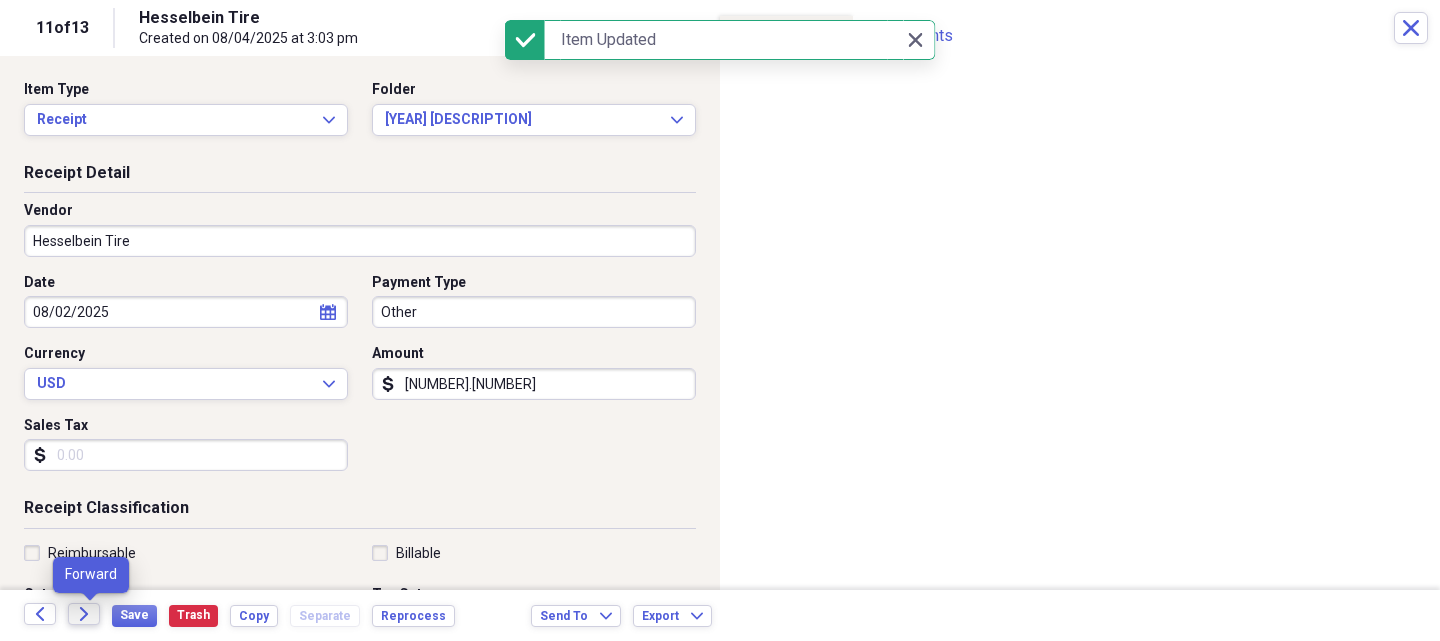 click on "Forward" at bounding box center [84, 614] 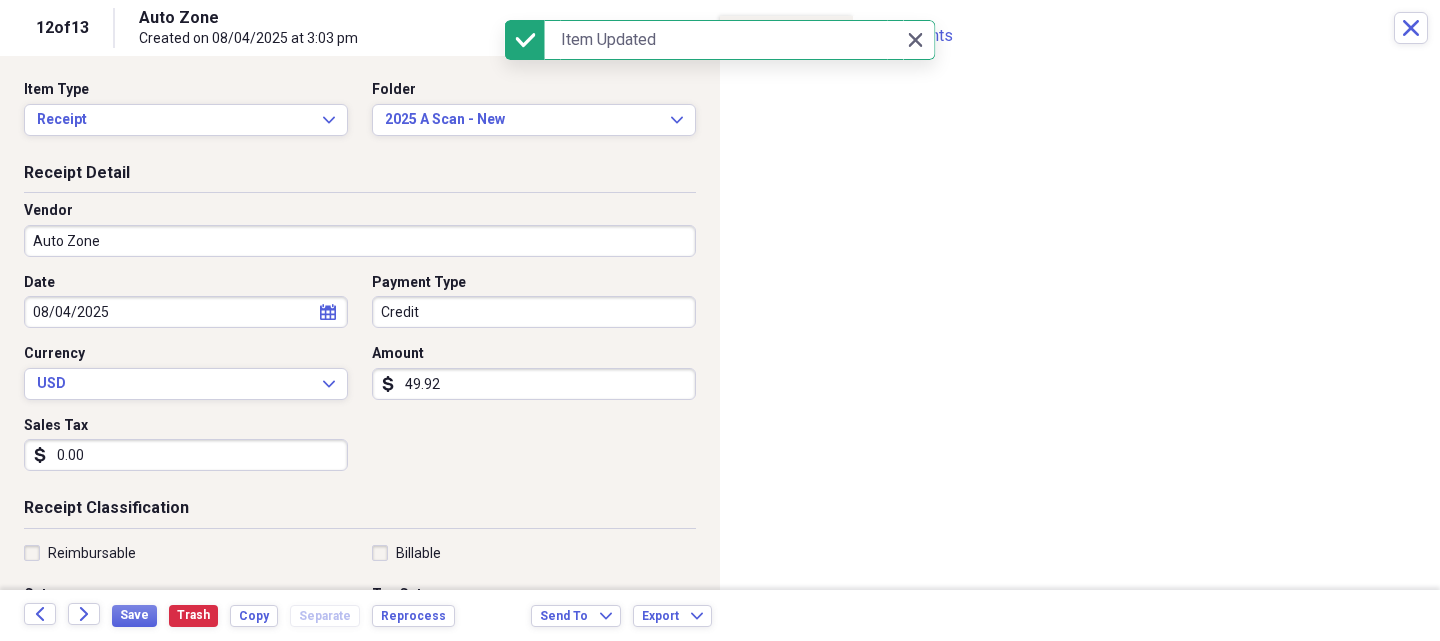 click on "Vendor Auto Zone" at bounding box center (360, 237) 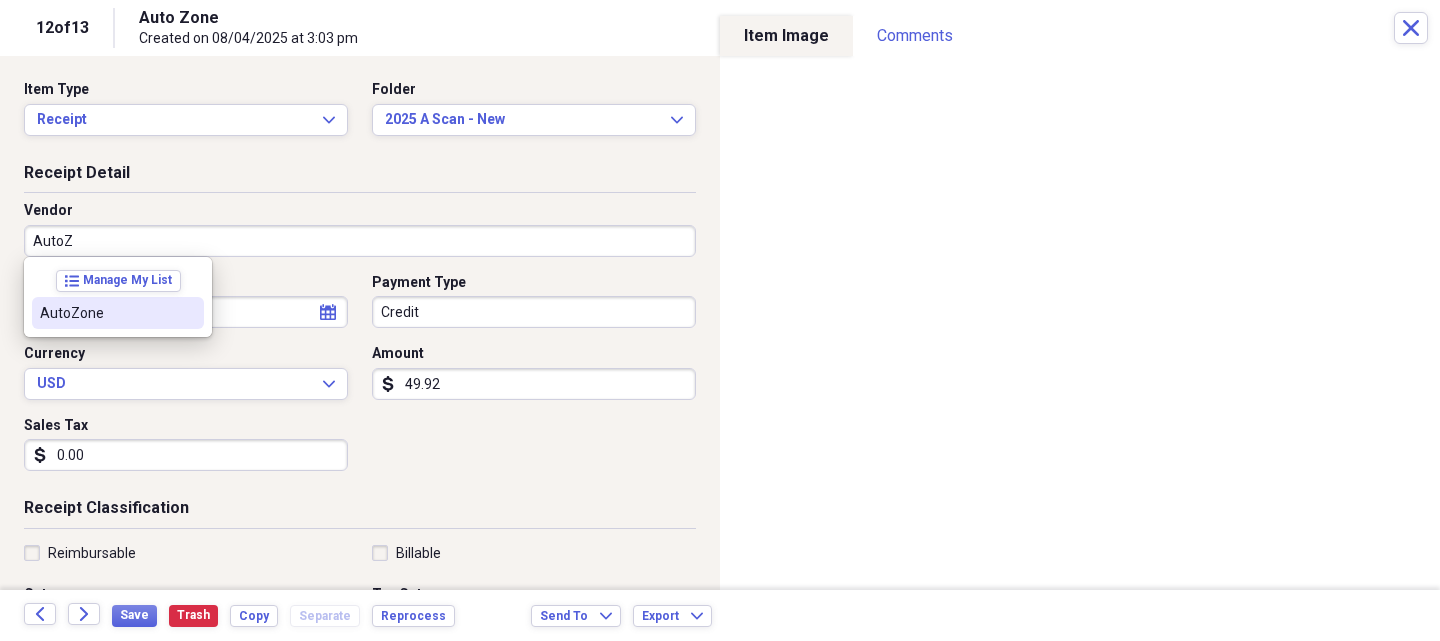 click on "AutoZone" at bounding box center (118, 313) 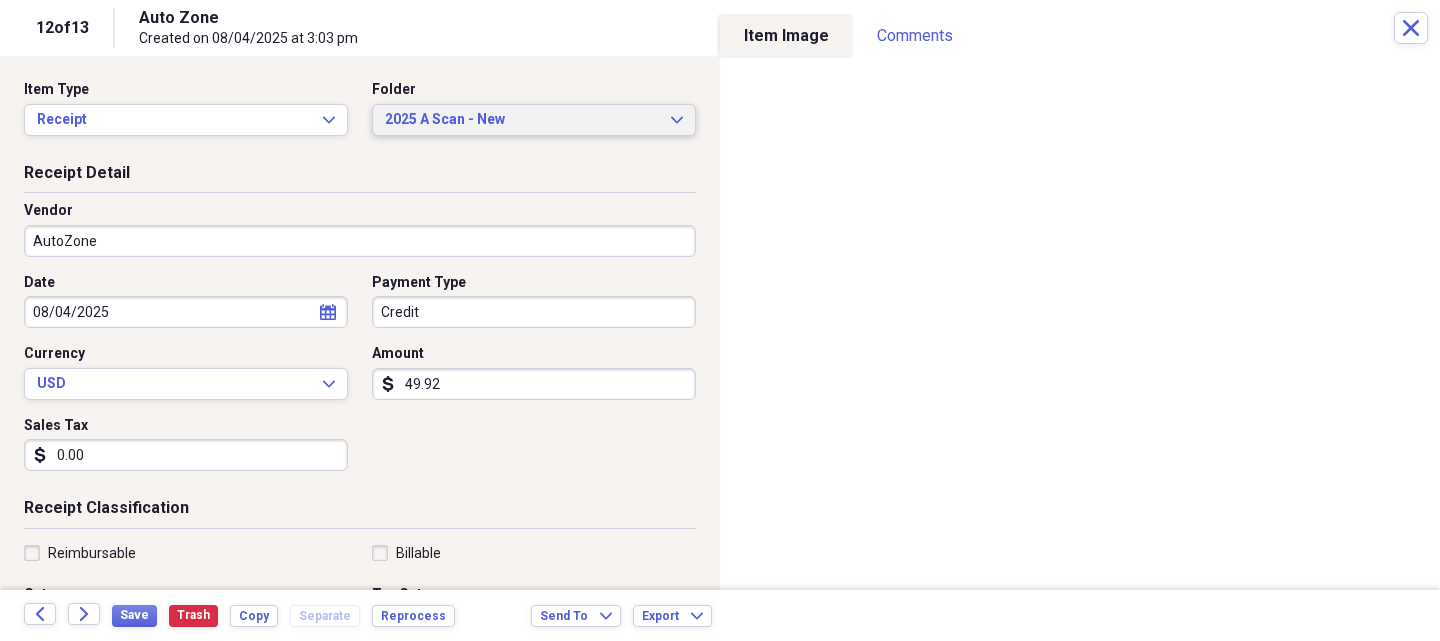 click on "2025 A Scan - New" at bounding box center (522, 120) 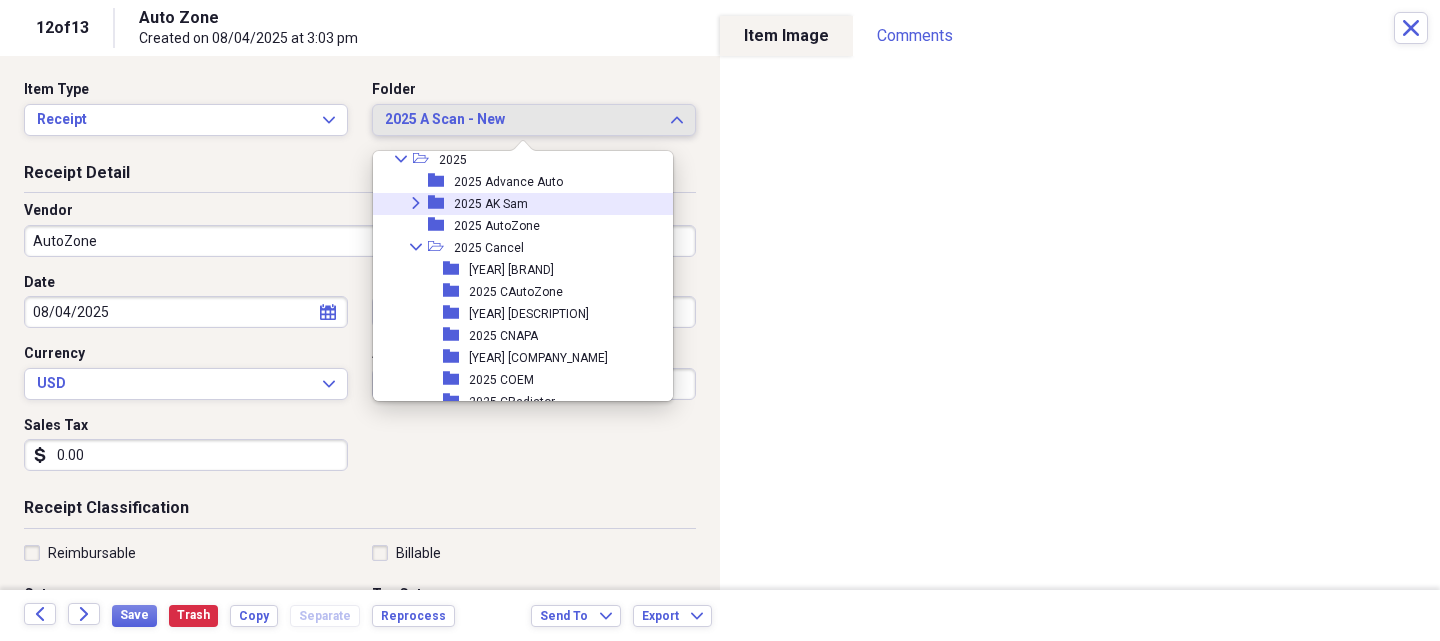 scroll, scrollTop: 1873, scrollLeft: 0, axis: vertical 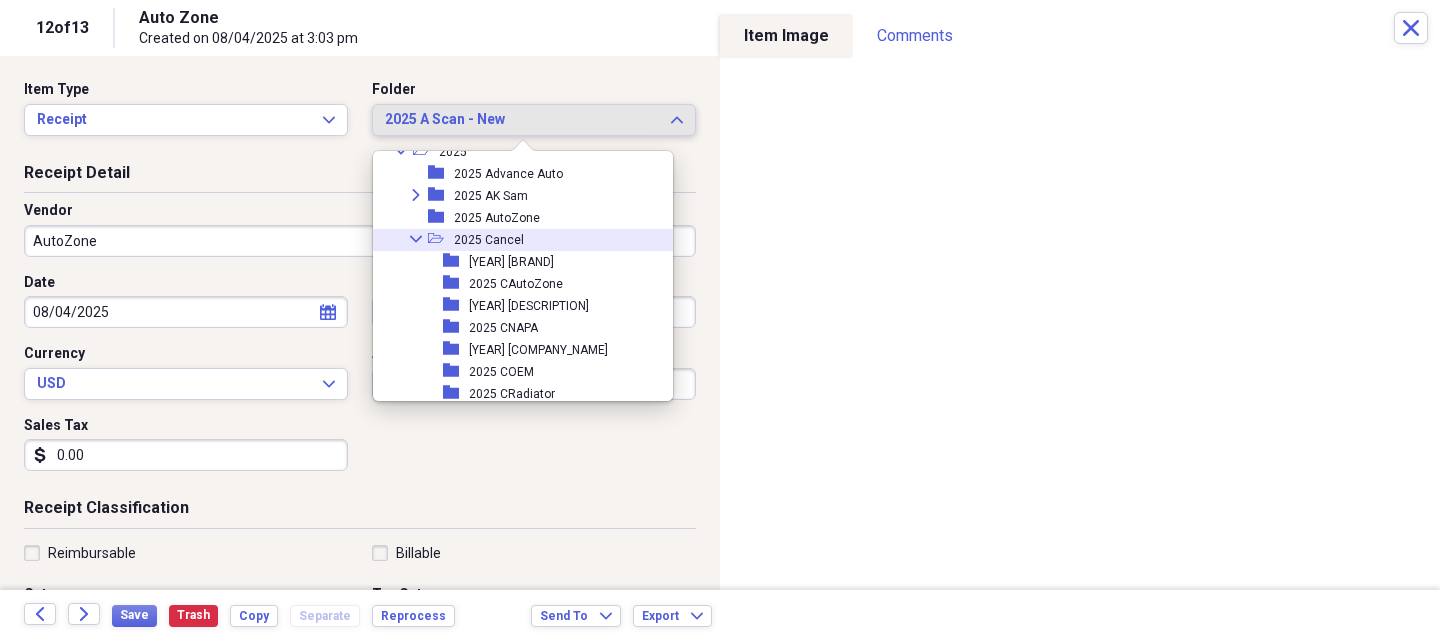 click on "Collapse" at bounding box center (416, 239) 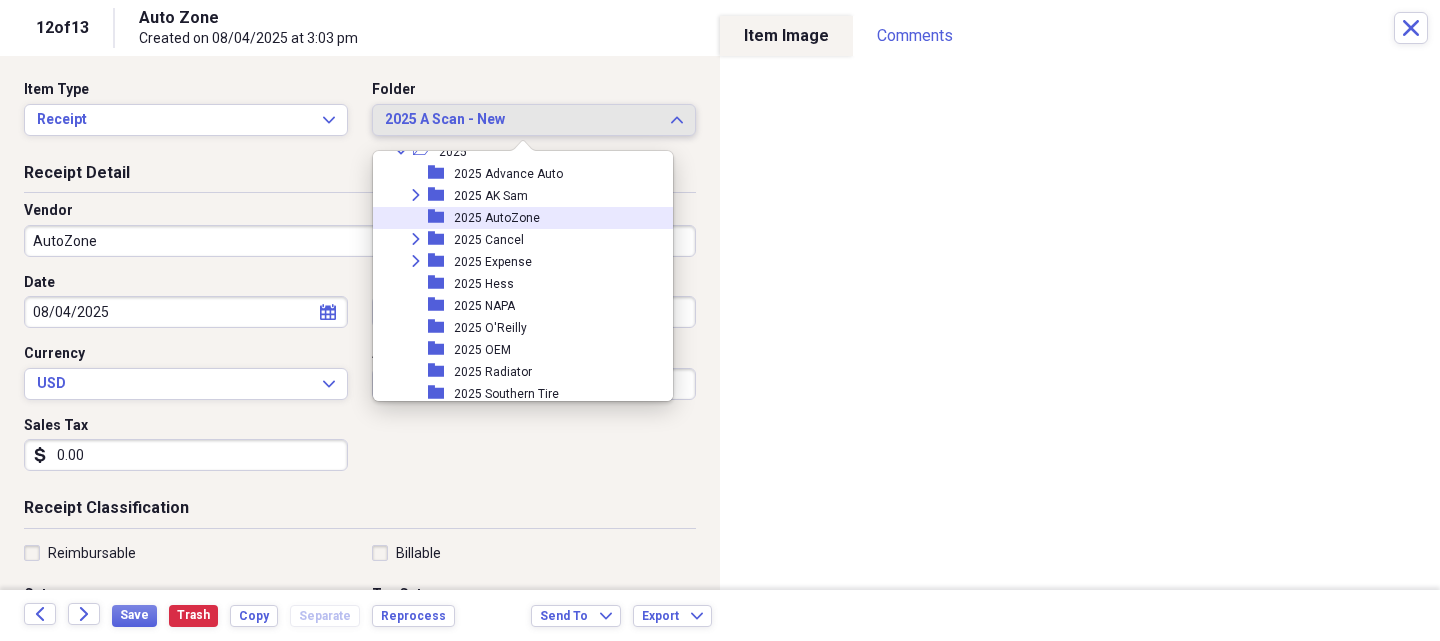click on "2025 AutoZone" at bounding box center (497, 218) 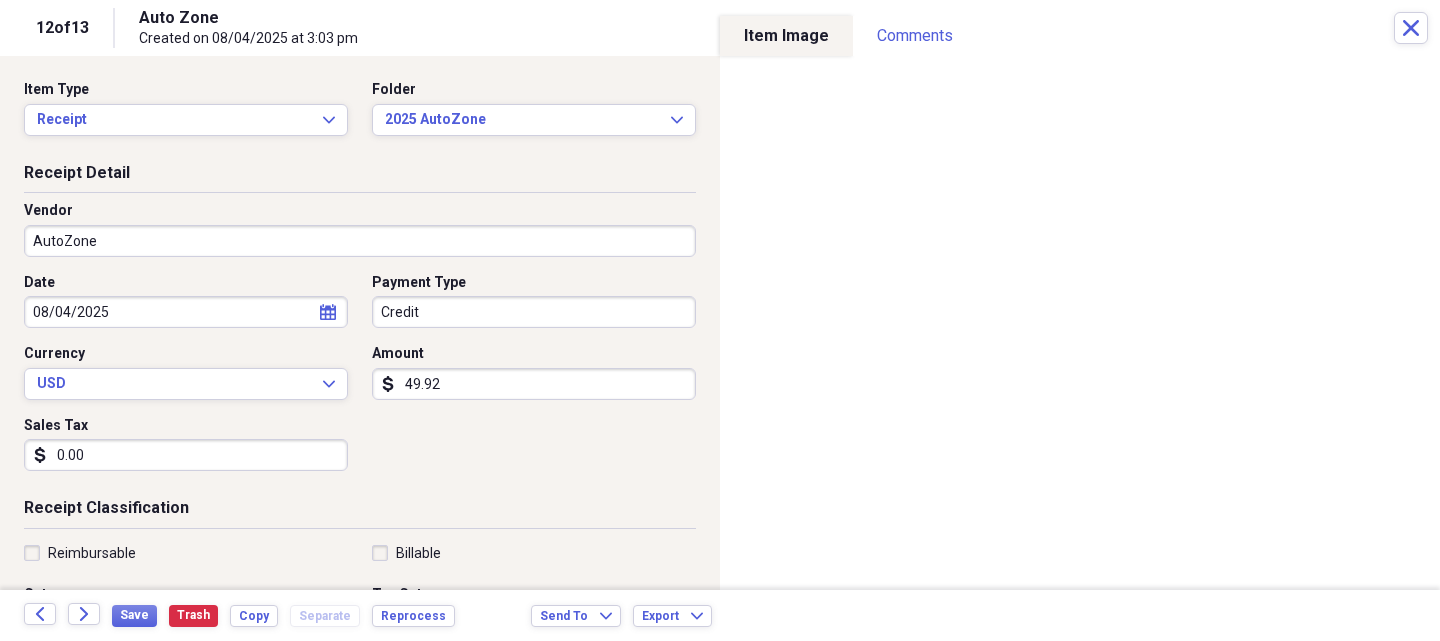click on "0.00" at bounding box center [186, 455] 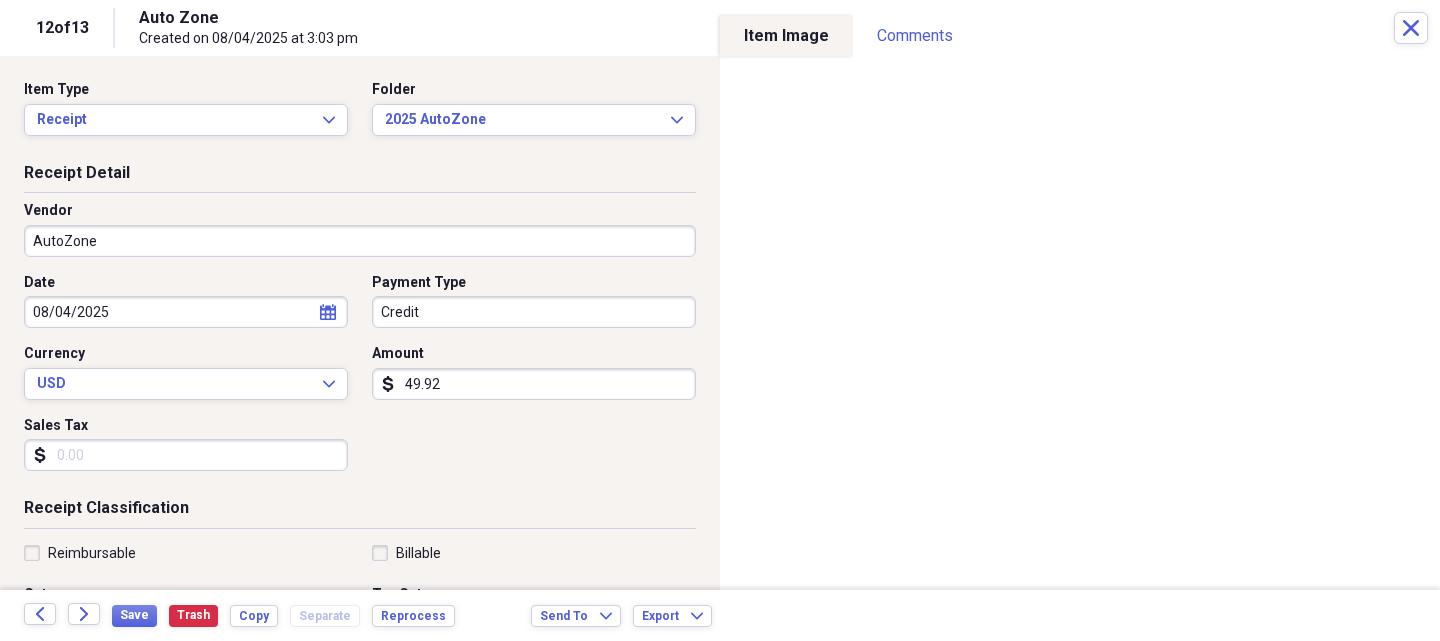 scroll, scrollTop: 300, scrollLeft: 0, axis: vertical 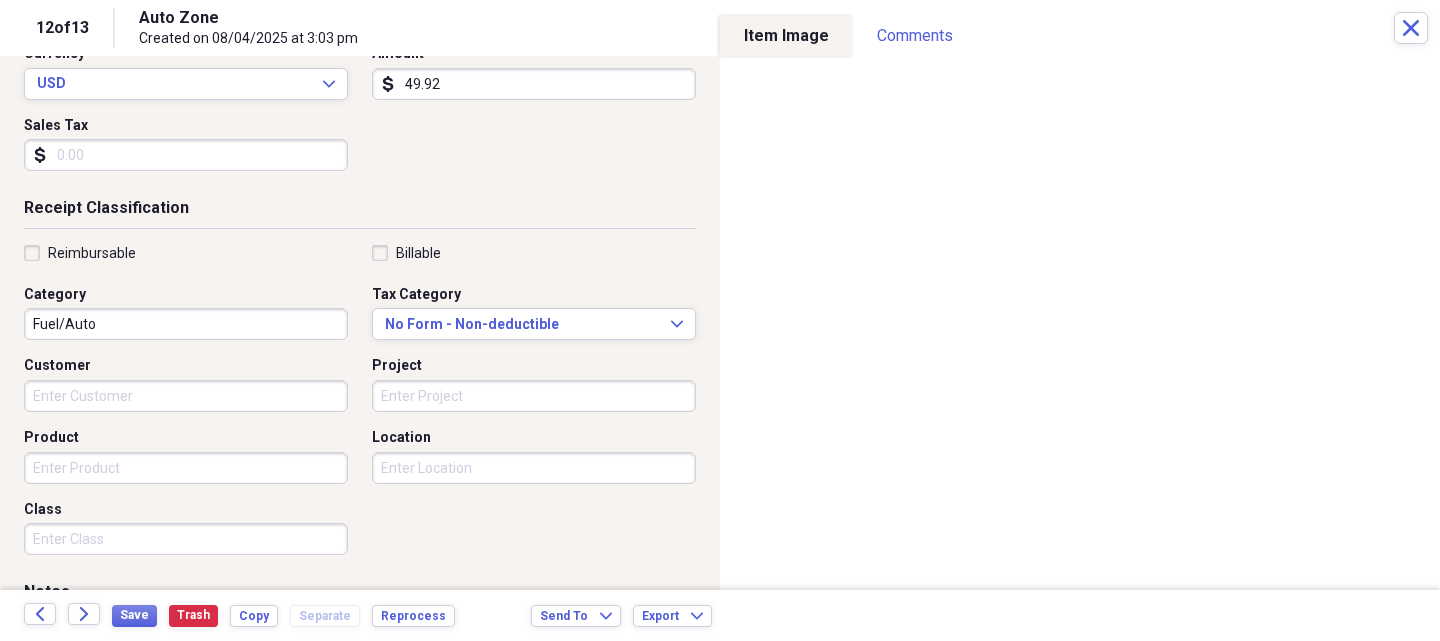 type 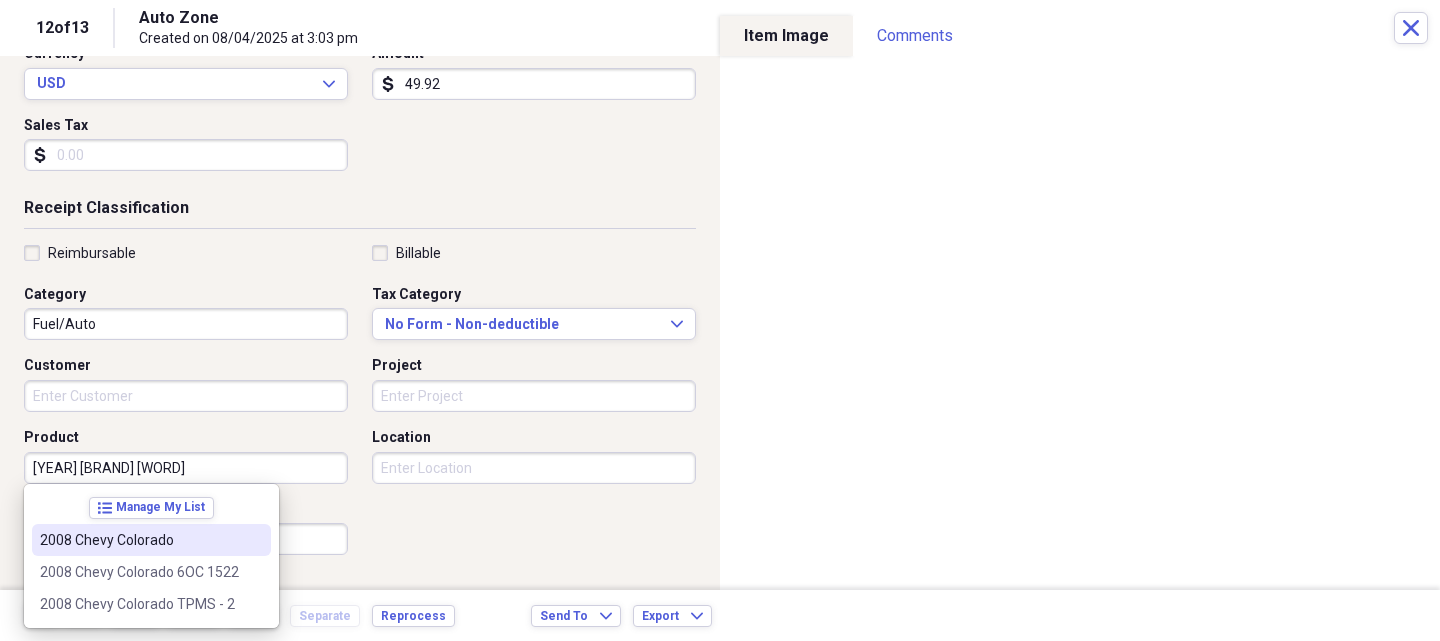 click on "2008 Chevy Colorado" at bounding box center (139, 540) 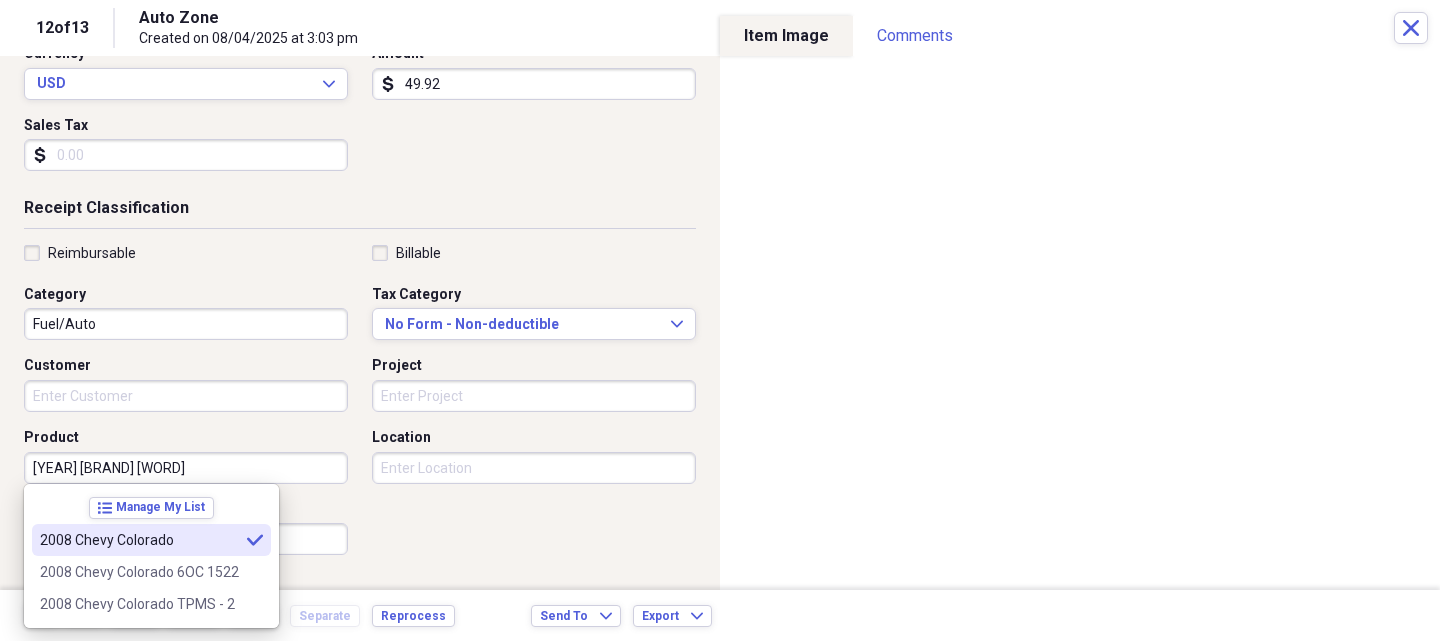 type on "2008 Chevy Colorado" 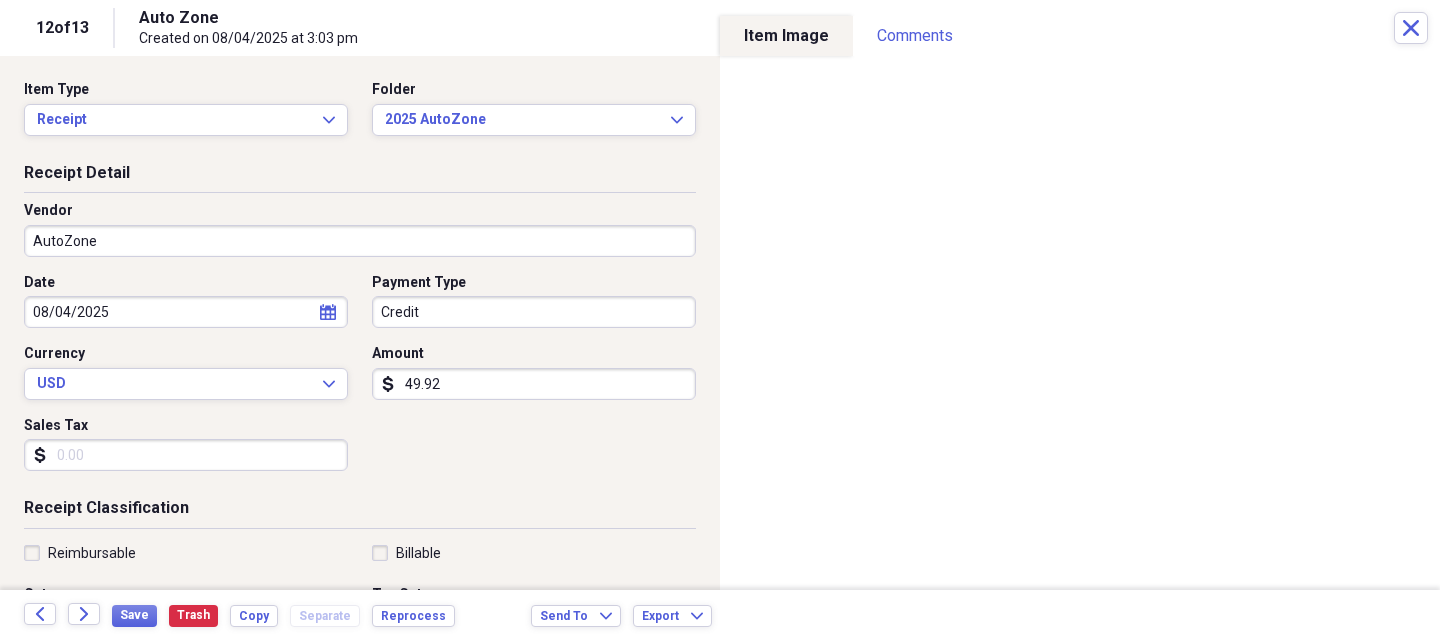 scroll, scrollTop: 0, scrollLeft: 0, axis: both 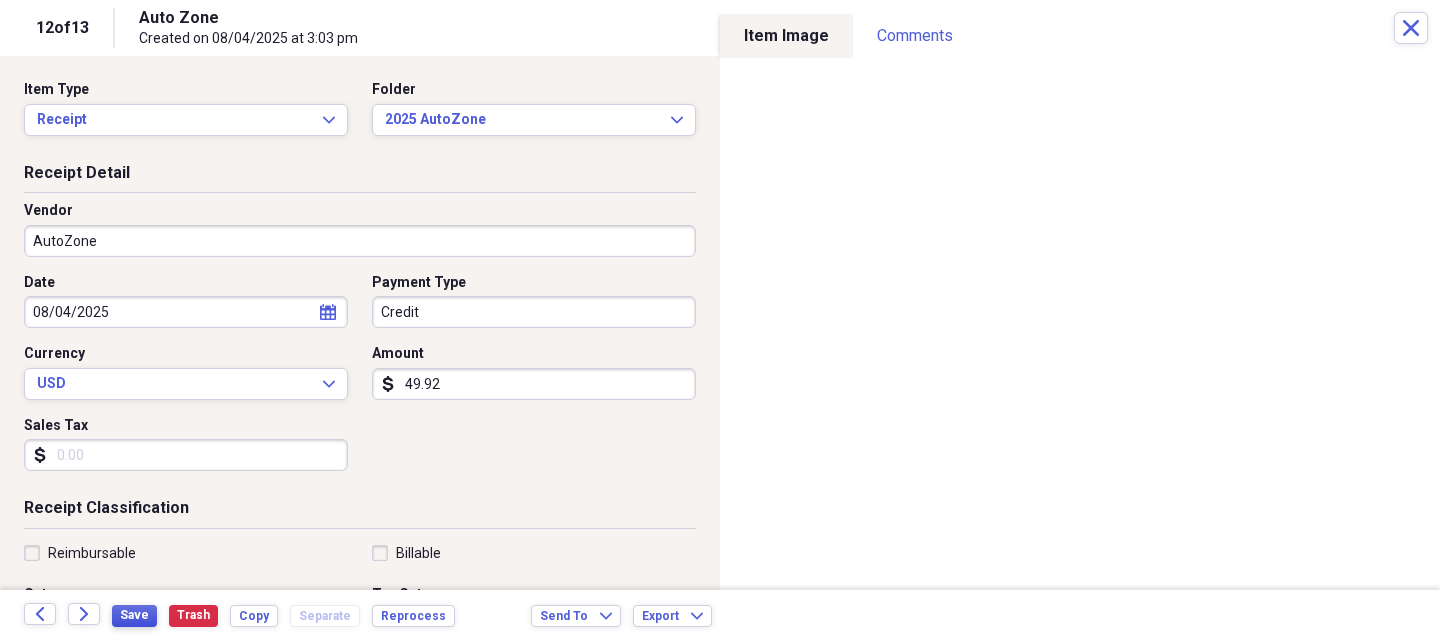 click on "Save" at bounding box center (134, 616) 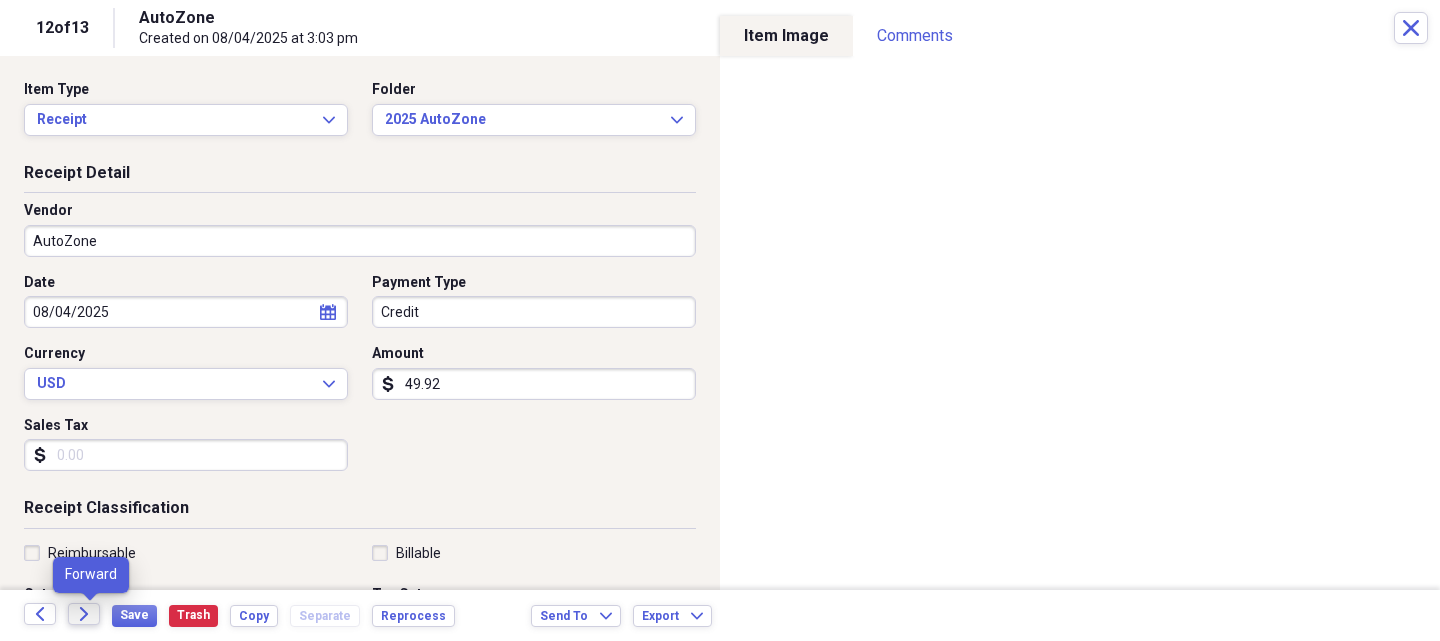 click on "Forward" 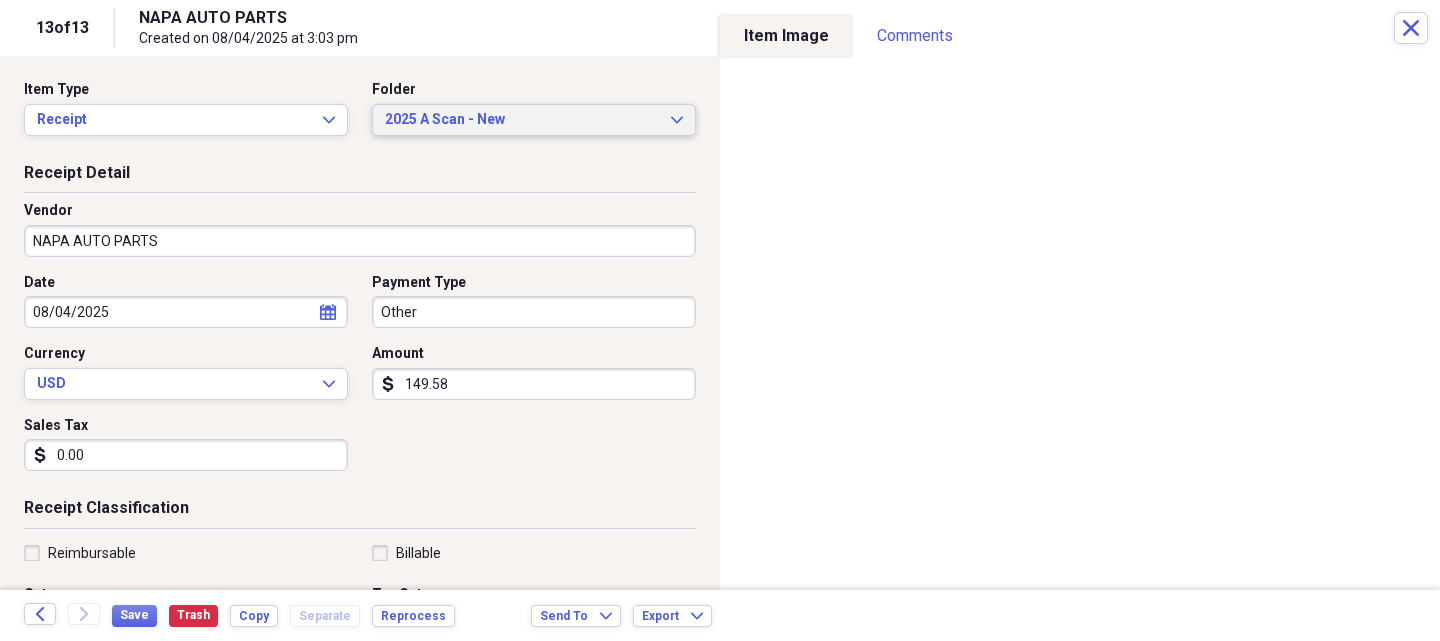 click on "2025 A Scan - New" at bounding box center (522, 120) 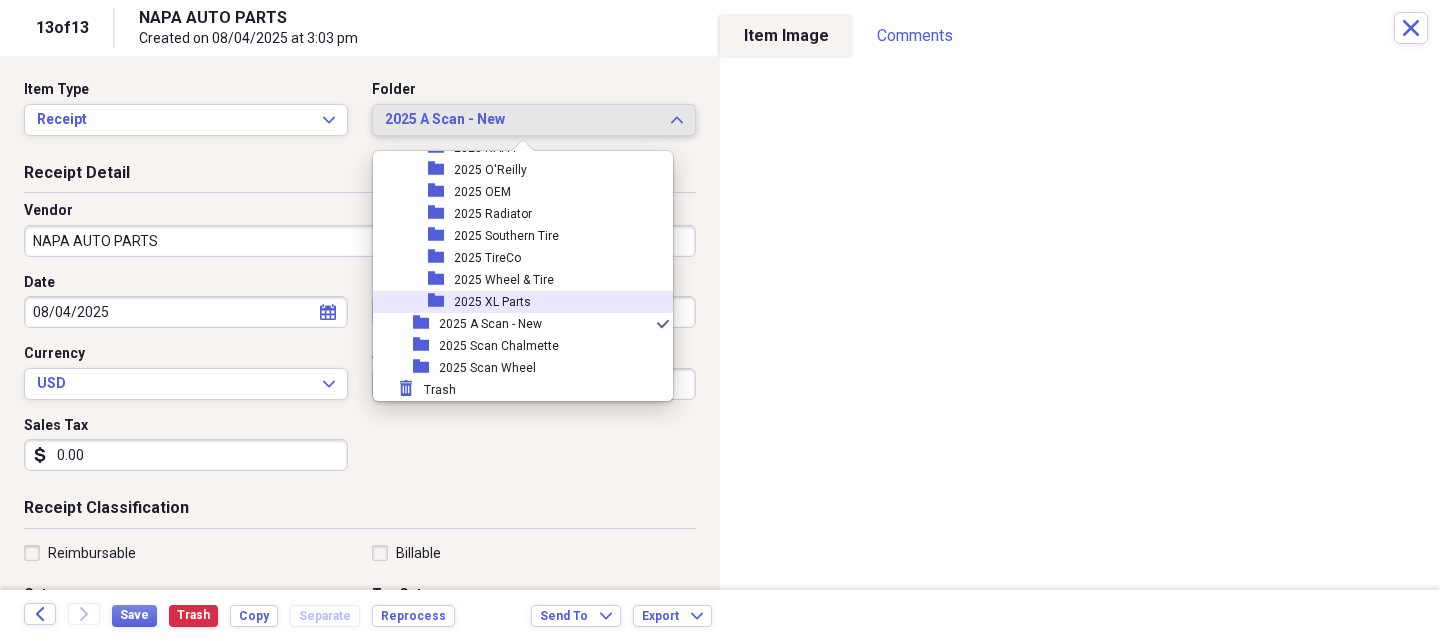 scroll, scrollTop: 1831, scrollLeft: 0, axis: vertical 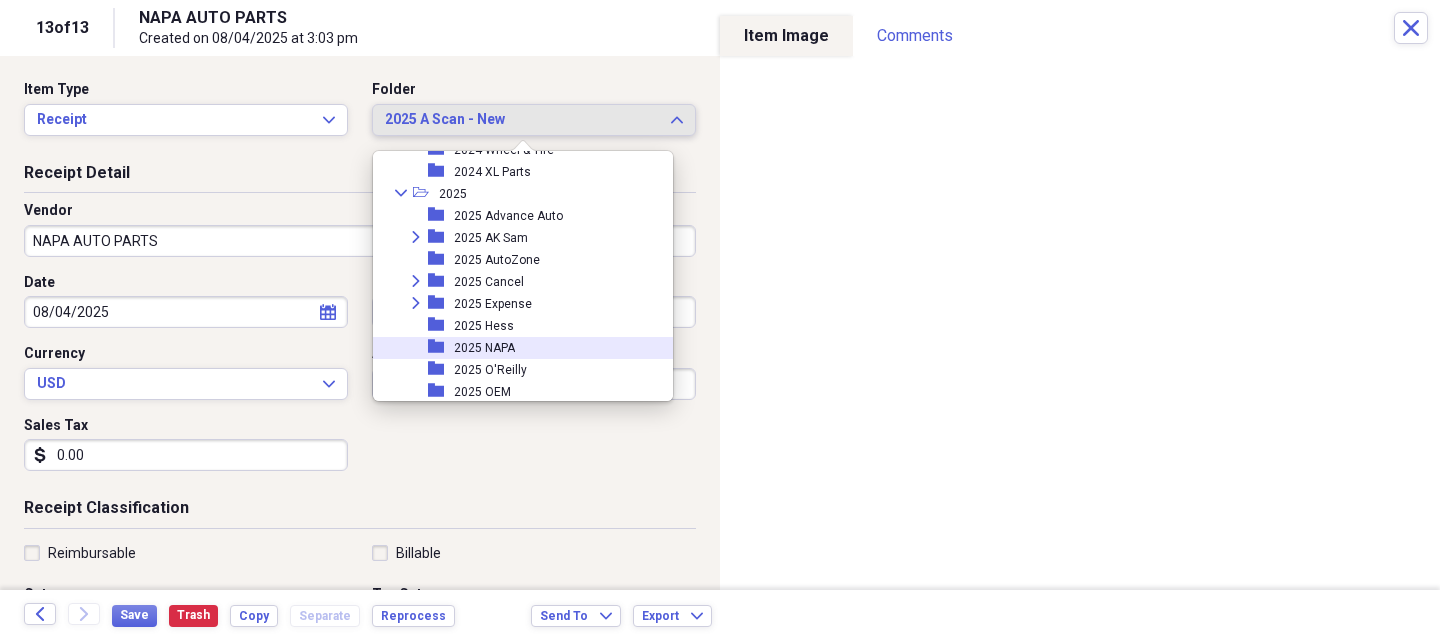click on "2025 NAPA" at bounding box center [484, 348] 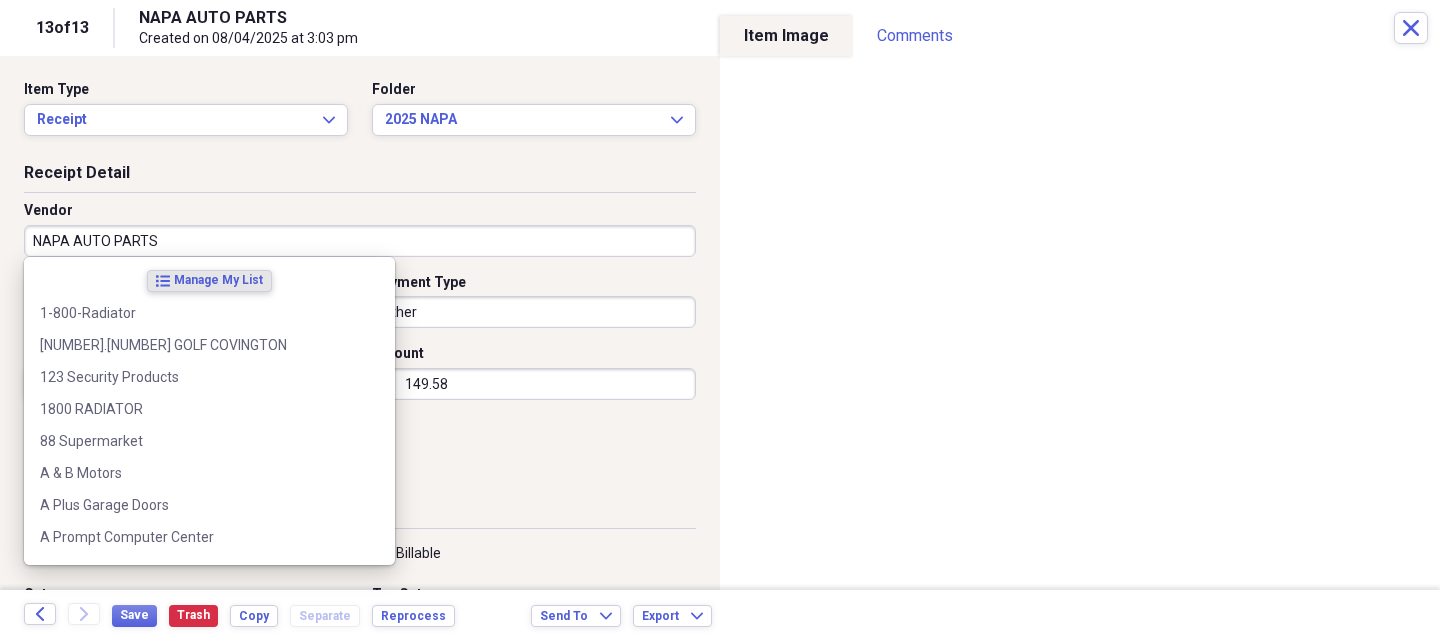click on "NAPA AUTO PARTS" at bounding box center [360, 241] 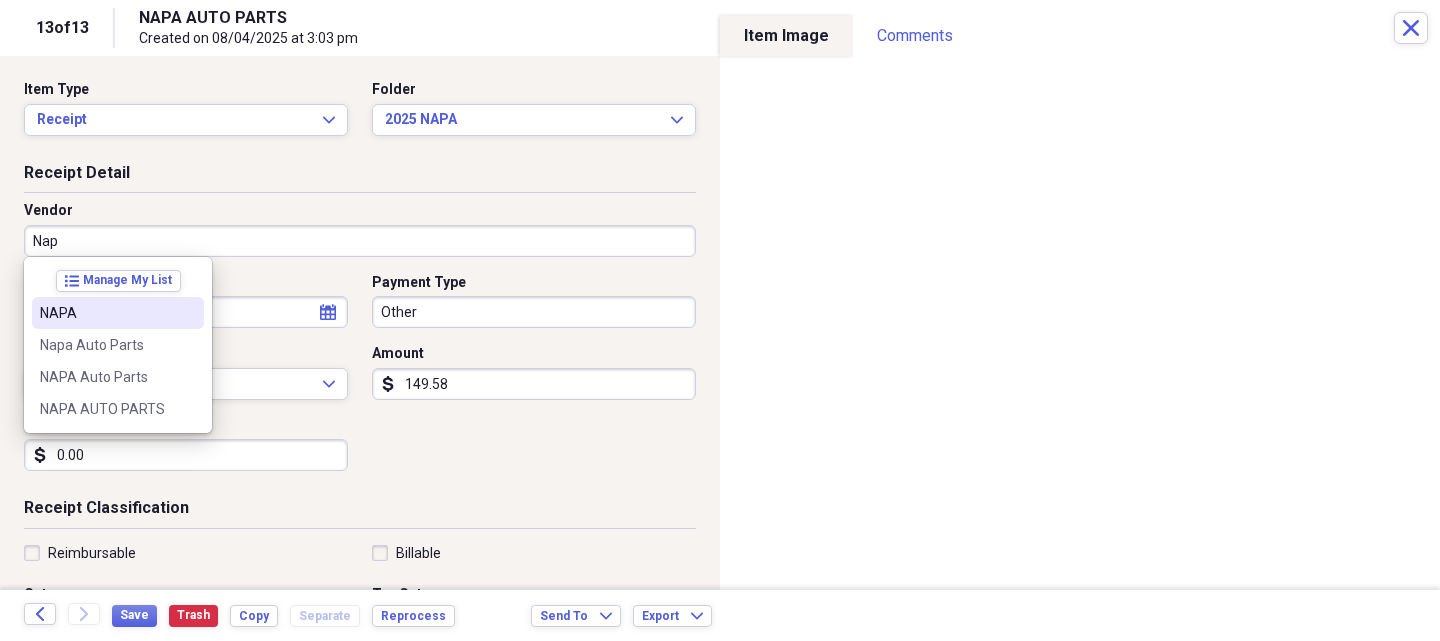 click on "NAPA" at bounding box center (106, 313) 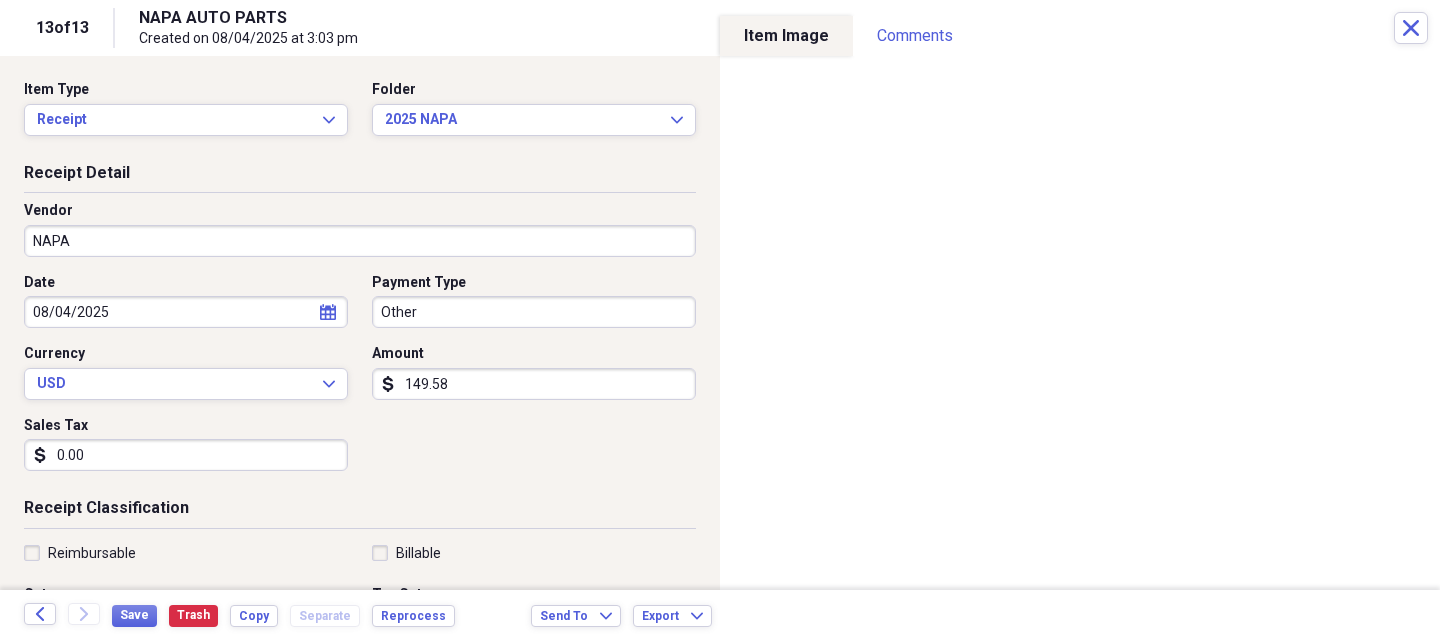 click on "0.00" at bounding box center (186, 455) 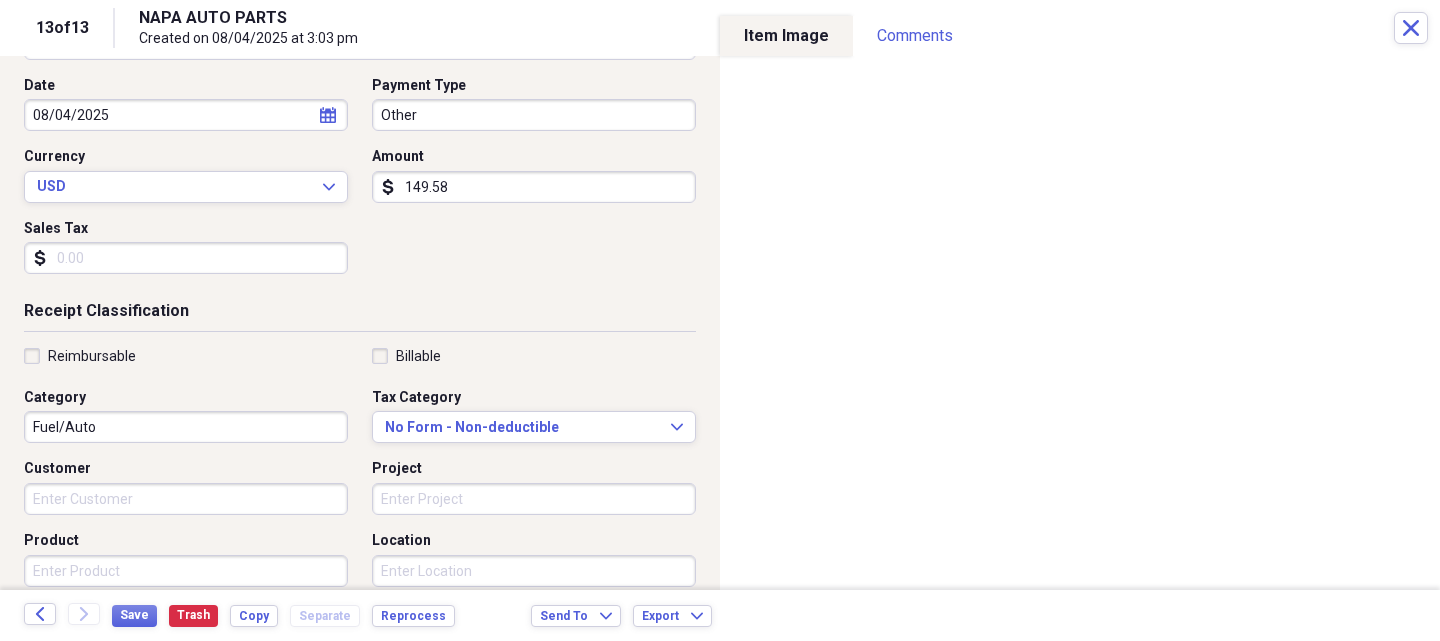 scroll, scrollTop: 200, scrollLeft: 0, axis: vertical 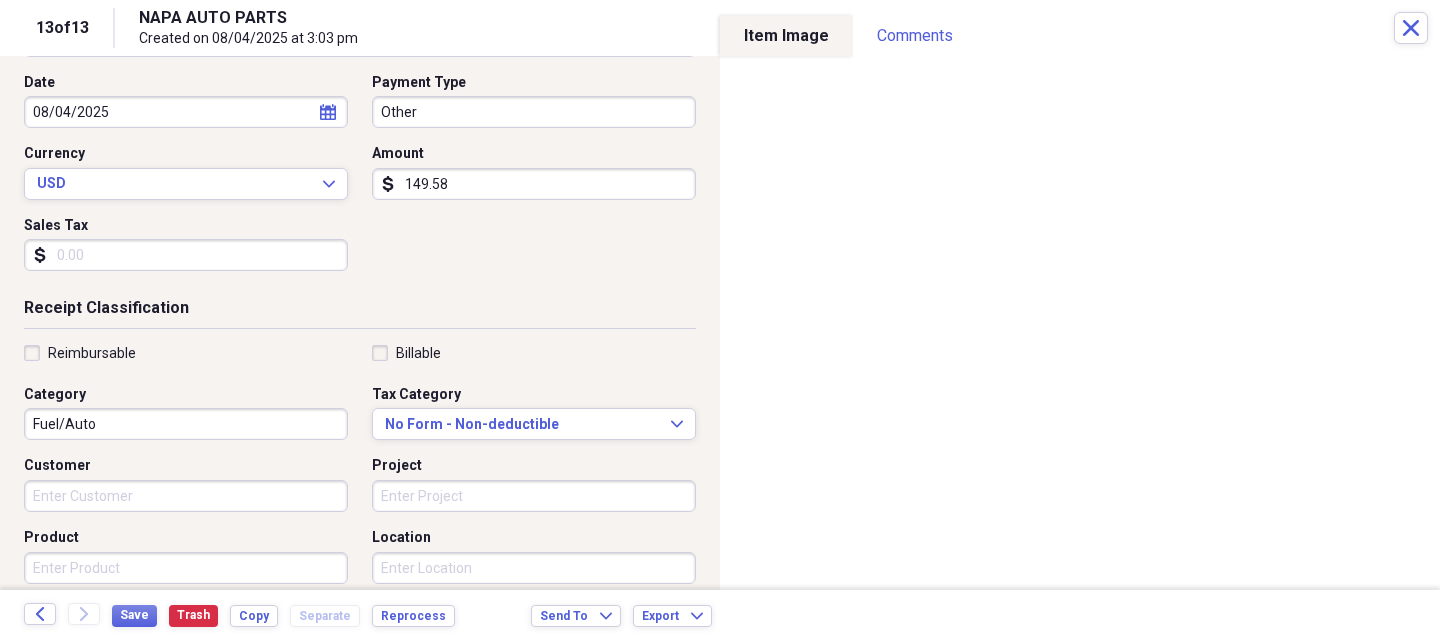 type 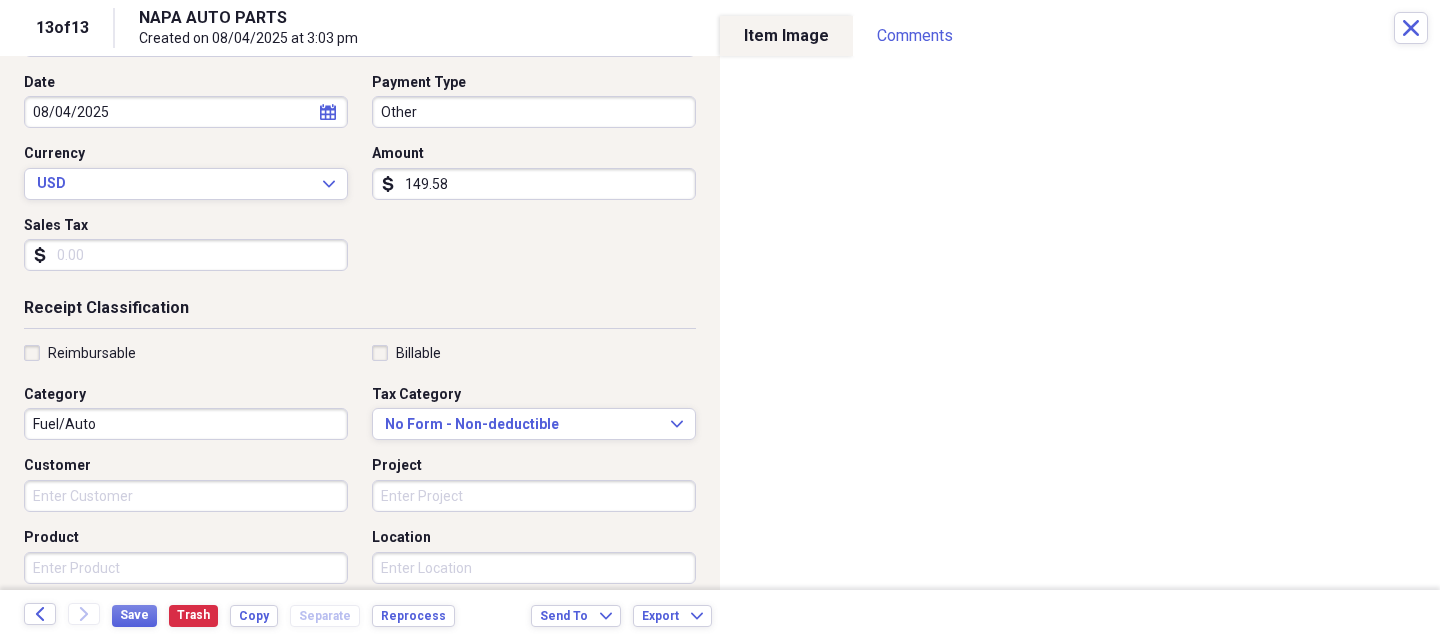 click on "Product" at bounding box center (186, 568) 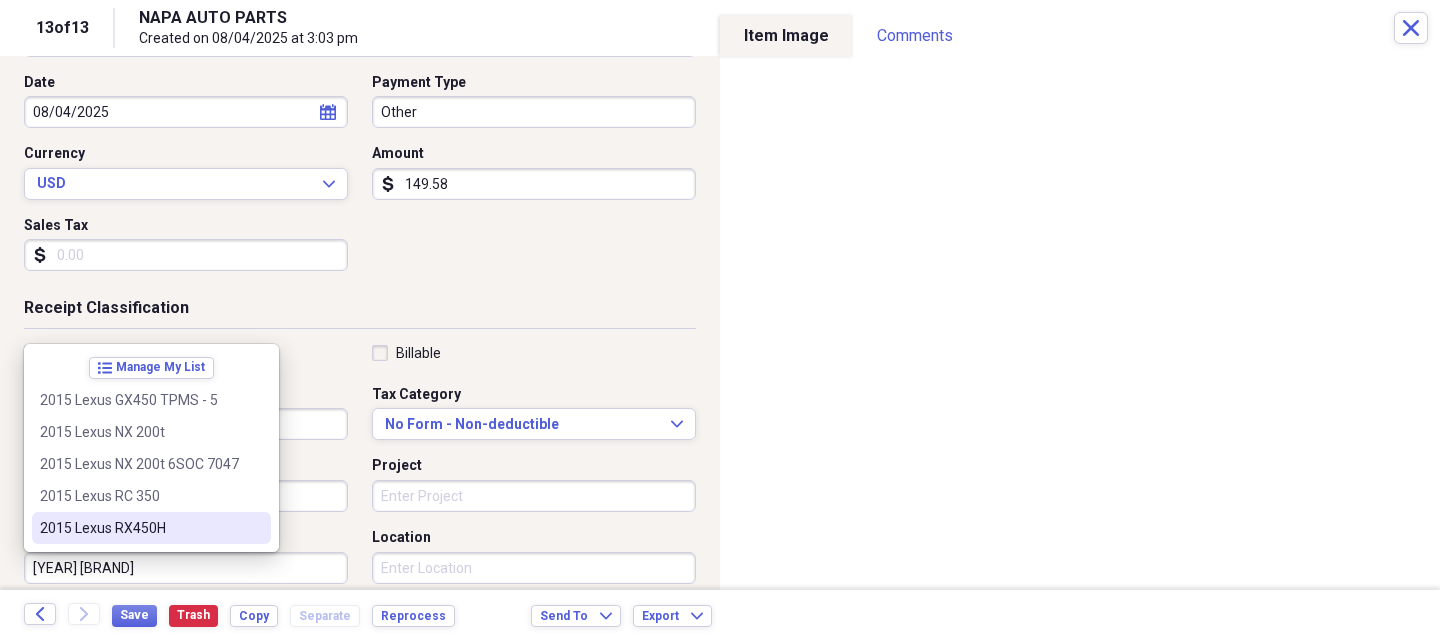click on "2015 Lexus RX450H" at bounding box center (151, 528) 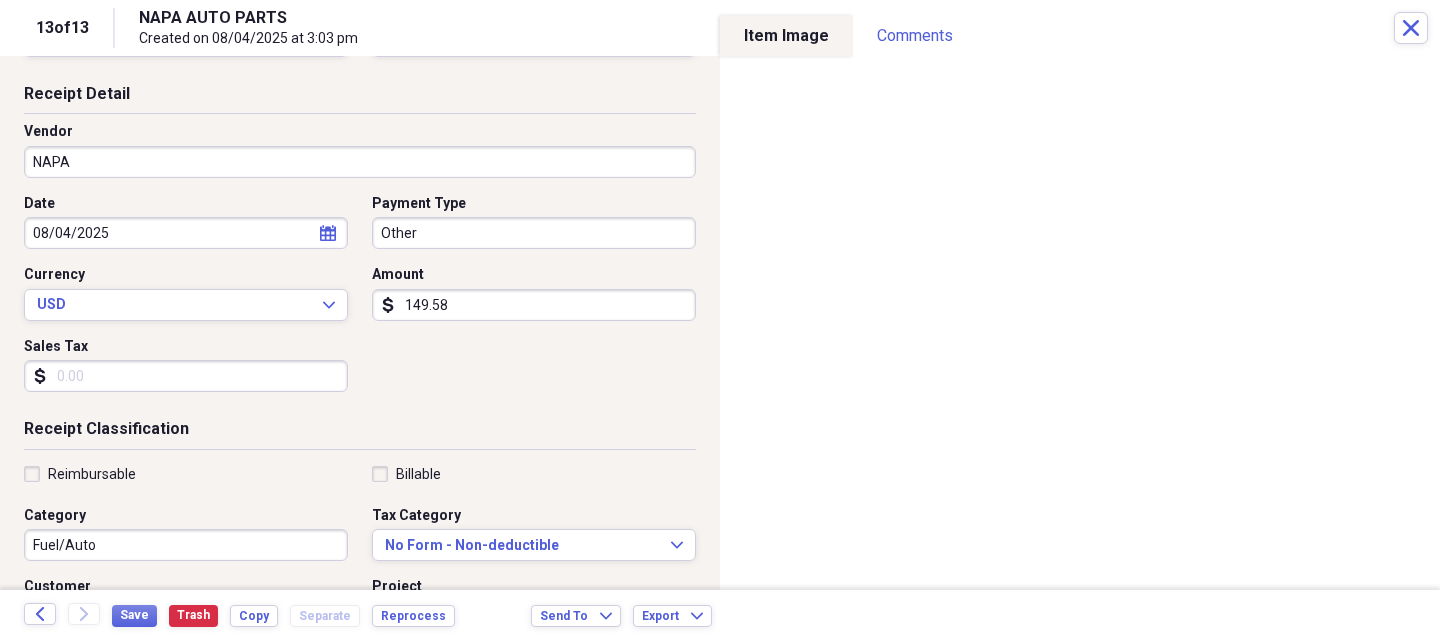 scroll, scrollTop: 0, scrollLeft: 0, axis: both 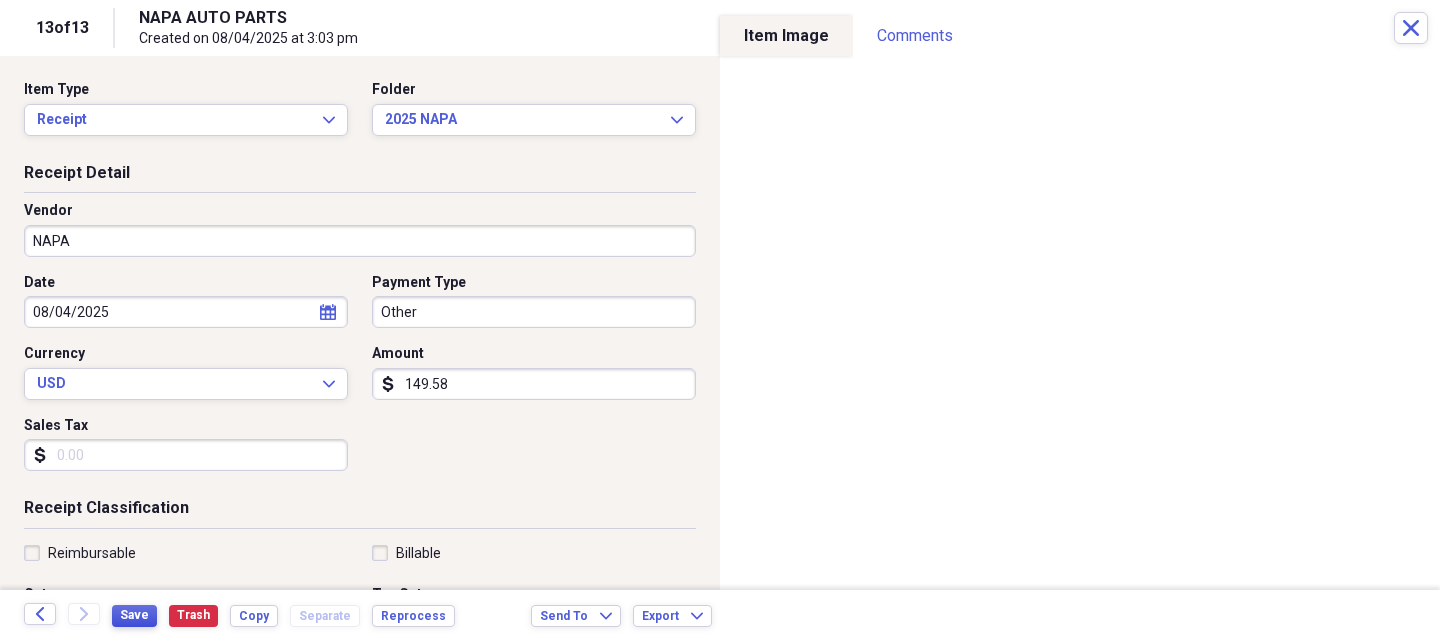 click on "Save" at bounding box center [134, 615] 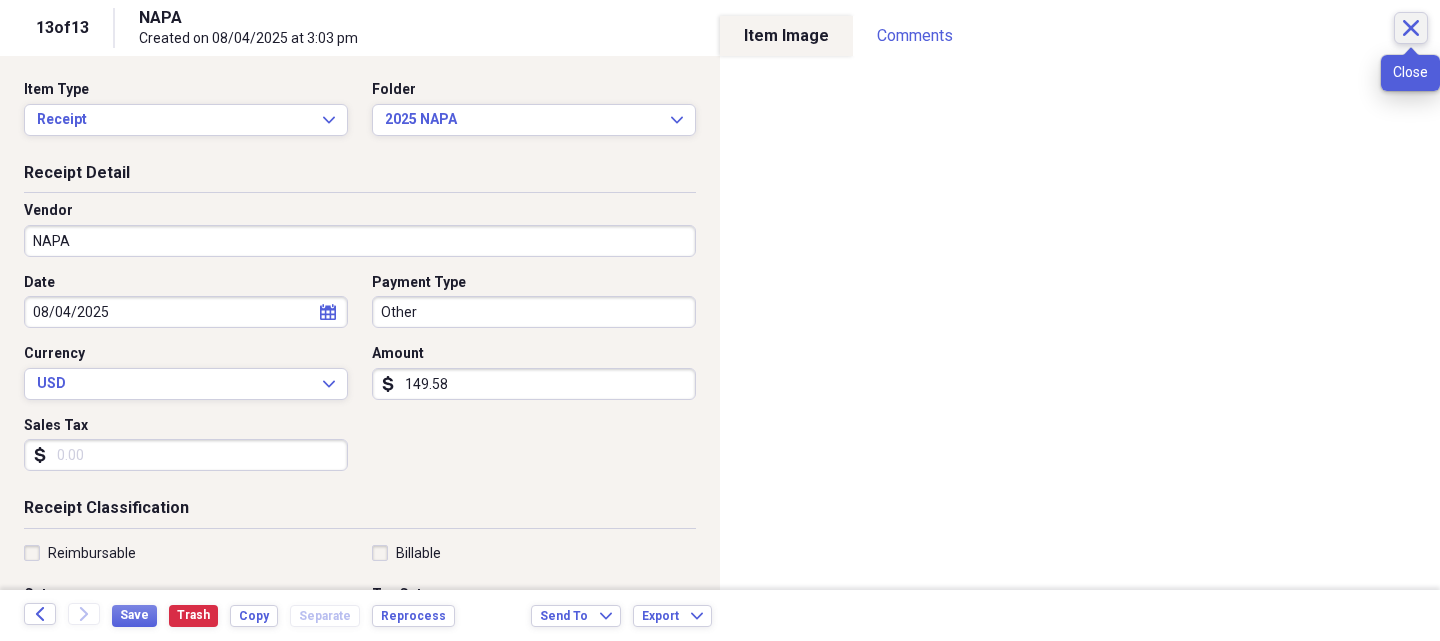 click on "Close" at bounding box center (1411, 28) 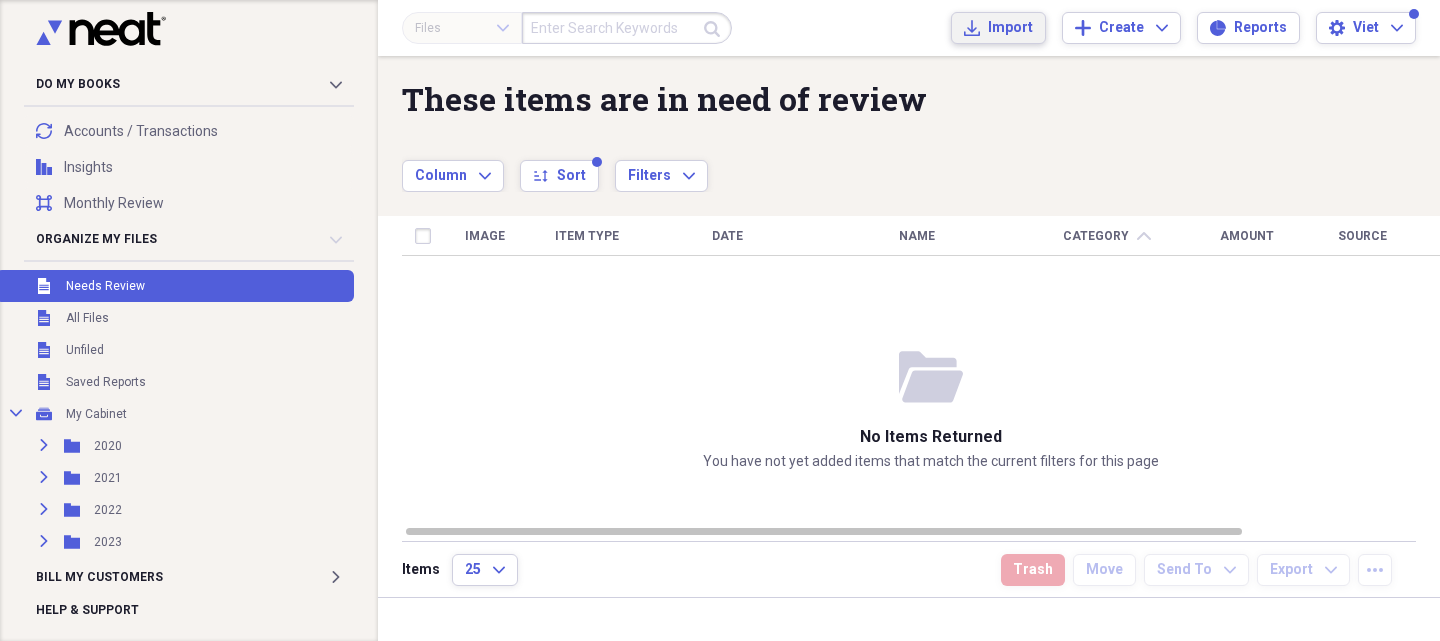 click on "Import Import" at bounding box center [998, 28] 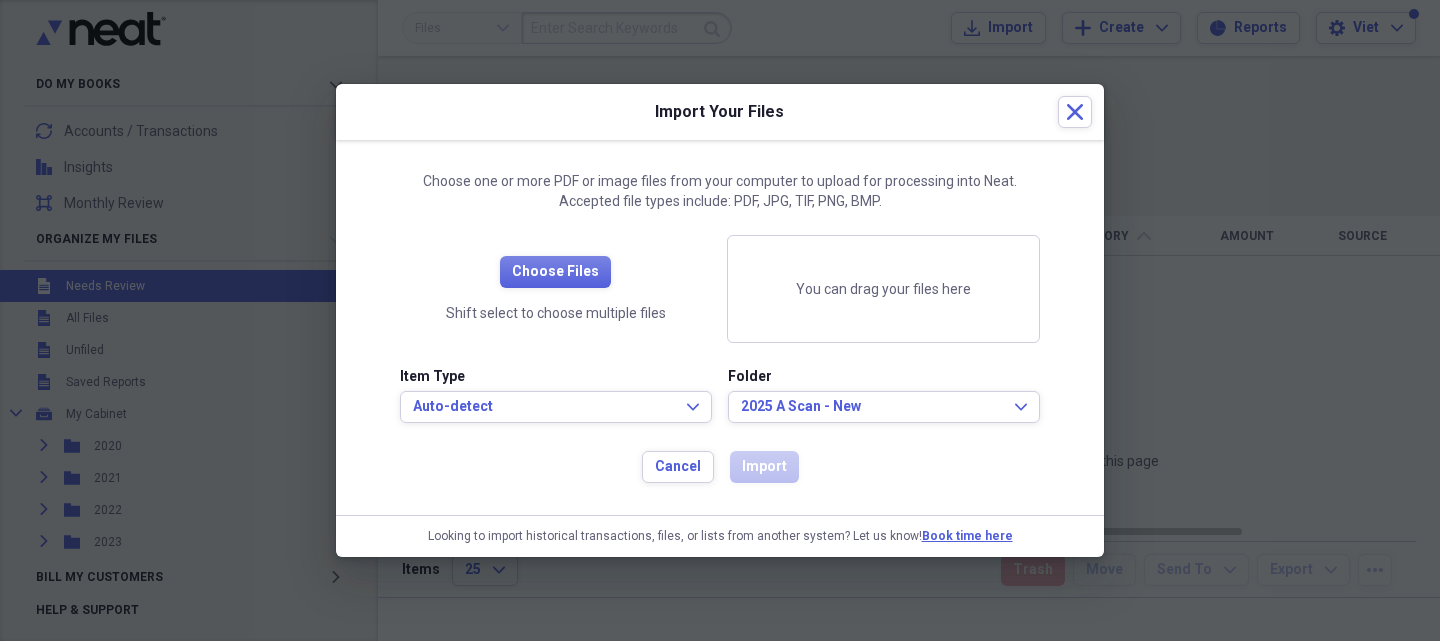 click on "Choose Files Shift select to choose multiple files" at bounding box center [555, 289] 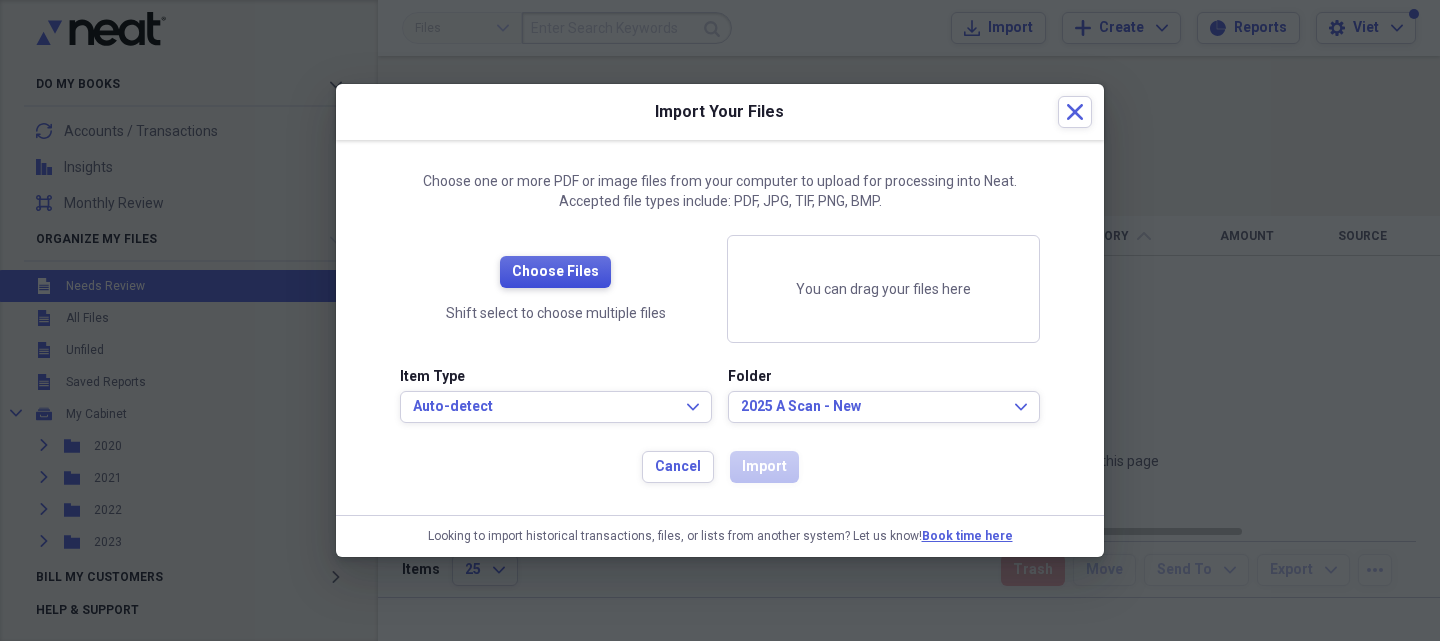 click on "Choose Files" at bounding box center (555, 272) 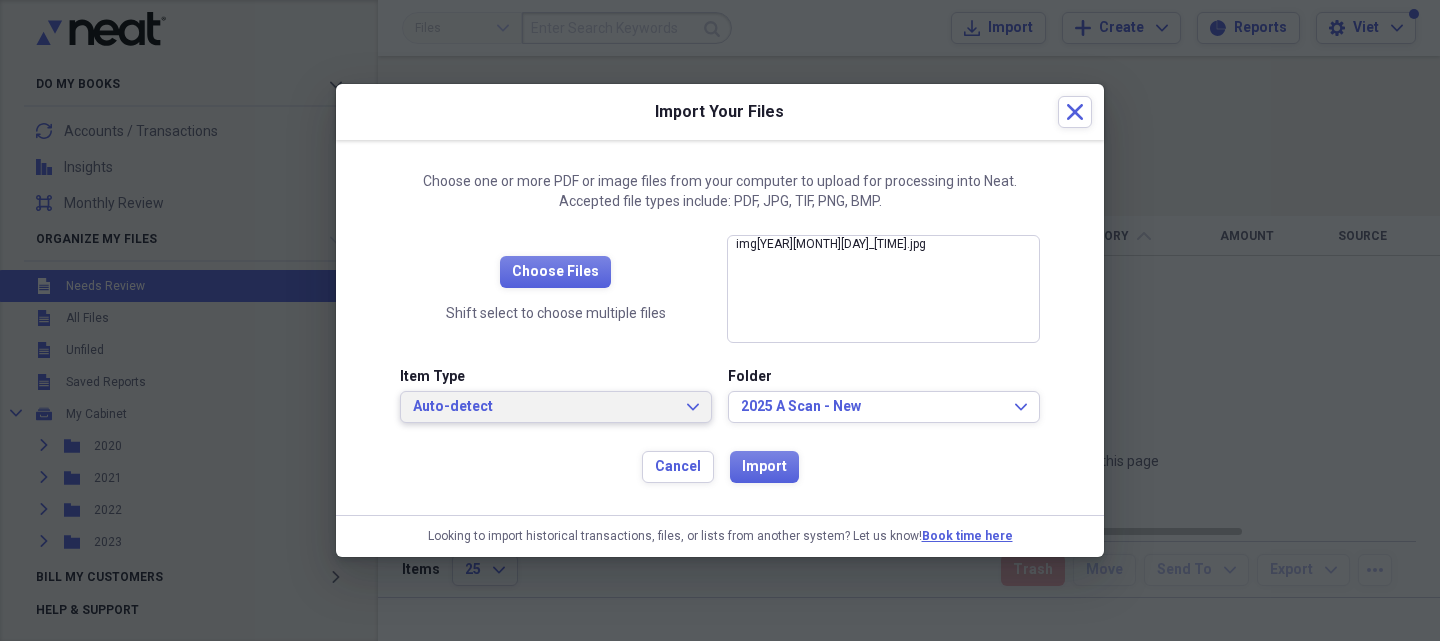 click on "Auto-detect" at bounding box center (544, 407) 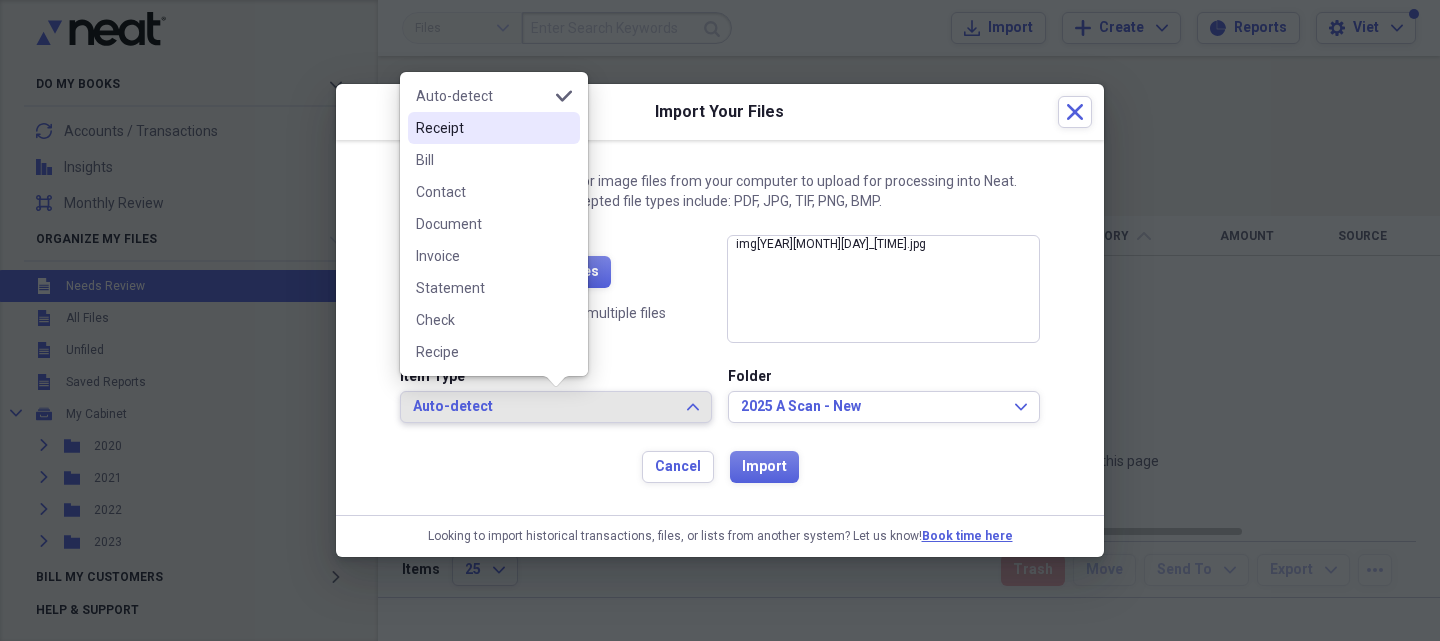 click on "Receipt" at bounding box center [482, 128] 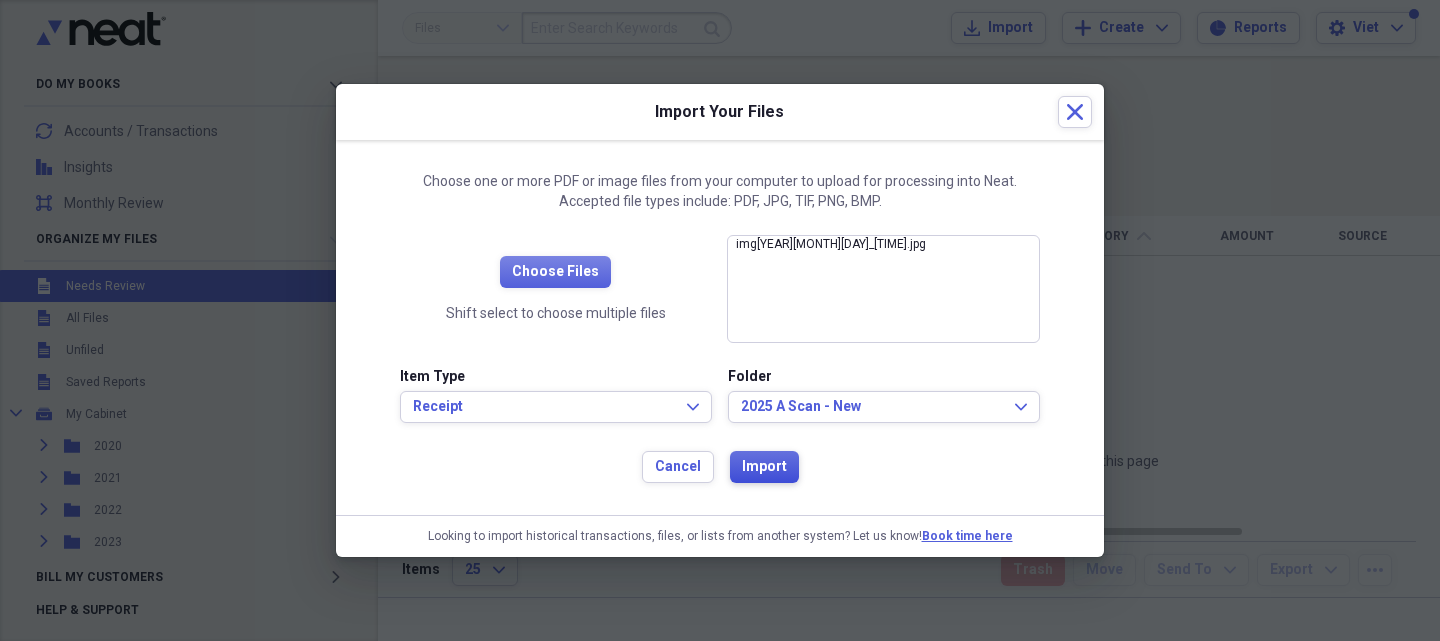 click on "Import" at bounding box center (764, 467) 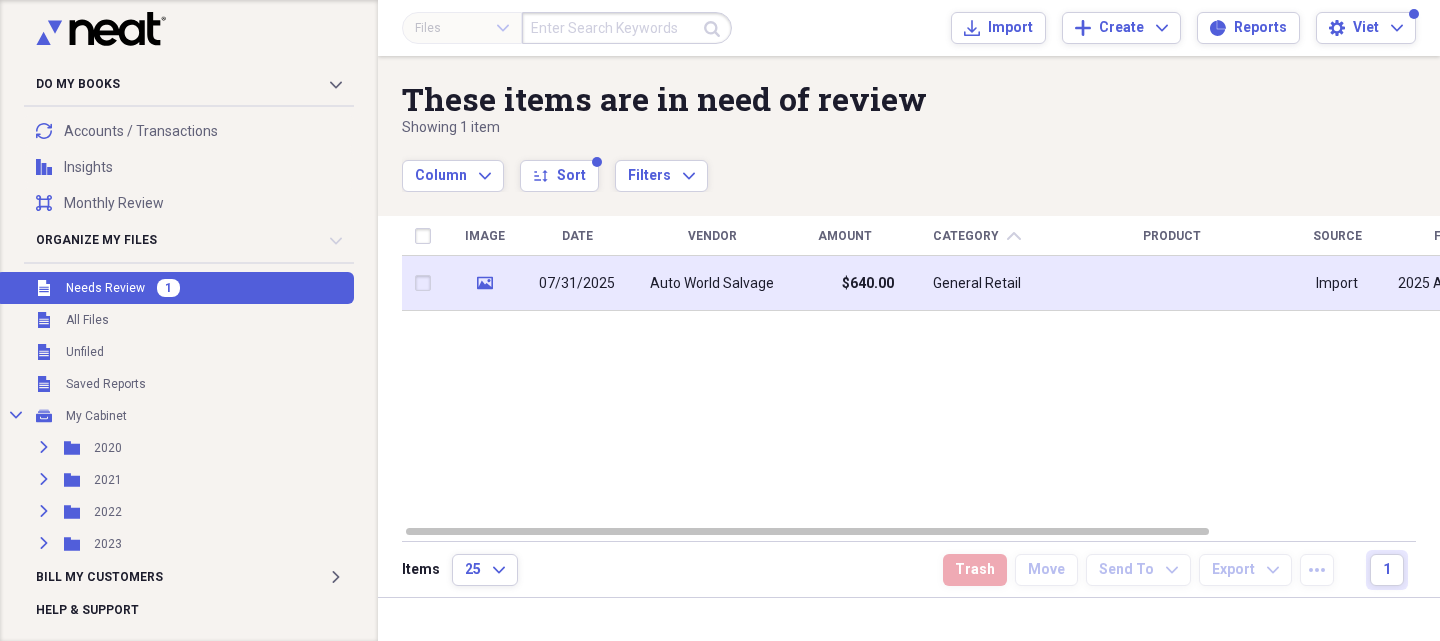 click on "Auto World Salvage" at bounding box center (712, 283) 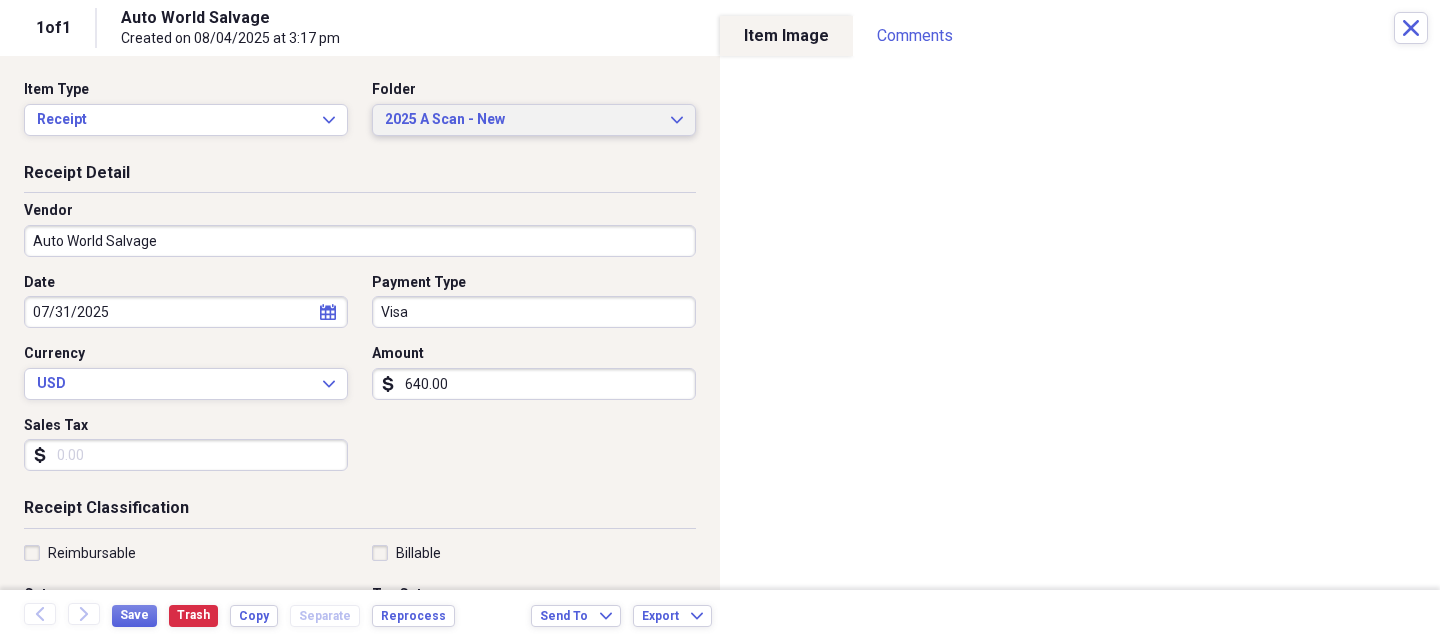 click on "2025 A Scan - New" at bounding box center [522, 120] 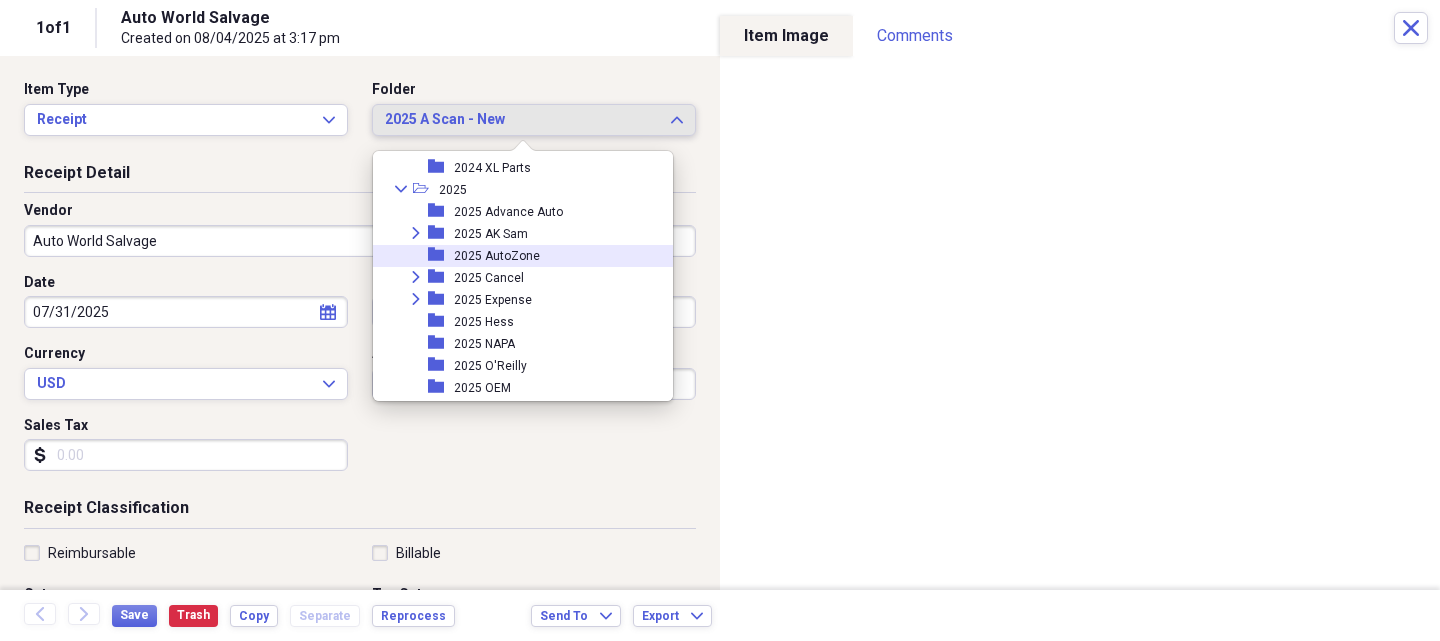 scroll, scrollTop: 1831, scrollLeft: 0, axis: vertical 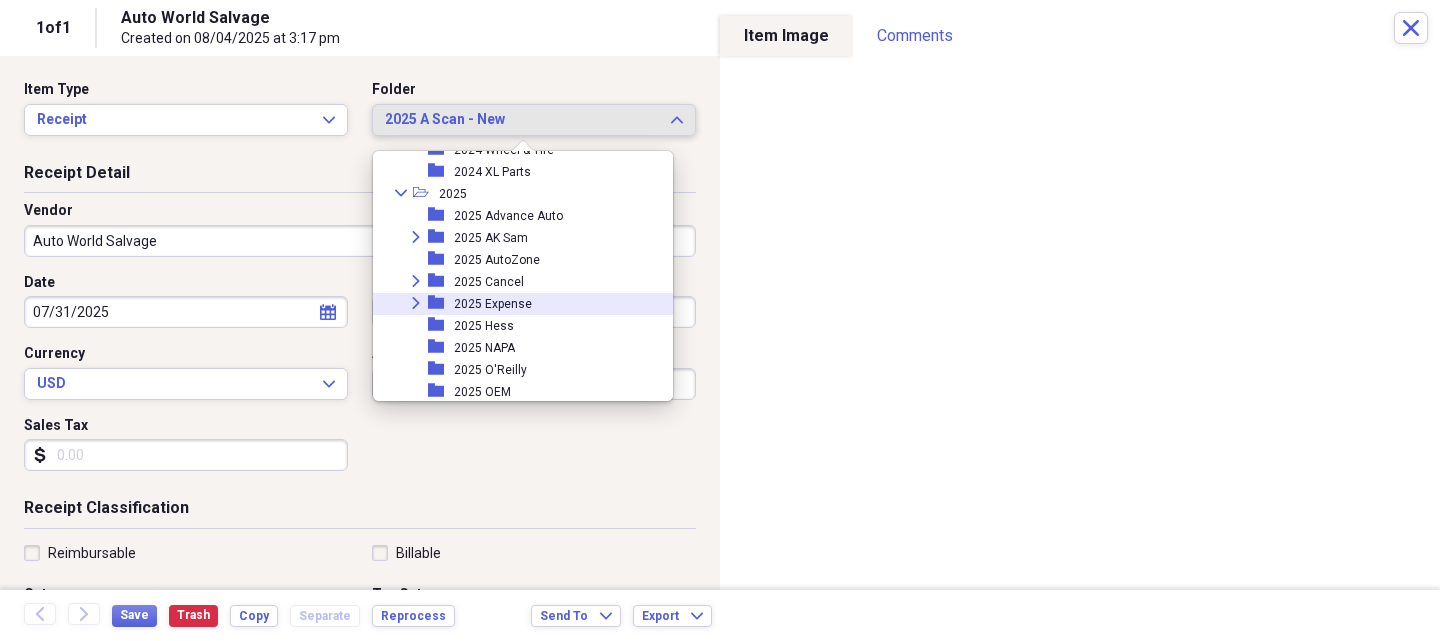 click on "Expand" at bounding box center (416, 303) 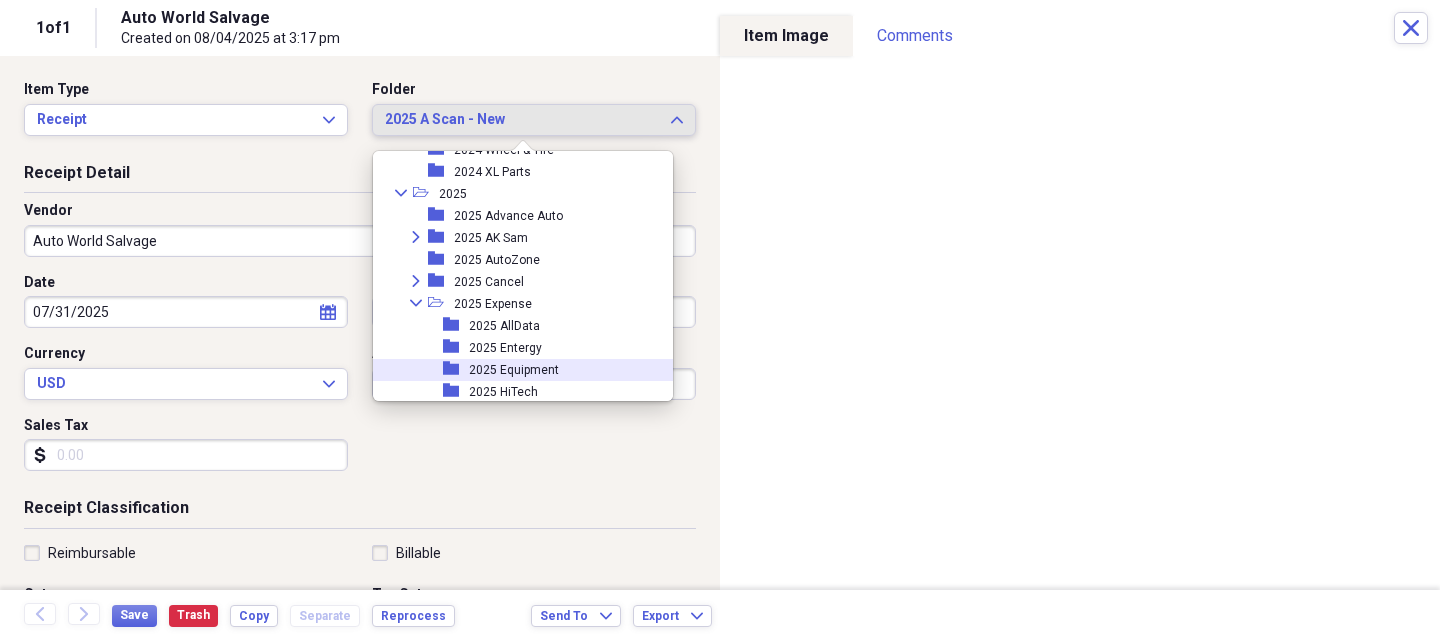 click on "2025 Equipment" at bounding box center [514, 370] 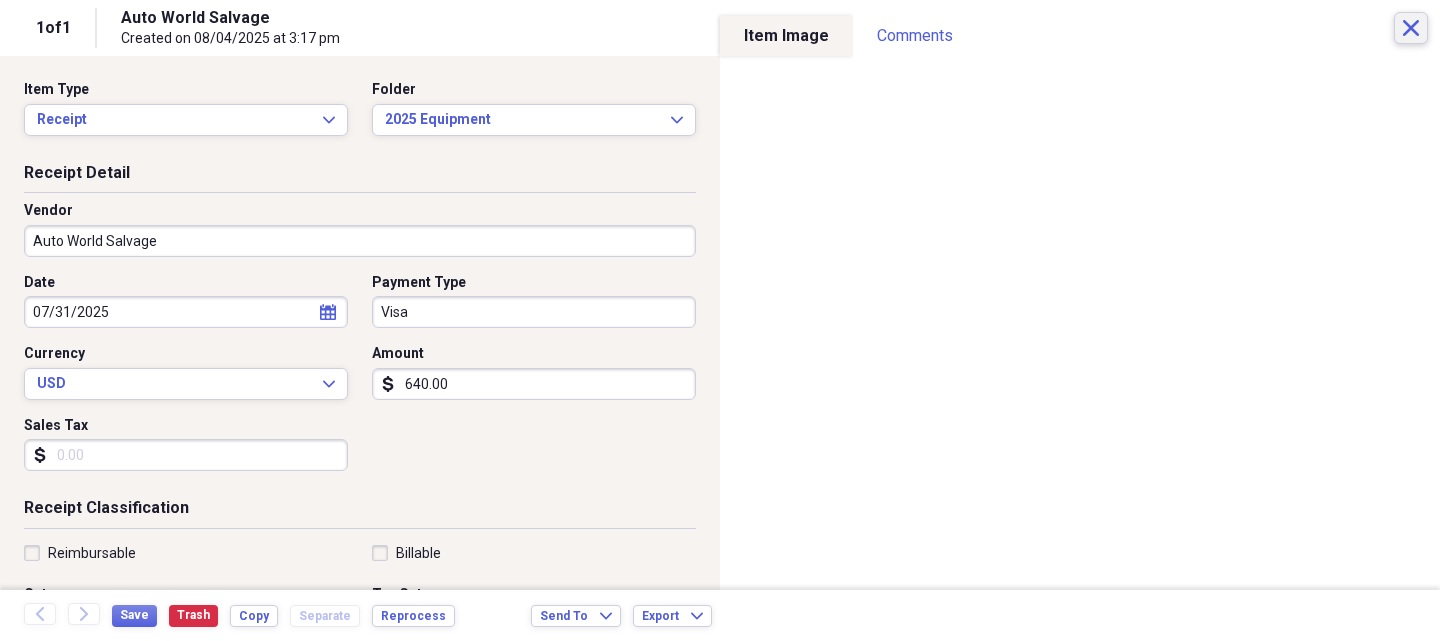 click on "Close" at bounding box center [1411, 28] 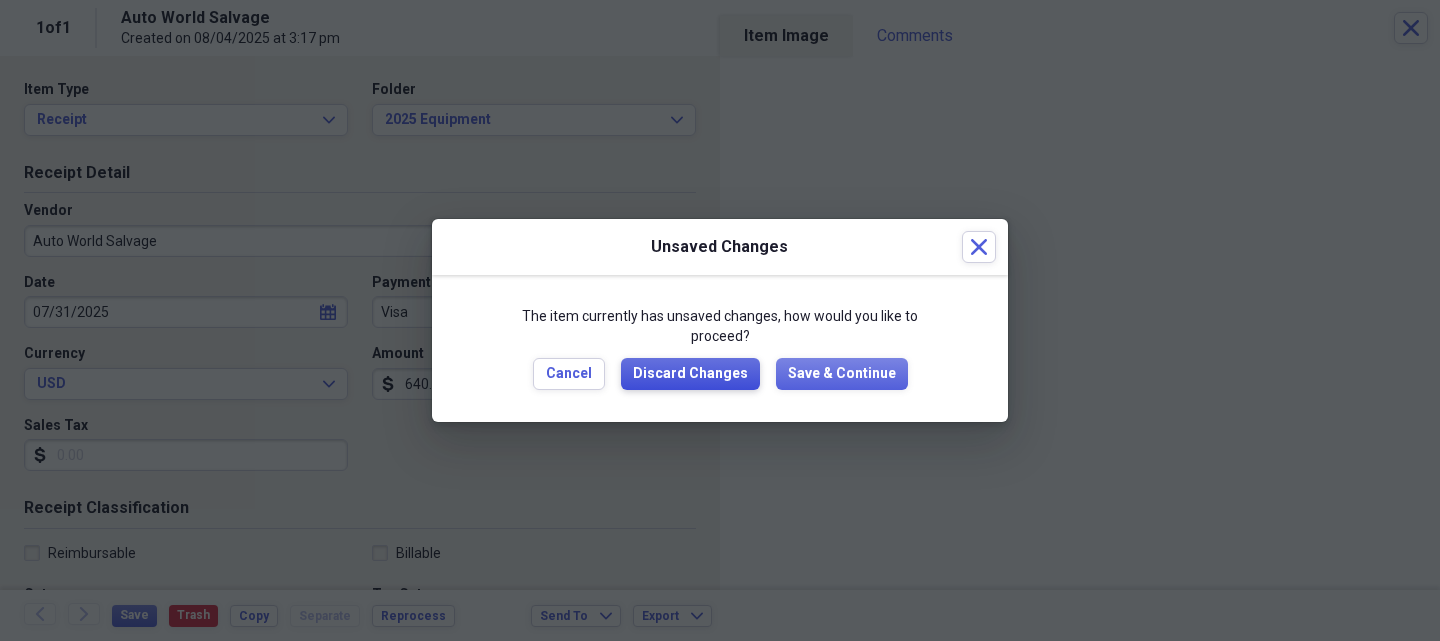 click on "Discard Changes" at bounding box center [690, 374] 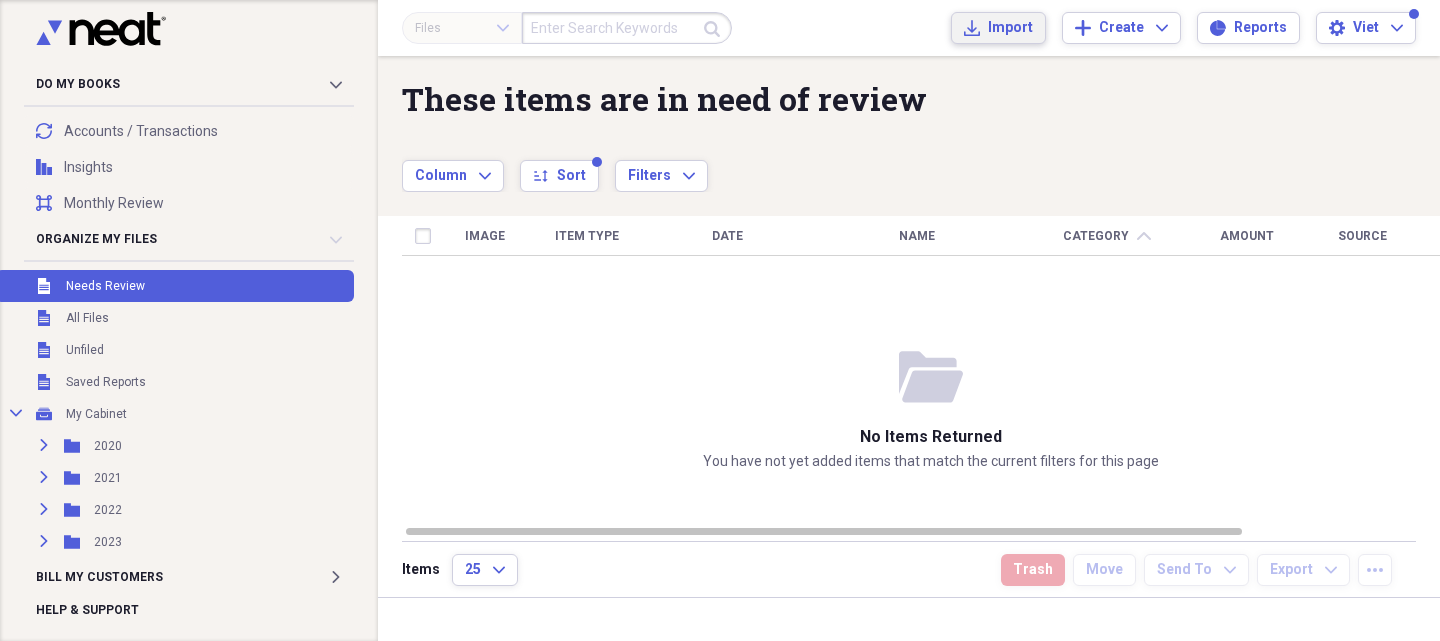 click on "Import" 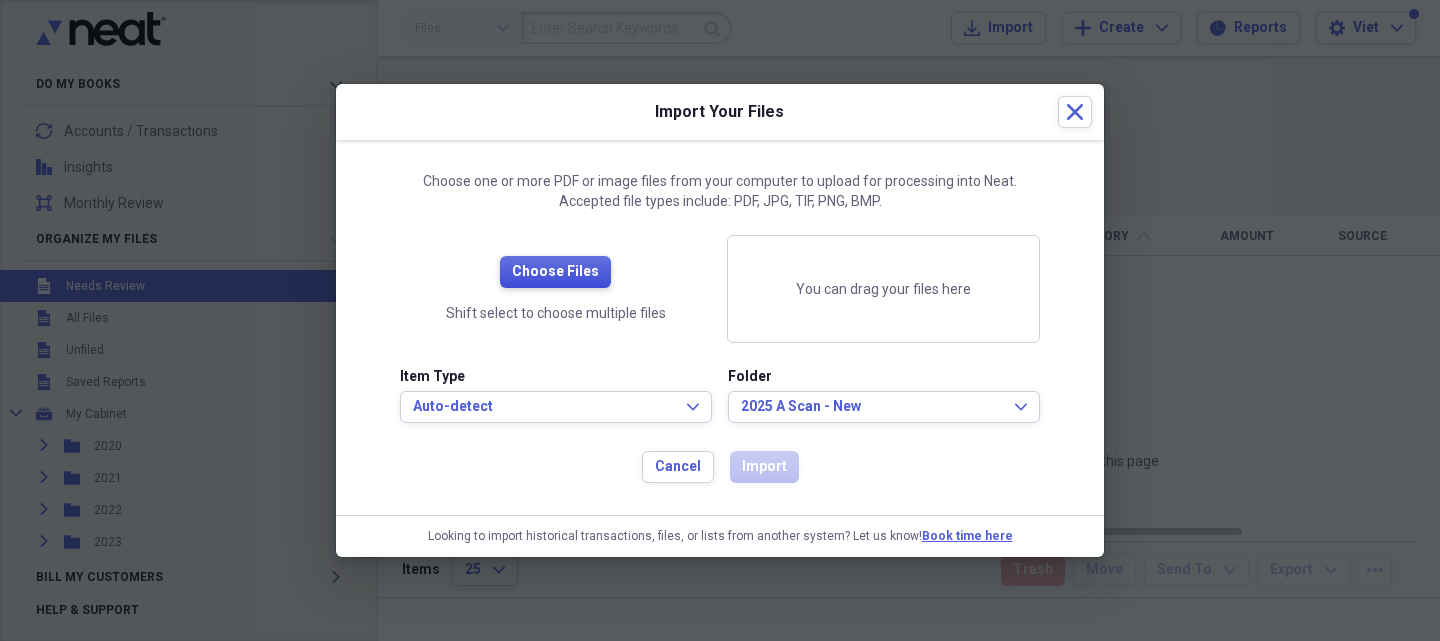 click on "Choose Files" at bounding box center [555, 272] 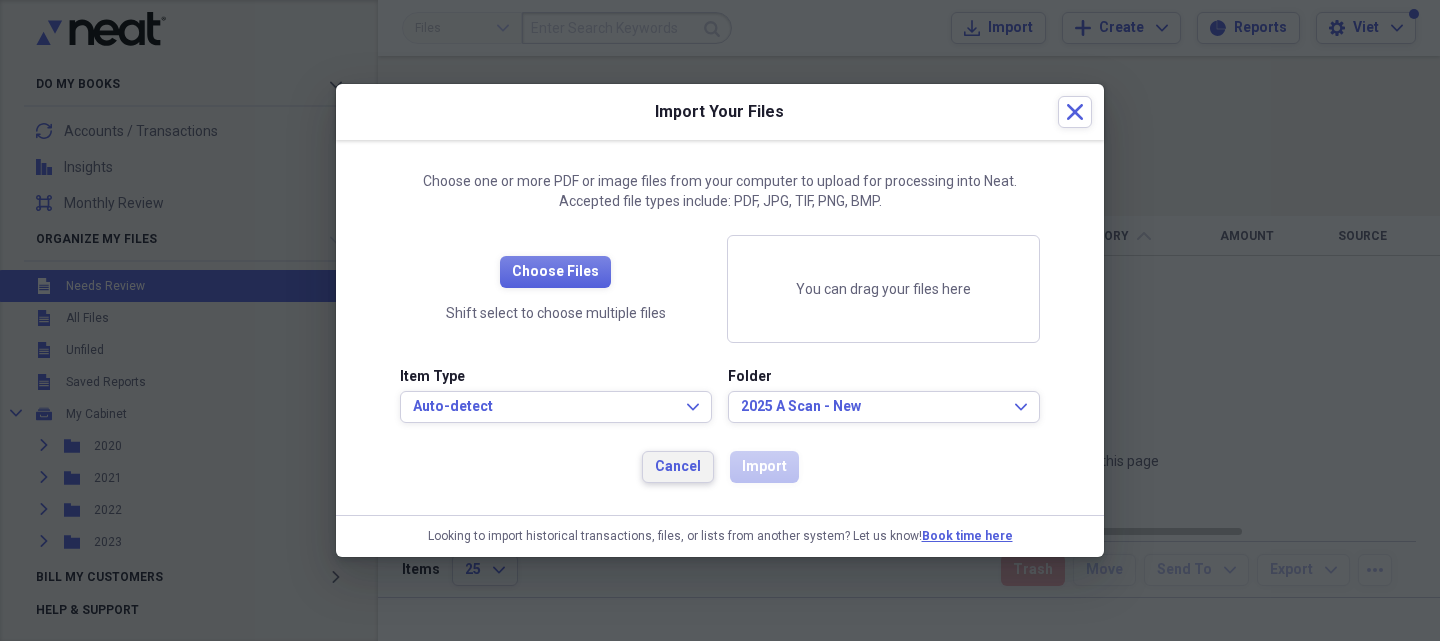 click on "Cancel" at bounding box center (678, 467) 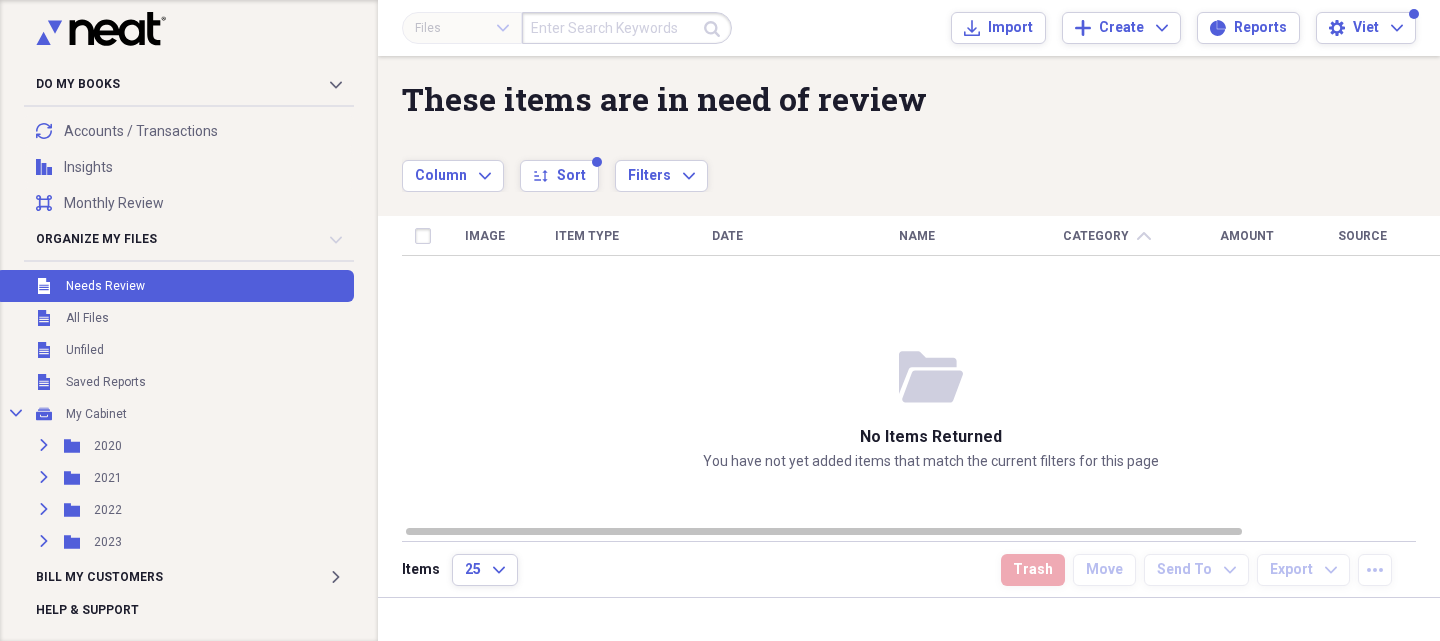 click on "These items are in need of review Showing 0 items Column Expand sort Sort Filters  Expand" at bounding box center [845, 136] 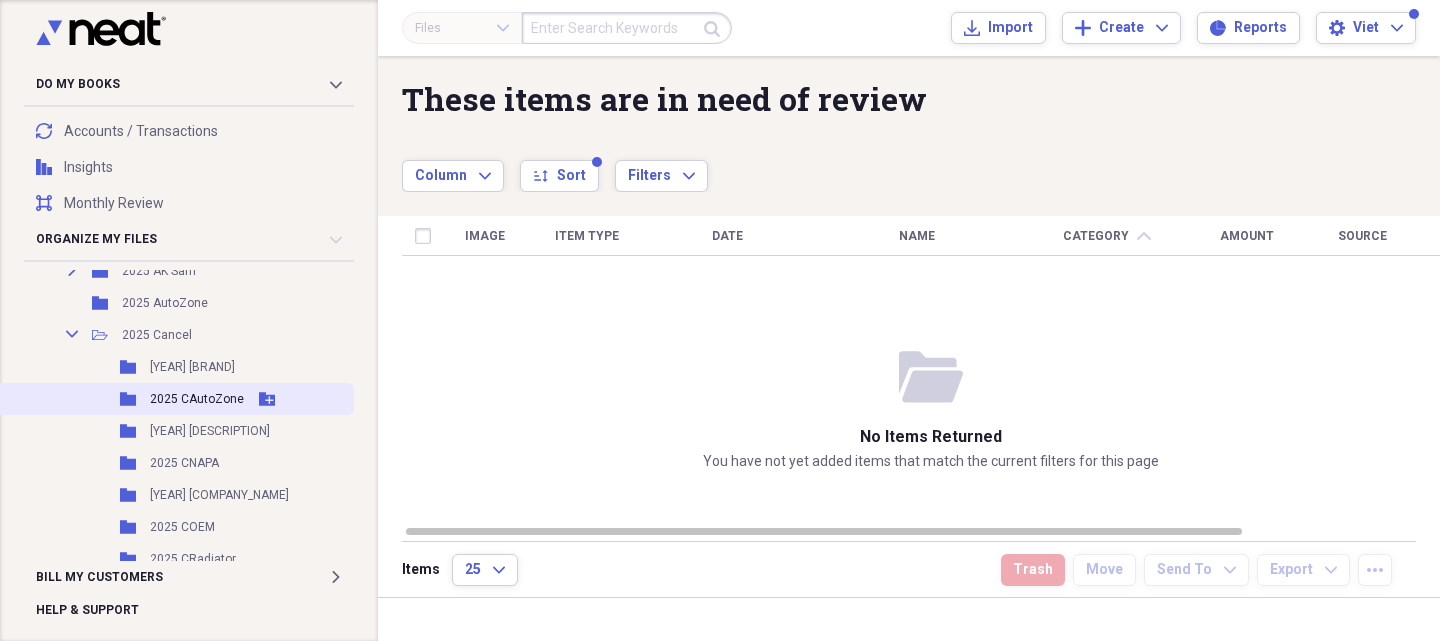 scroll, scrollTop: 400, scrollLeft: 0, axis: vertical 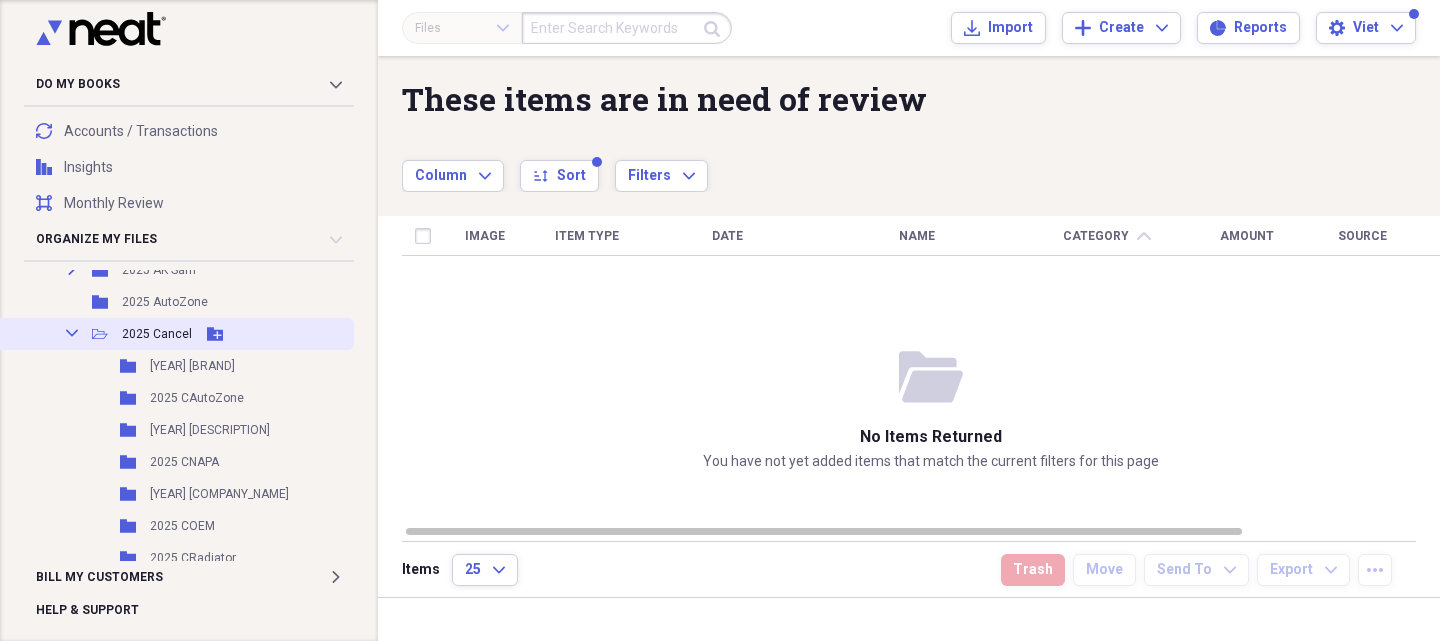 click on "Collapse" 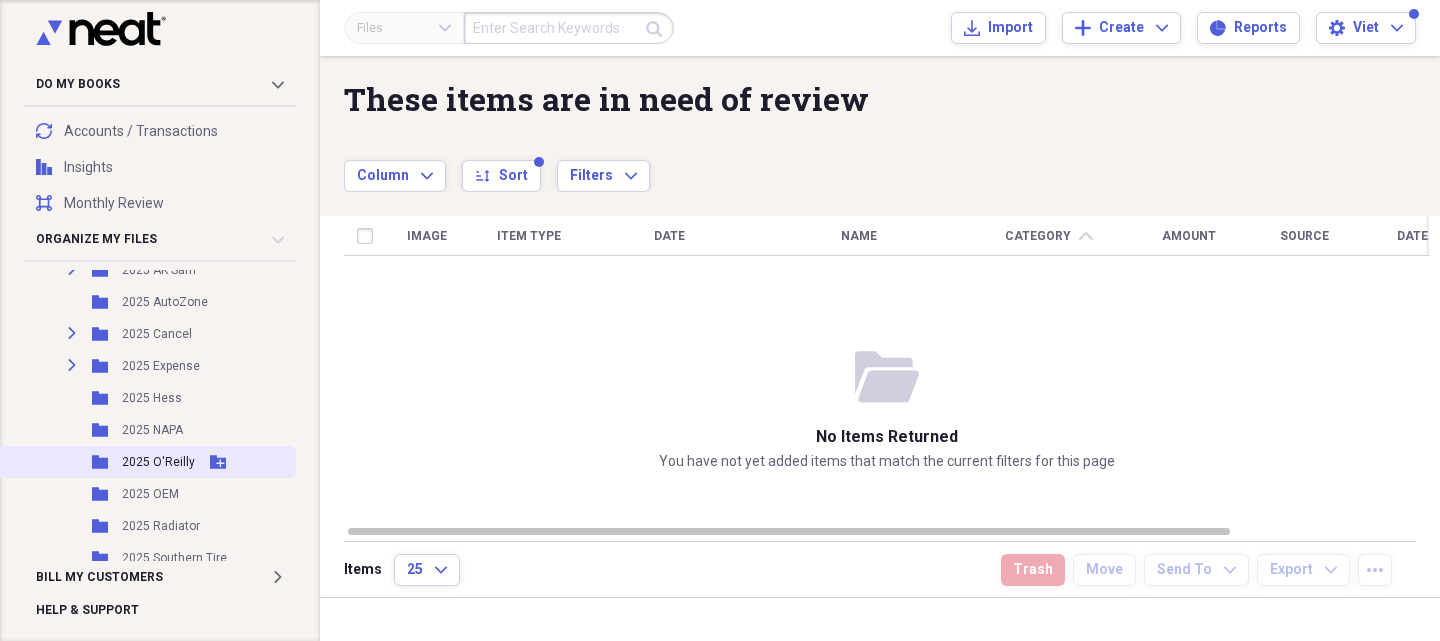 click on "Folder [YEAR] O'Reilly Add Folder" at bounding box center (146, 462) 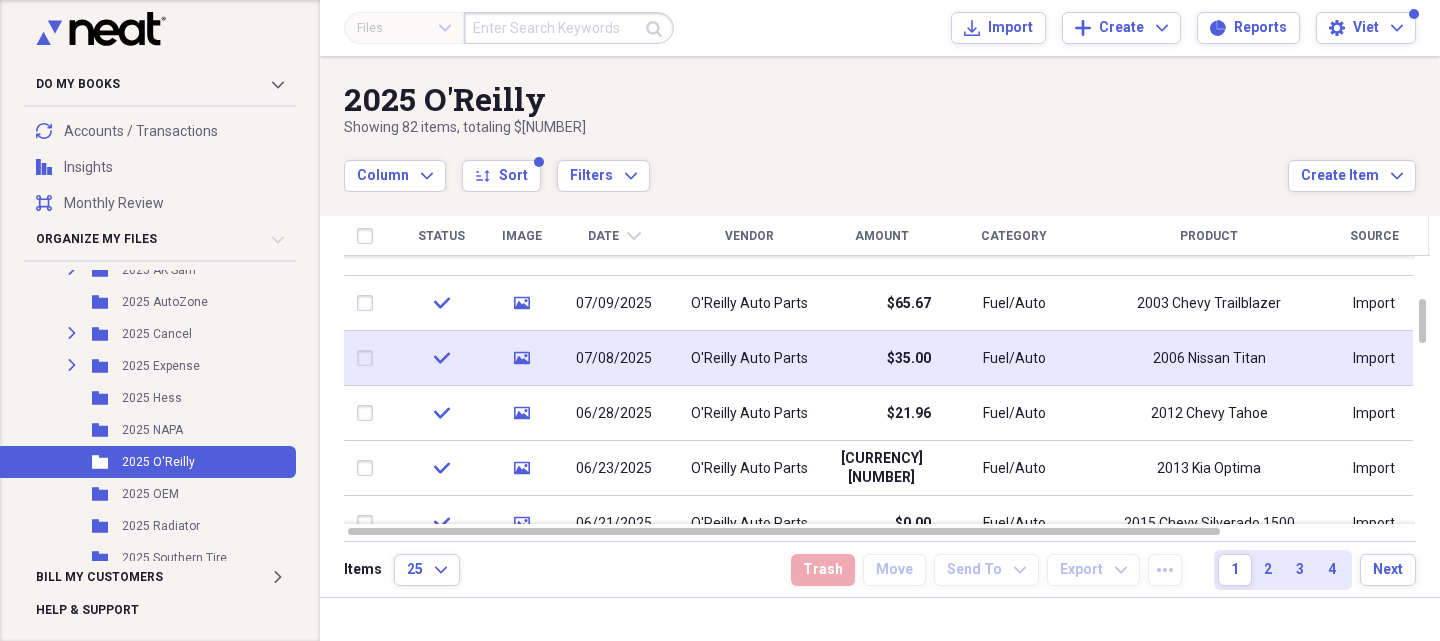 click on "07/08/2025" at bounding box center [614, 358] 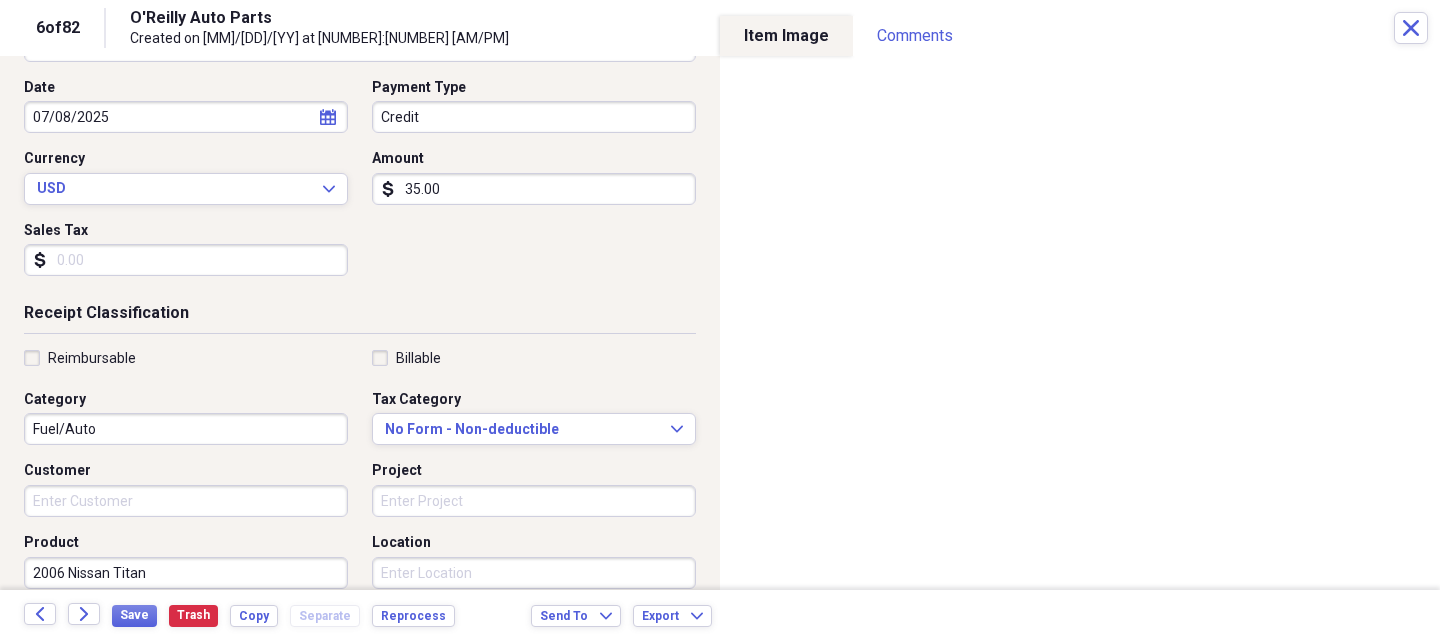 scroll, scrollTop: 200, scrollLeft: 0, axis: vertical 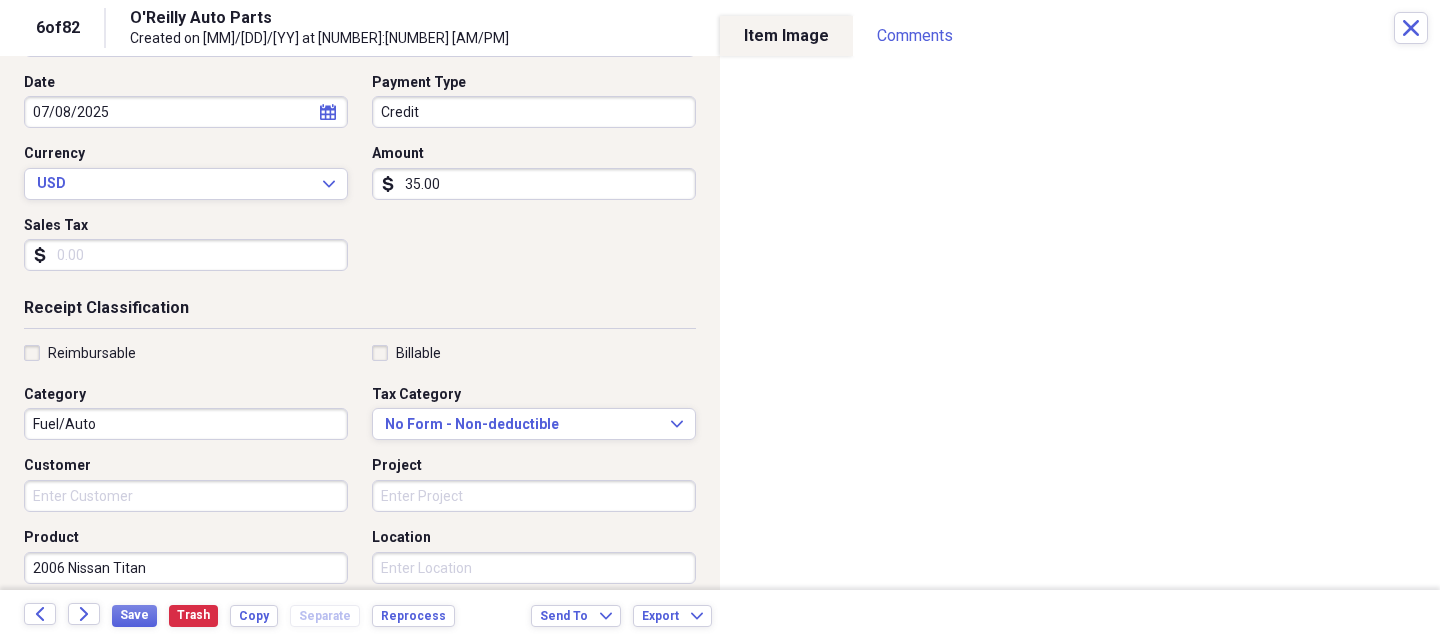 click on "35.00" at bounding box center (534, 184) 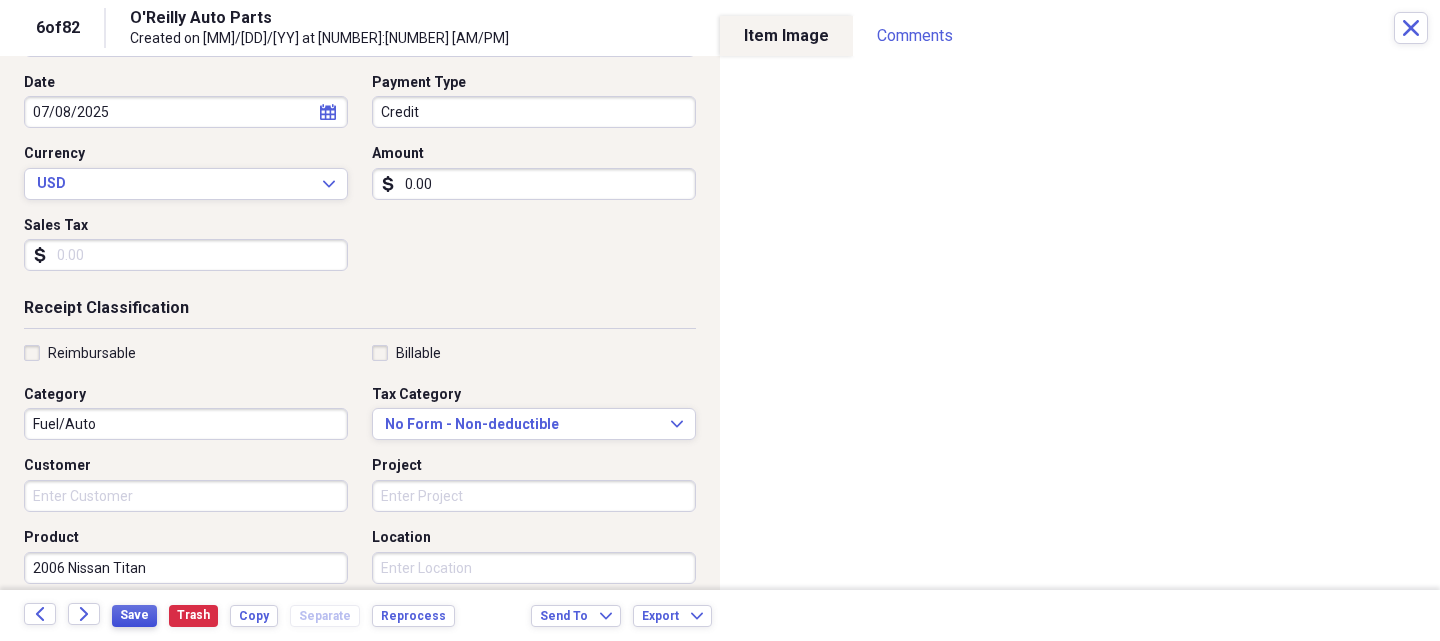 type on "0.00" 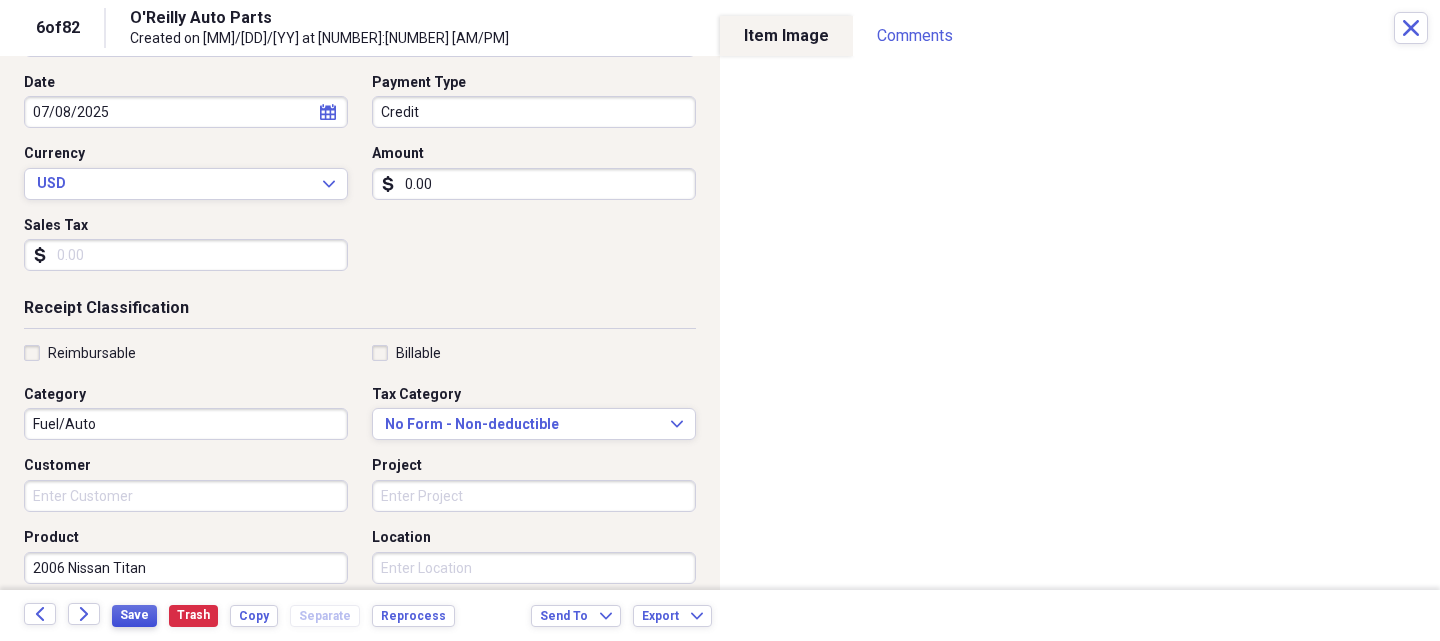 click on "Save" at bounding box center [134, 615] 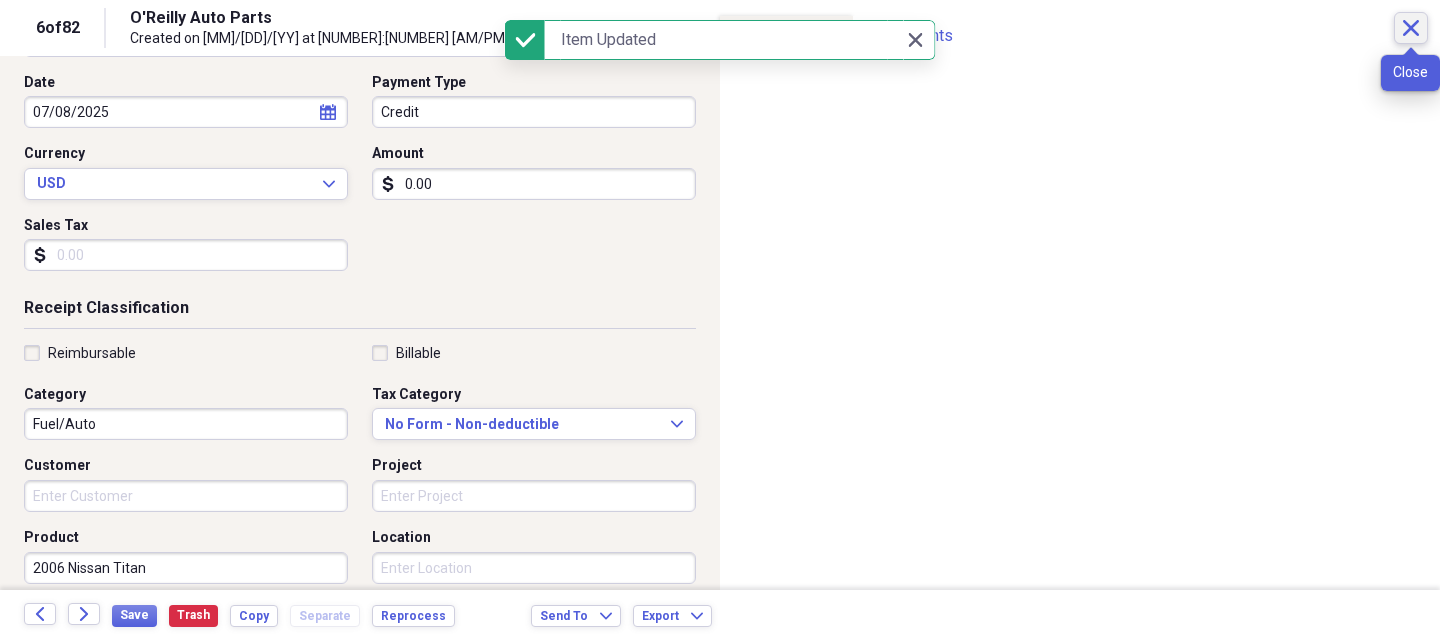 click 